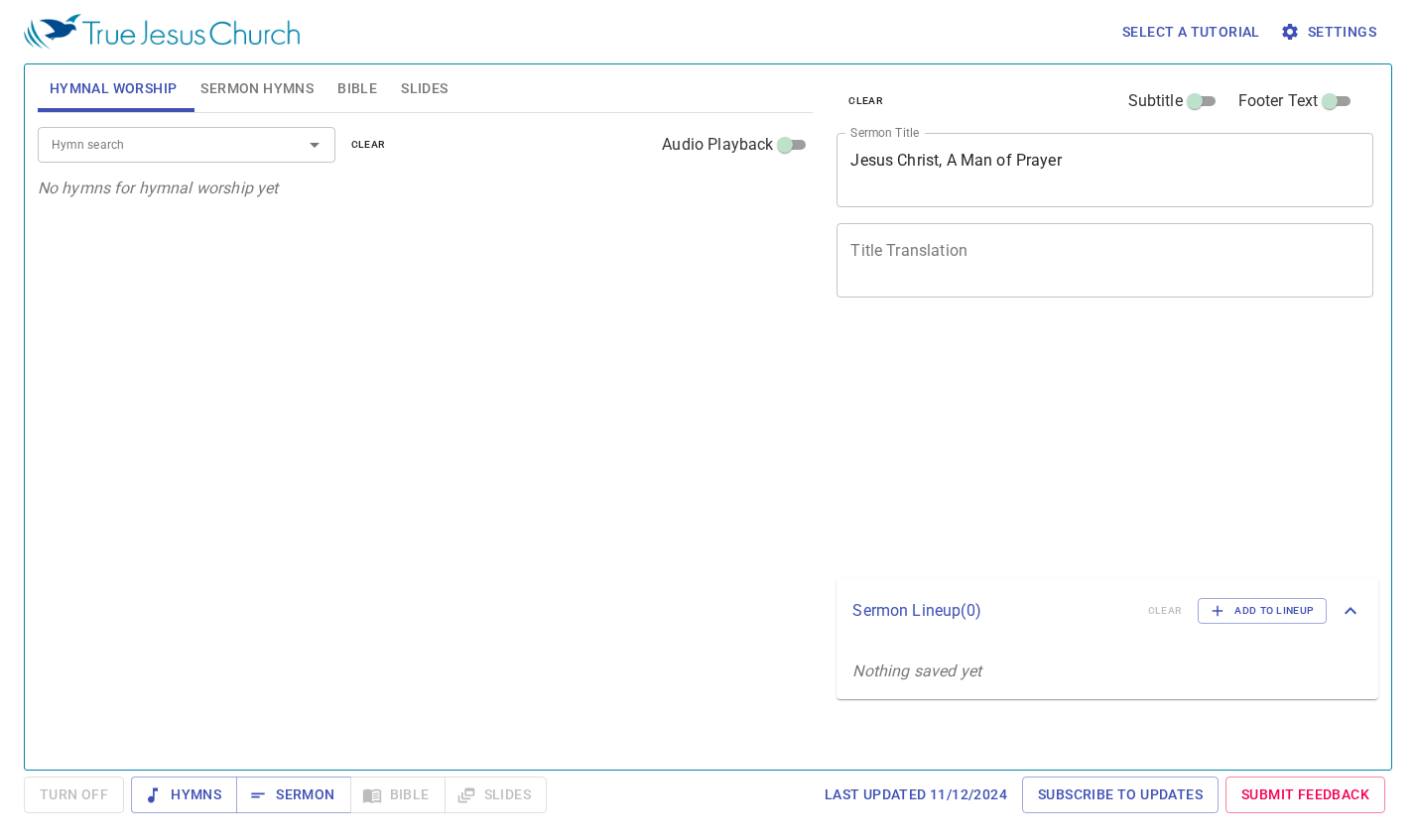 scroll, scrollTop: 0, scrollLeft: 0, axis: both 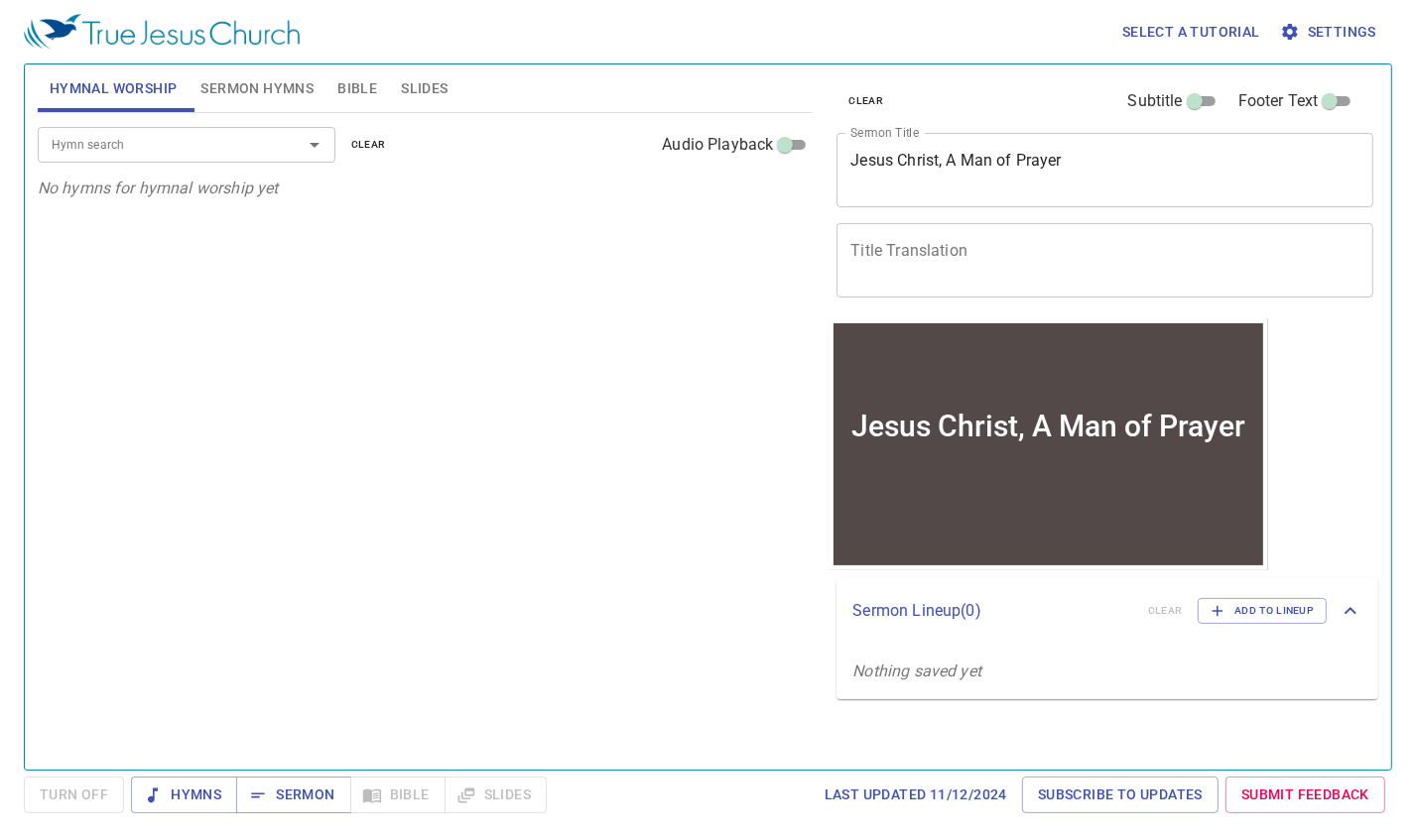 drag, startPoint x: 273, startPoint y: 264, endPoint x: 223, endPoint y: 225, distance: 63.411355 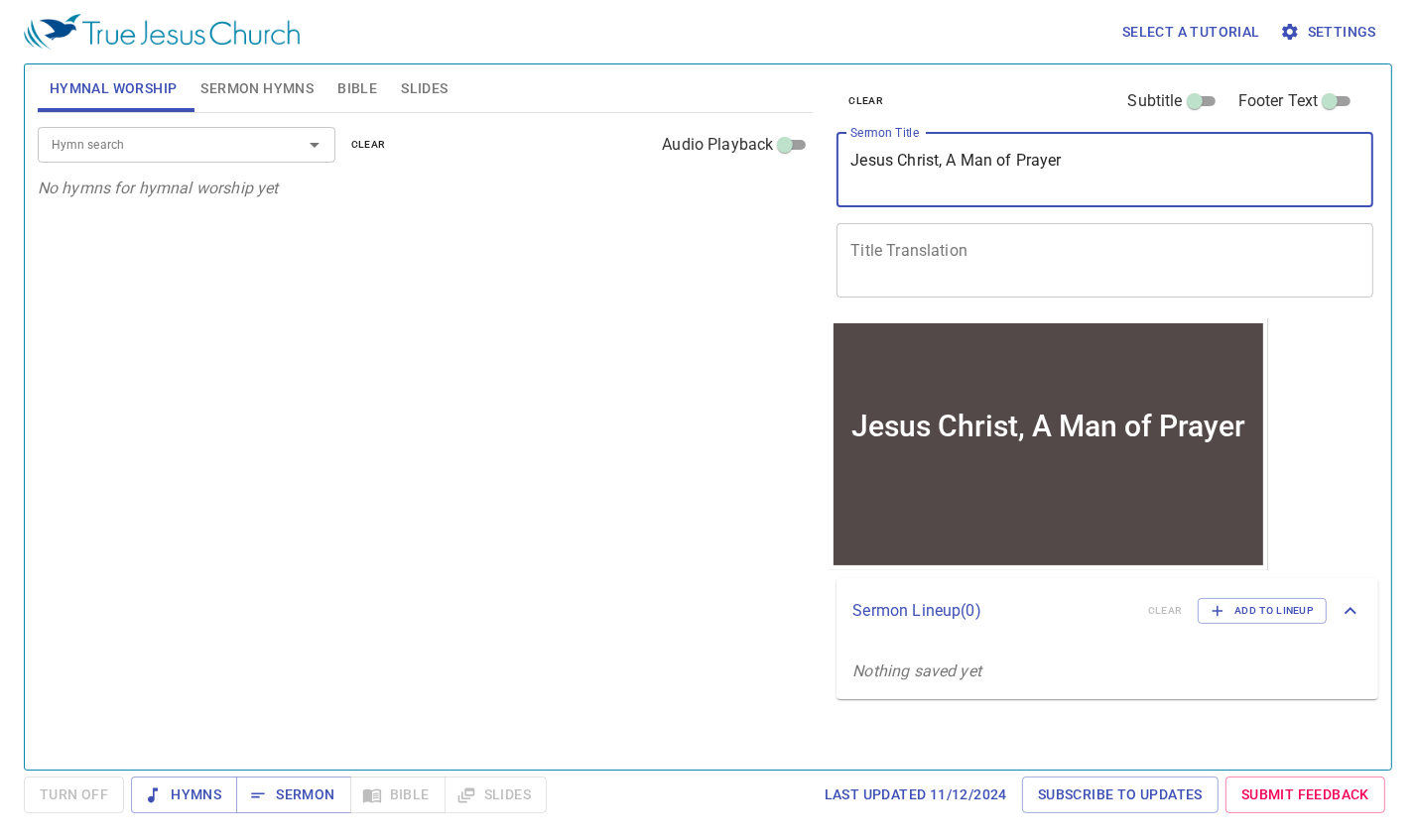 drag, startPoint x: 1113, startPoint y: 171, endPoint x: 822, endPoint y: 171, distance: 291 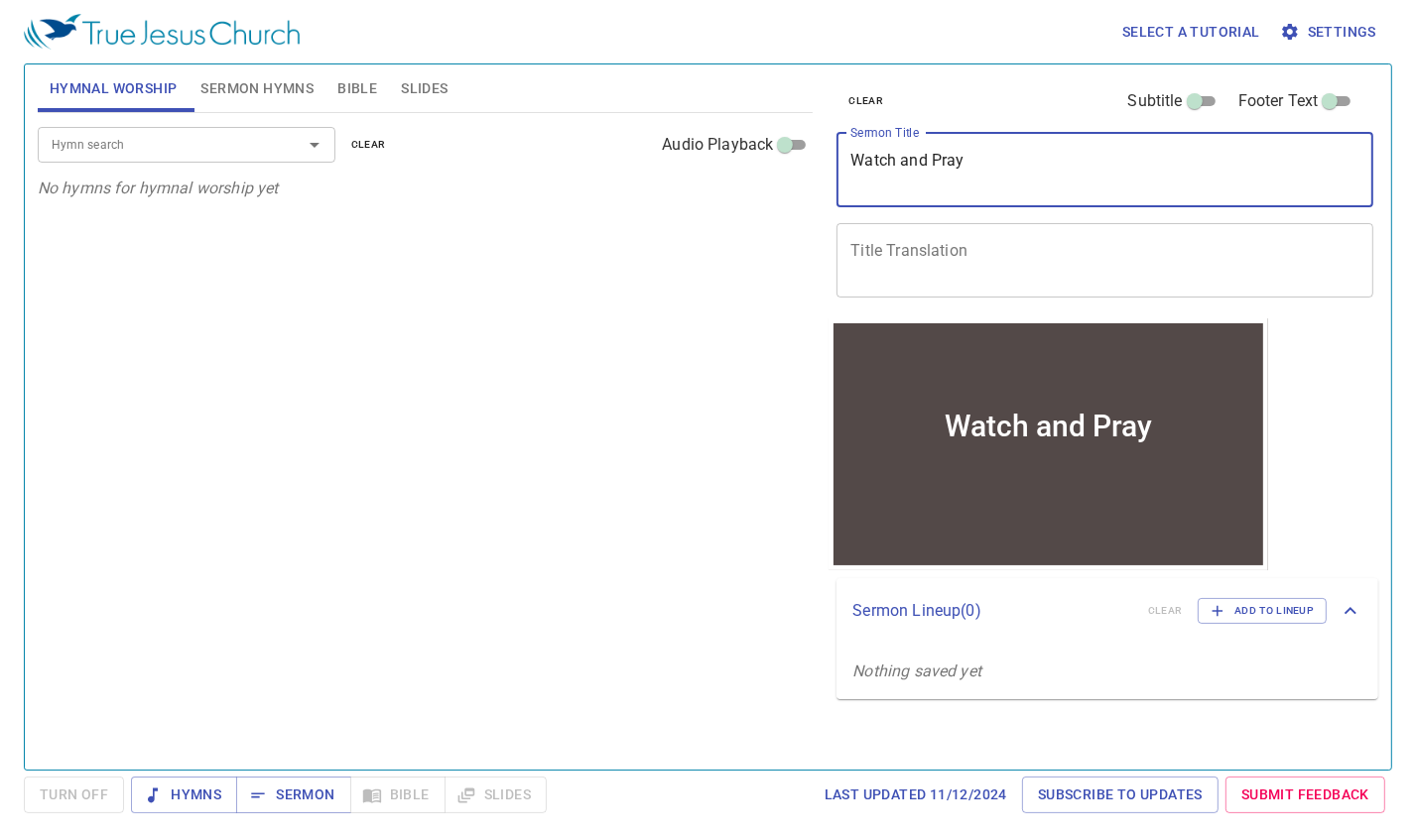 type on "Watch and Pray" 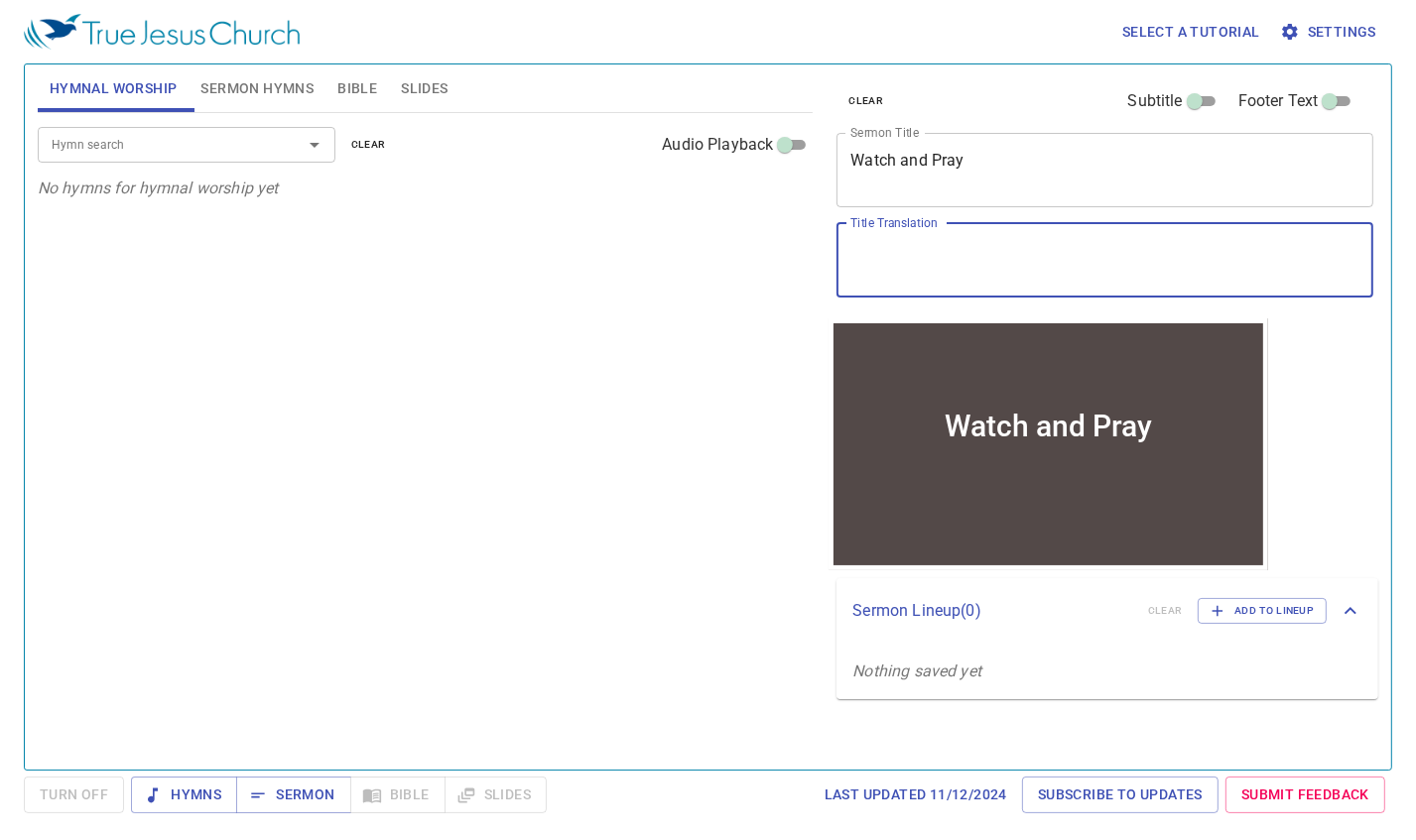 click on "Title Translation" at bounding box center [1104, 260] 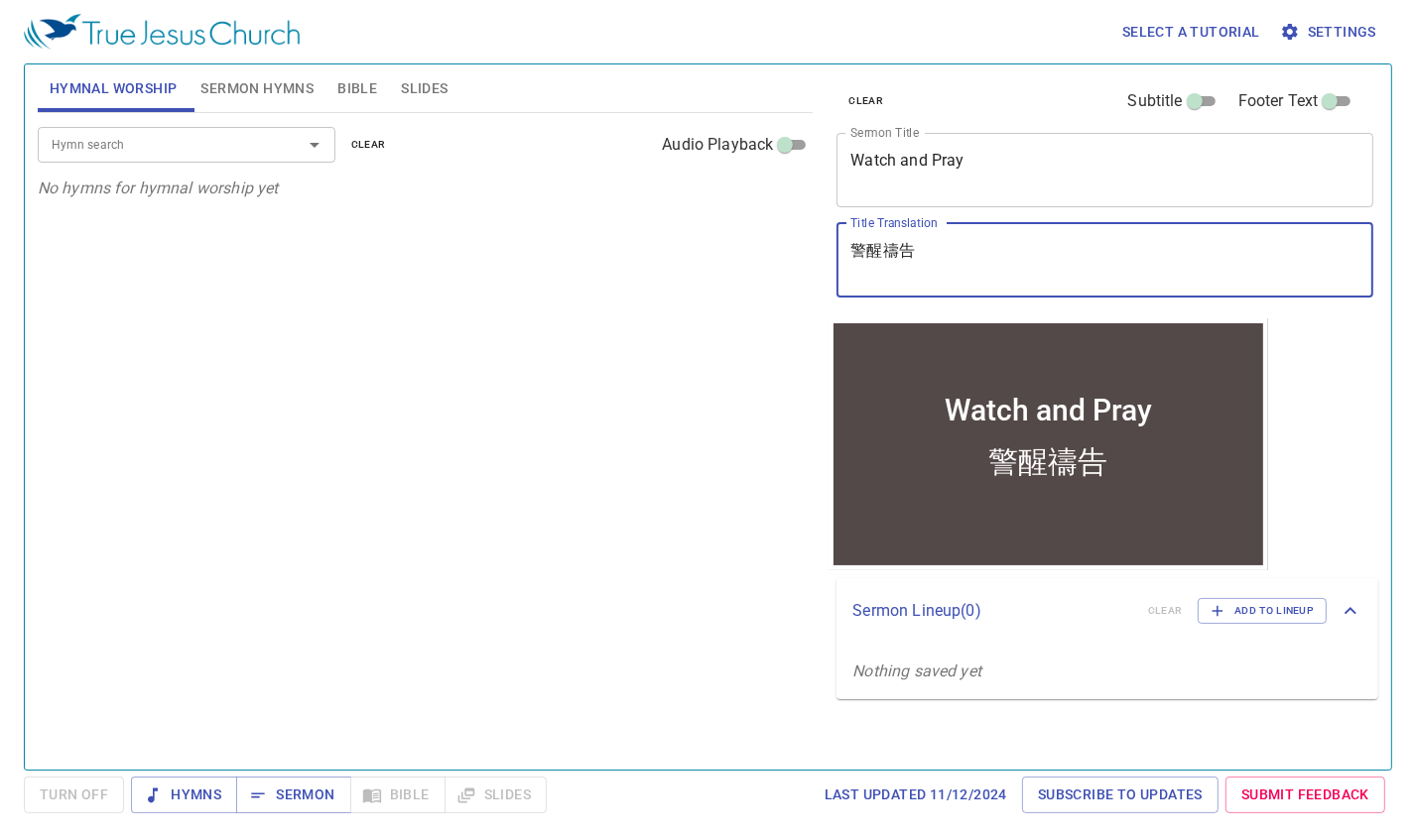 type on "警醒禱告" 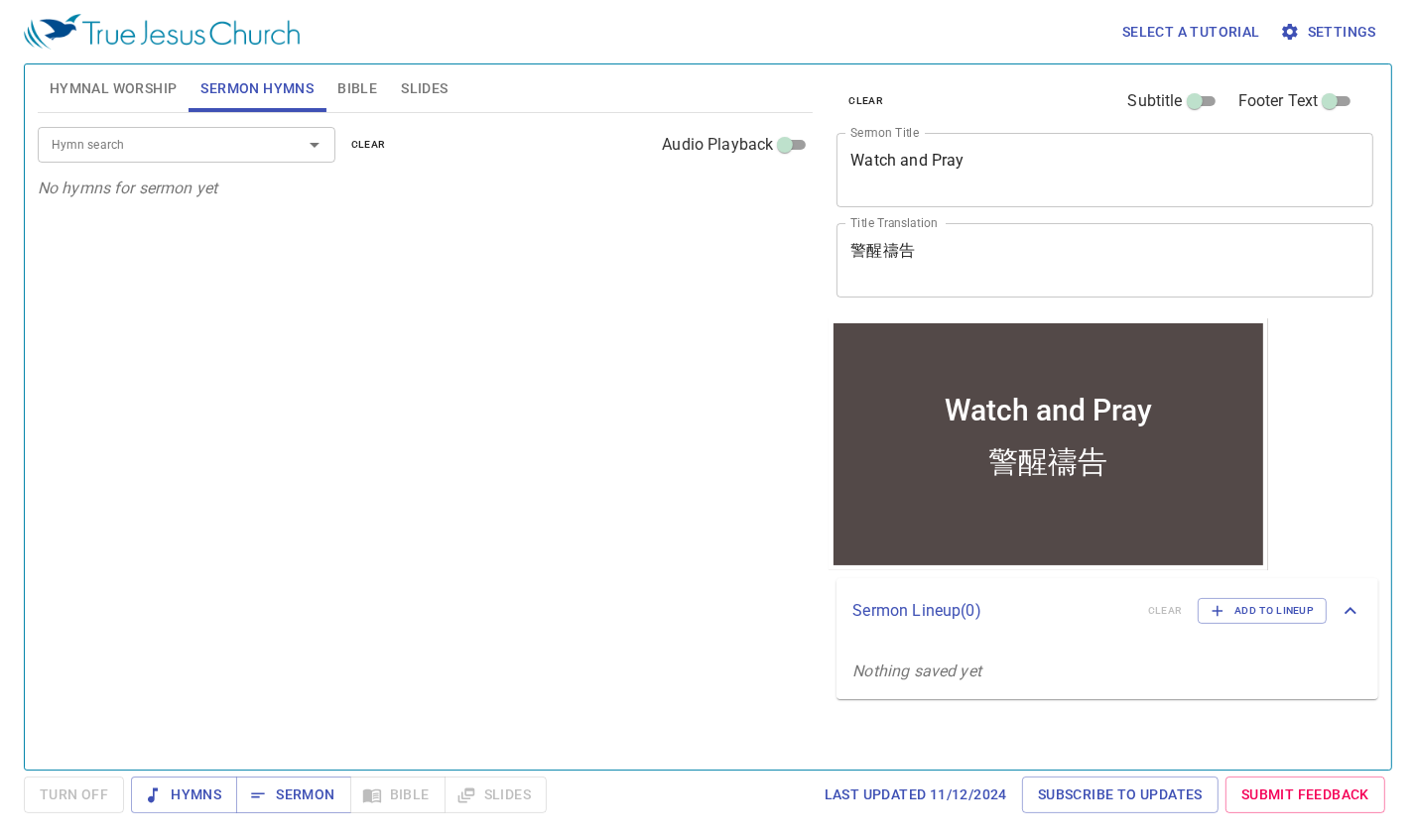 click on "Hymnal Worship" at bounding box center (113, 88) 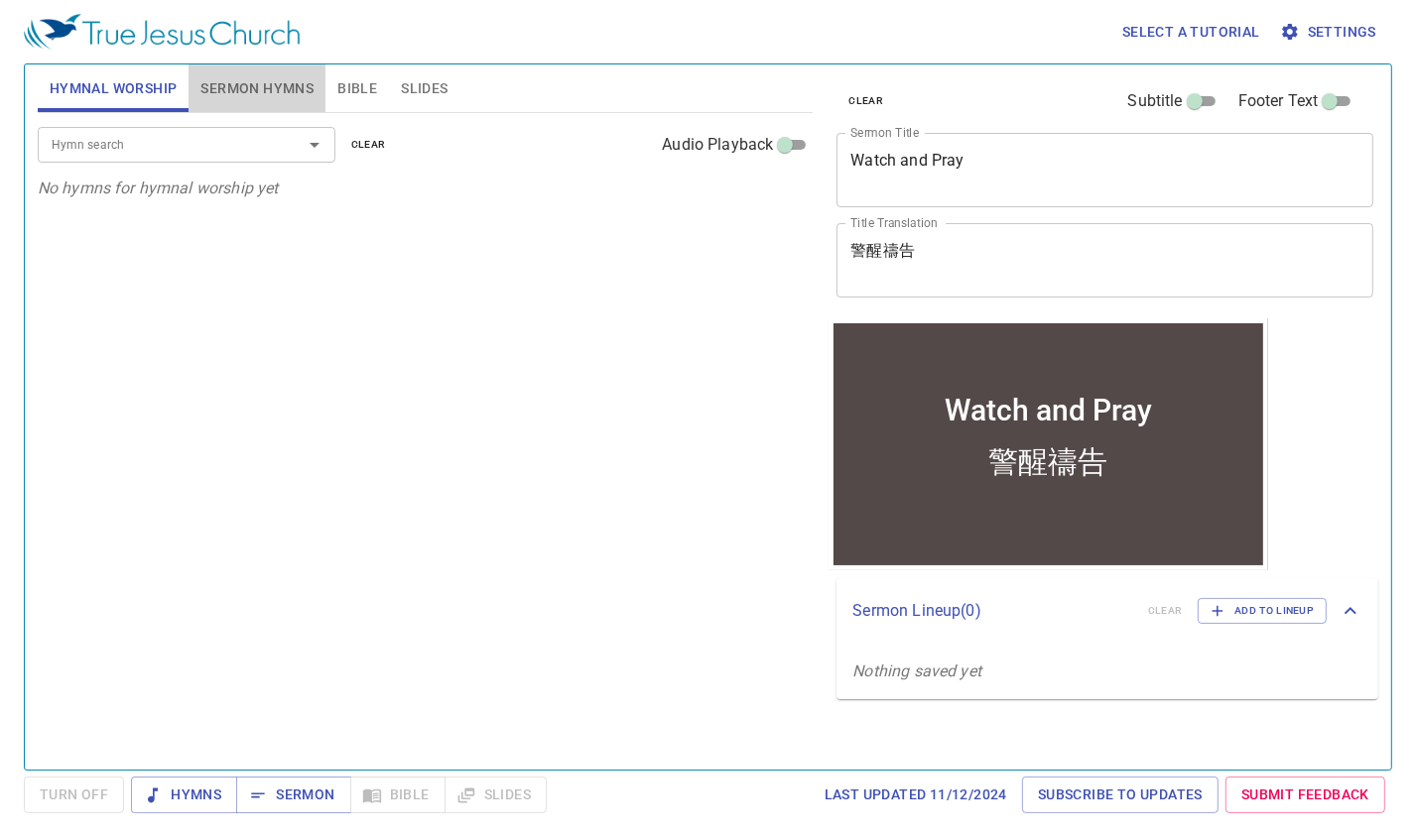 click on "Sermon Hymns" at bounding box center (257, 88) 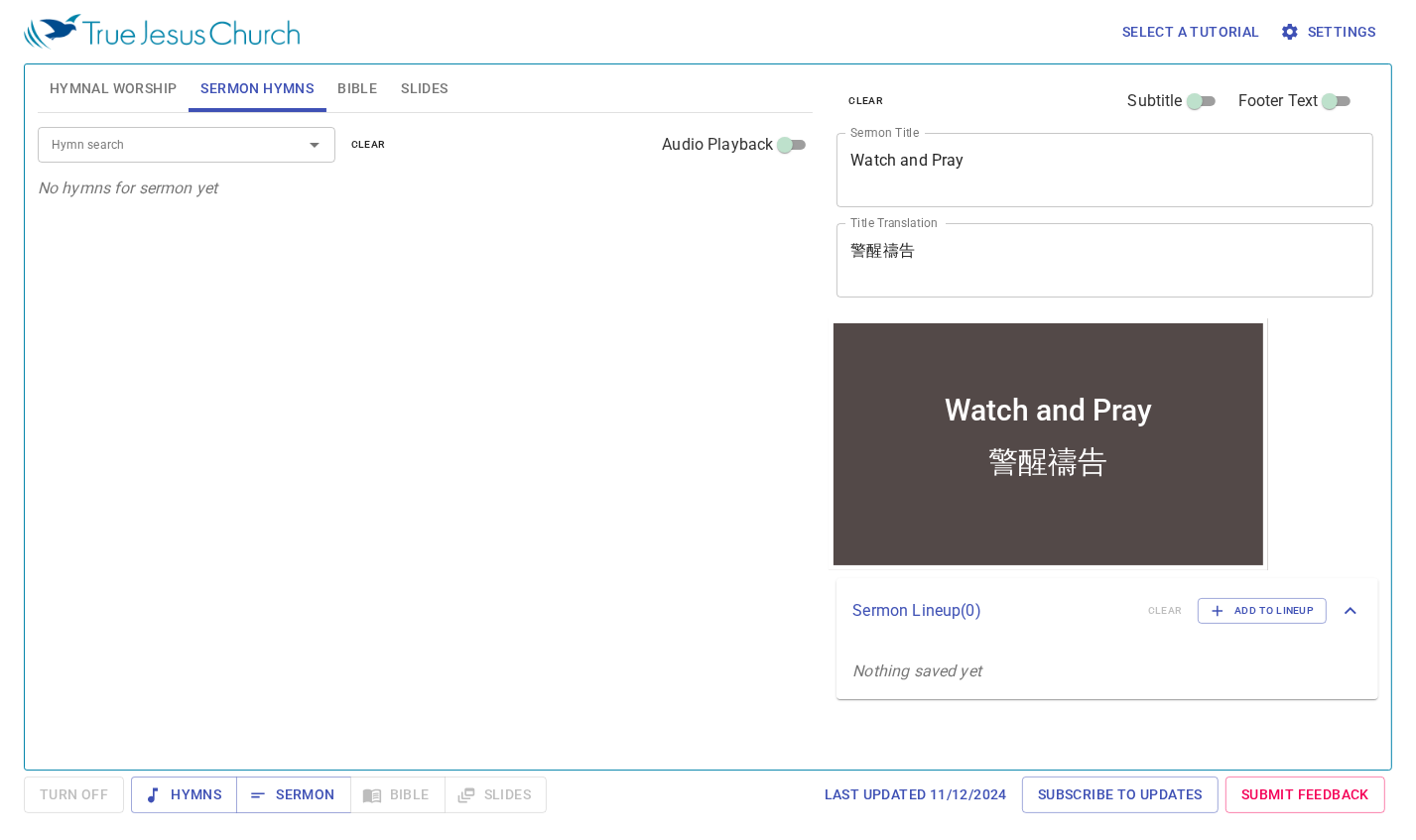 click on "Hymn search" at bounding box center [157, 144] 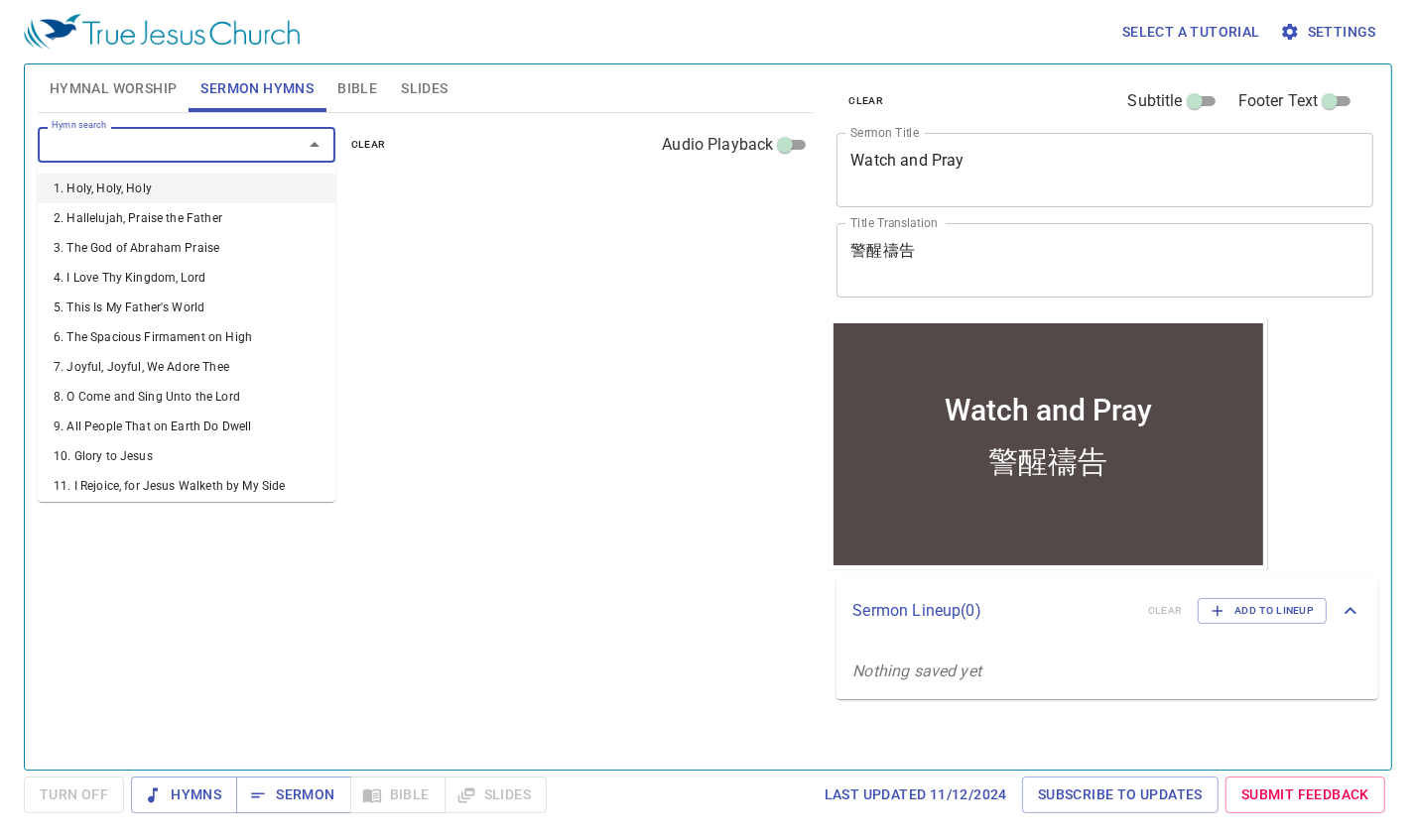 click on "Hymn search" at bounding box center [157, 144] 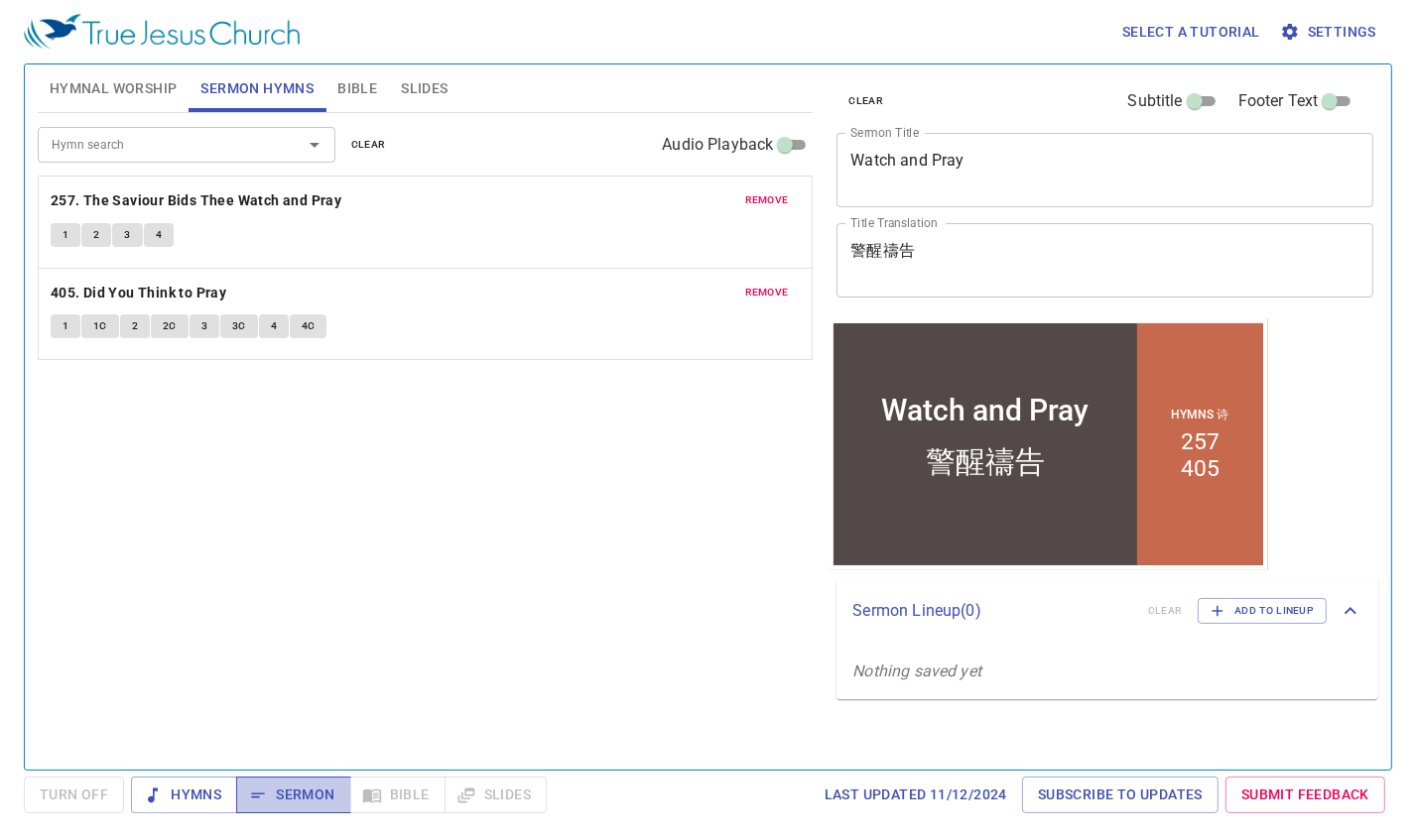 click on "Sermon" at bounding box center [184, 794] 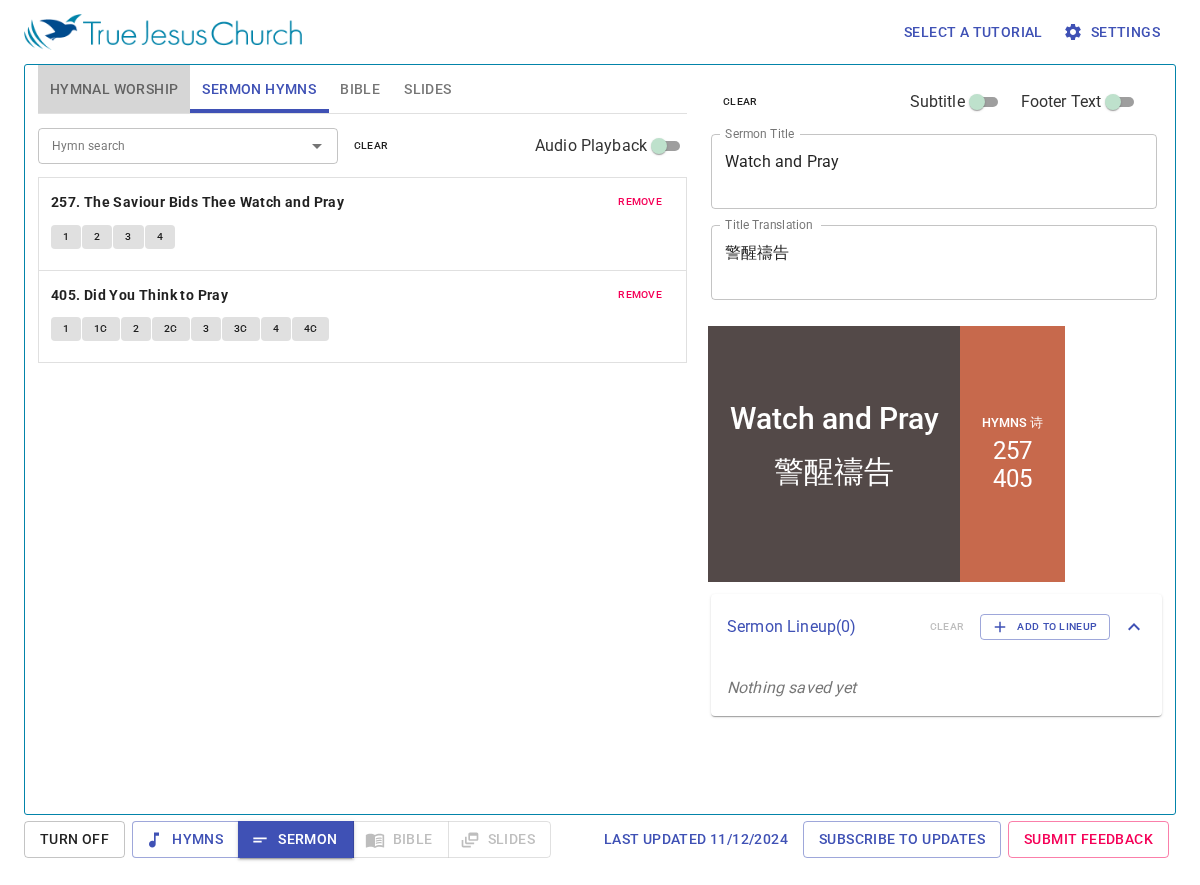 click on "Hymnal Worship" at bounding box center (114, 89) 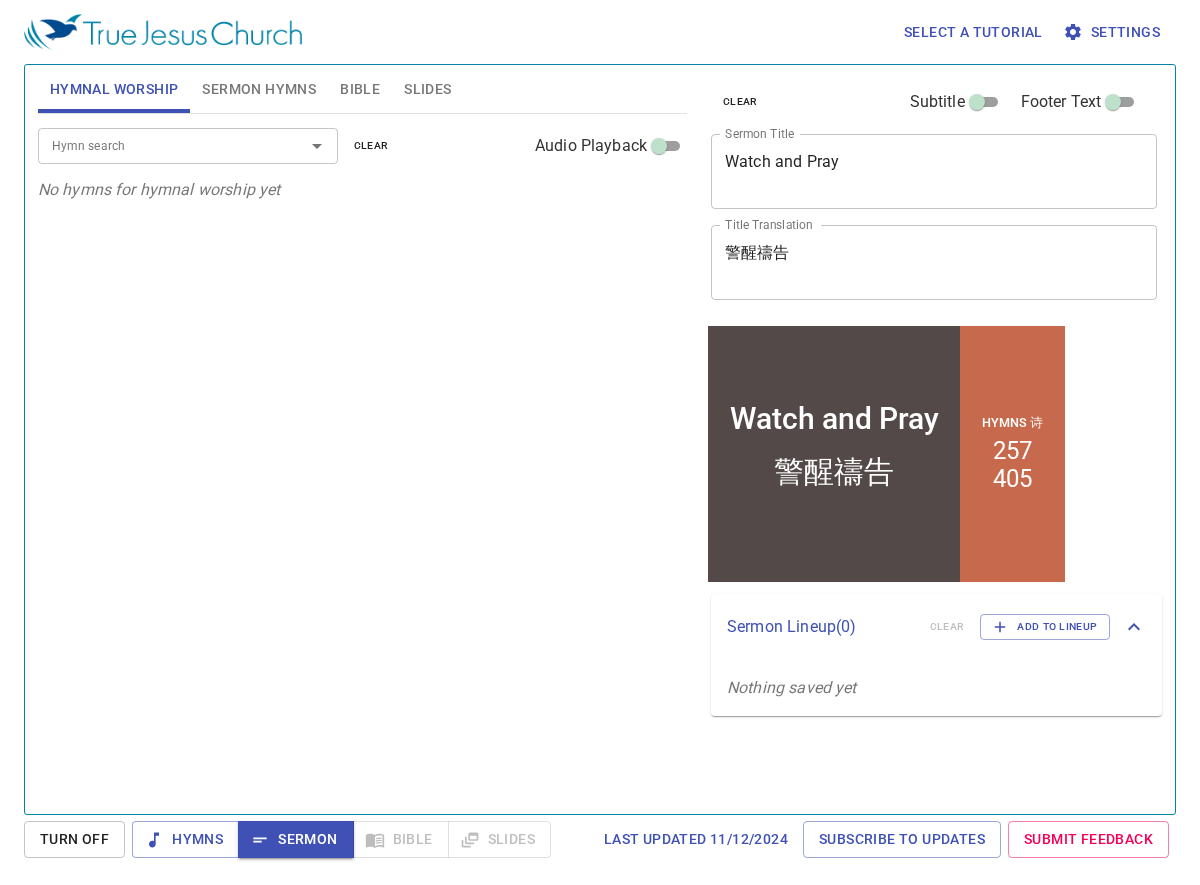 click on "Sermon Hymns" at bounding box center (259, 89) 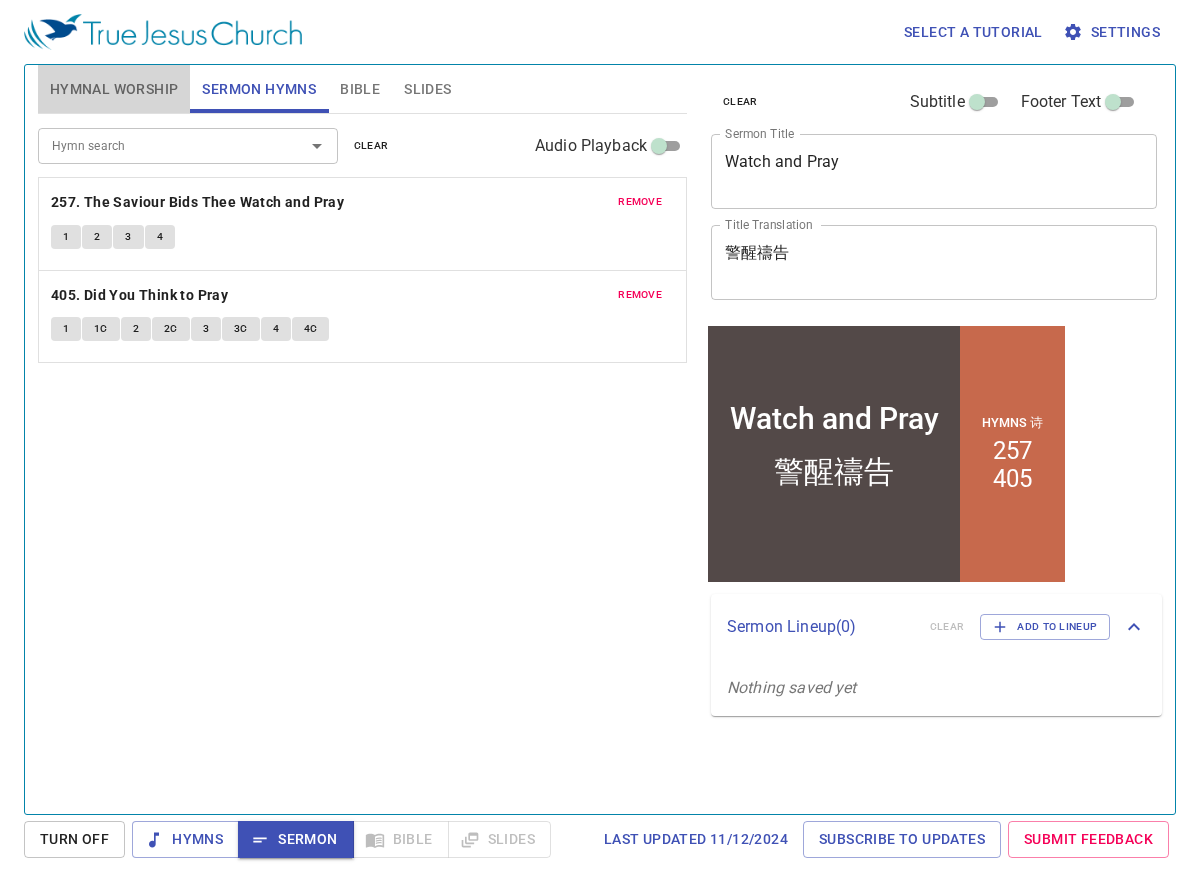 click on "Hymnal Worship" at bounding box center [114, 89] 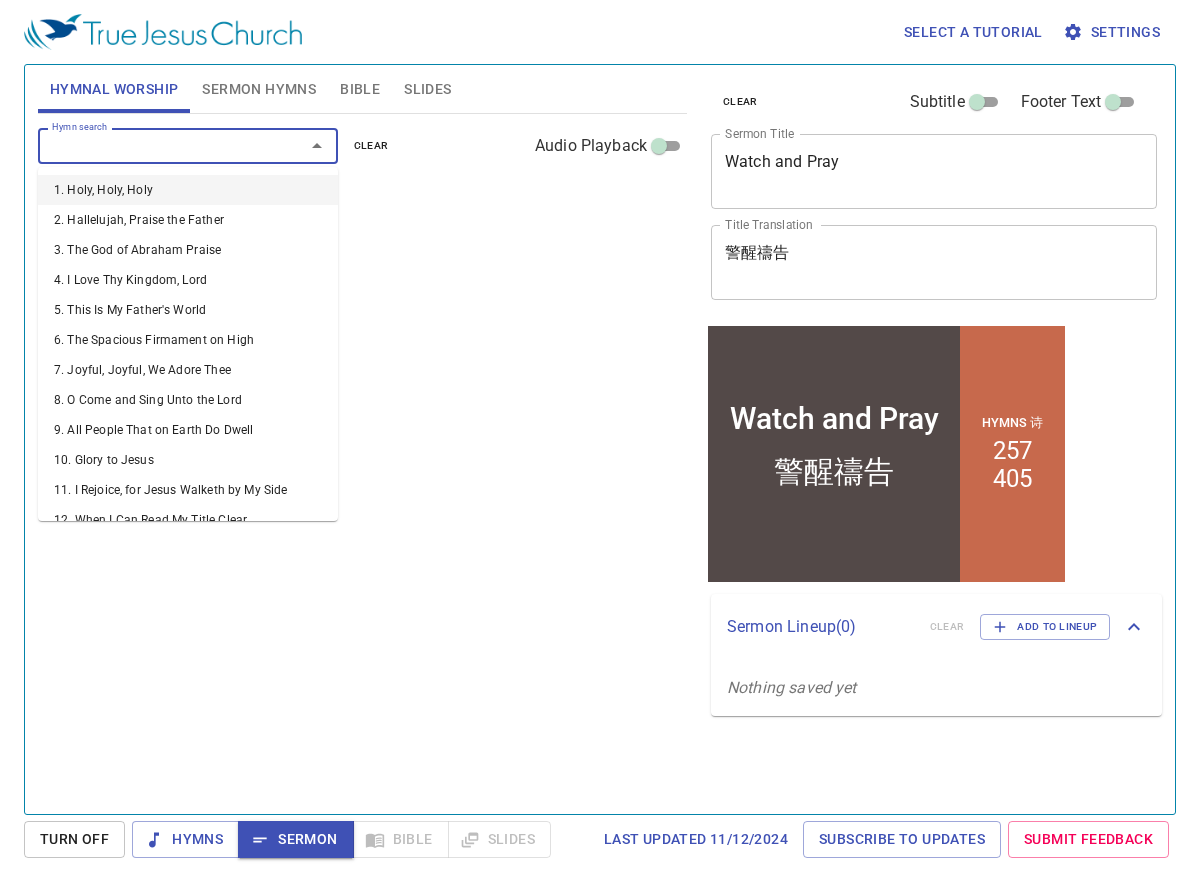 click on "Hymn search" at bounding box center [158, 145] 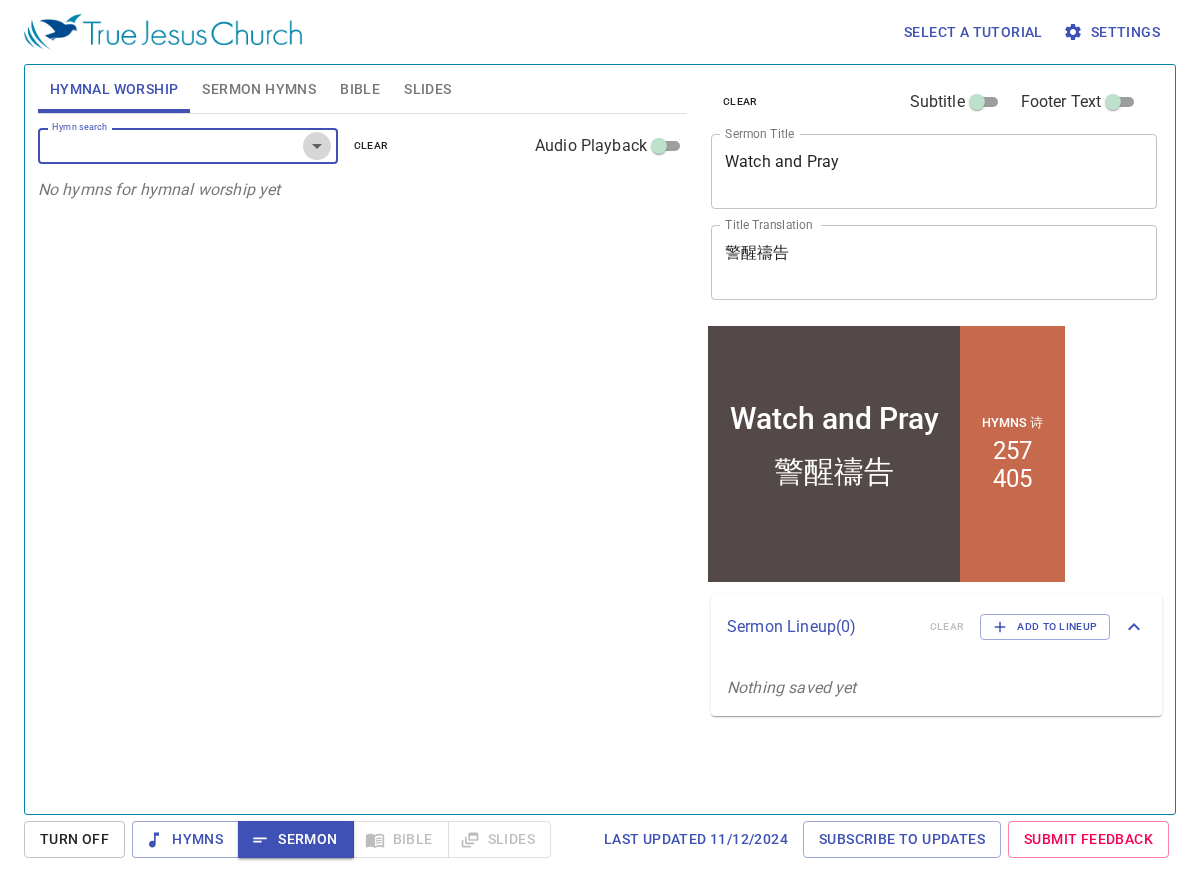 click at bounding box center (317, 146) 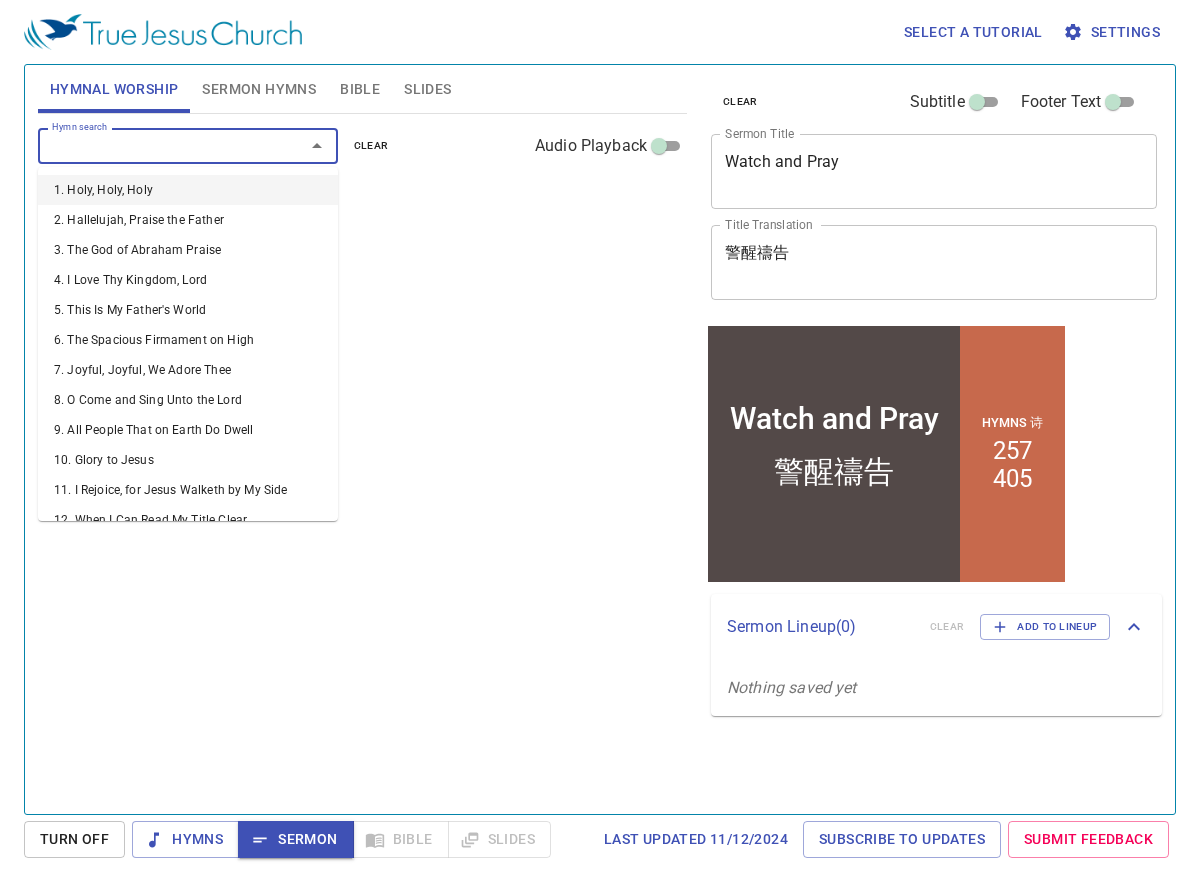click on "Sermon Hymns" at bounding box center (259, 89) 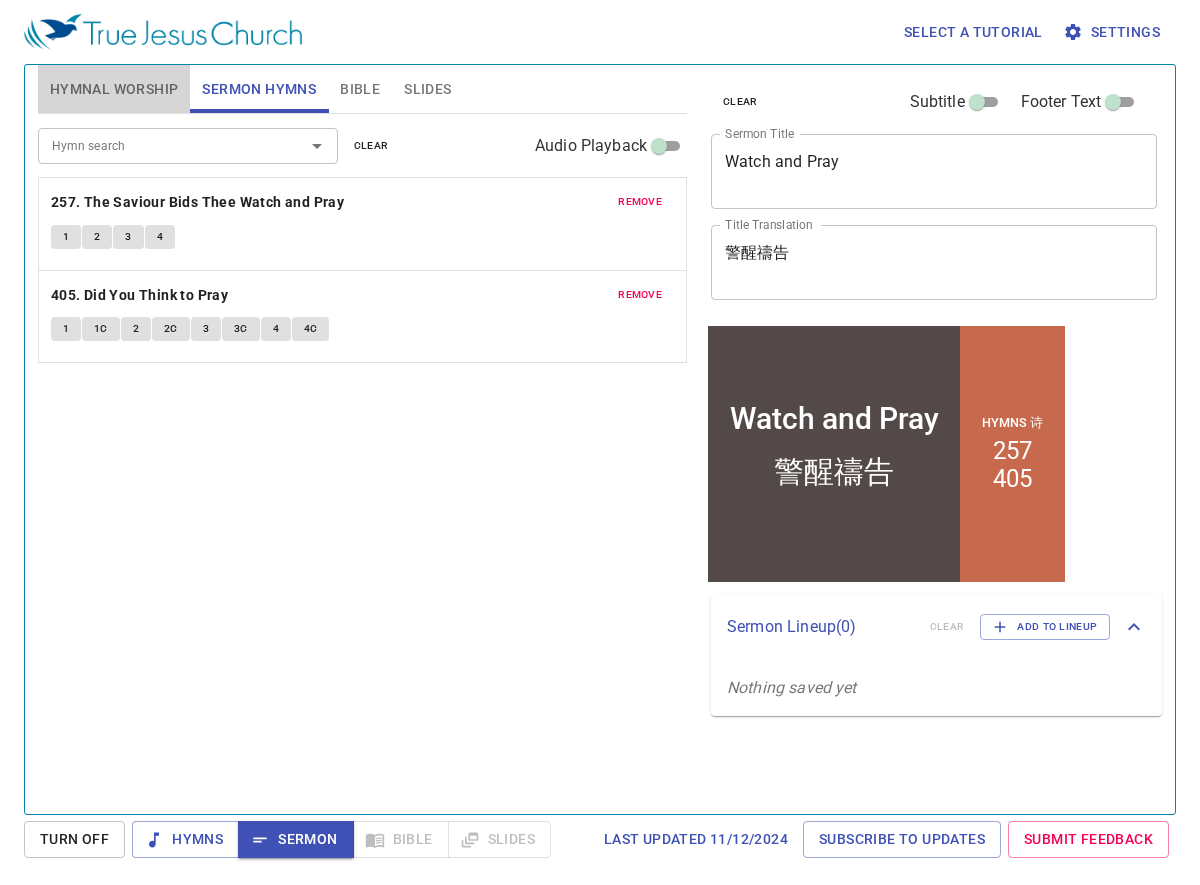 click on "Hymnal Worship" at bounding box center [114, 89] 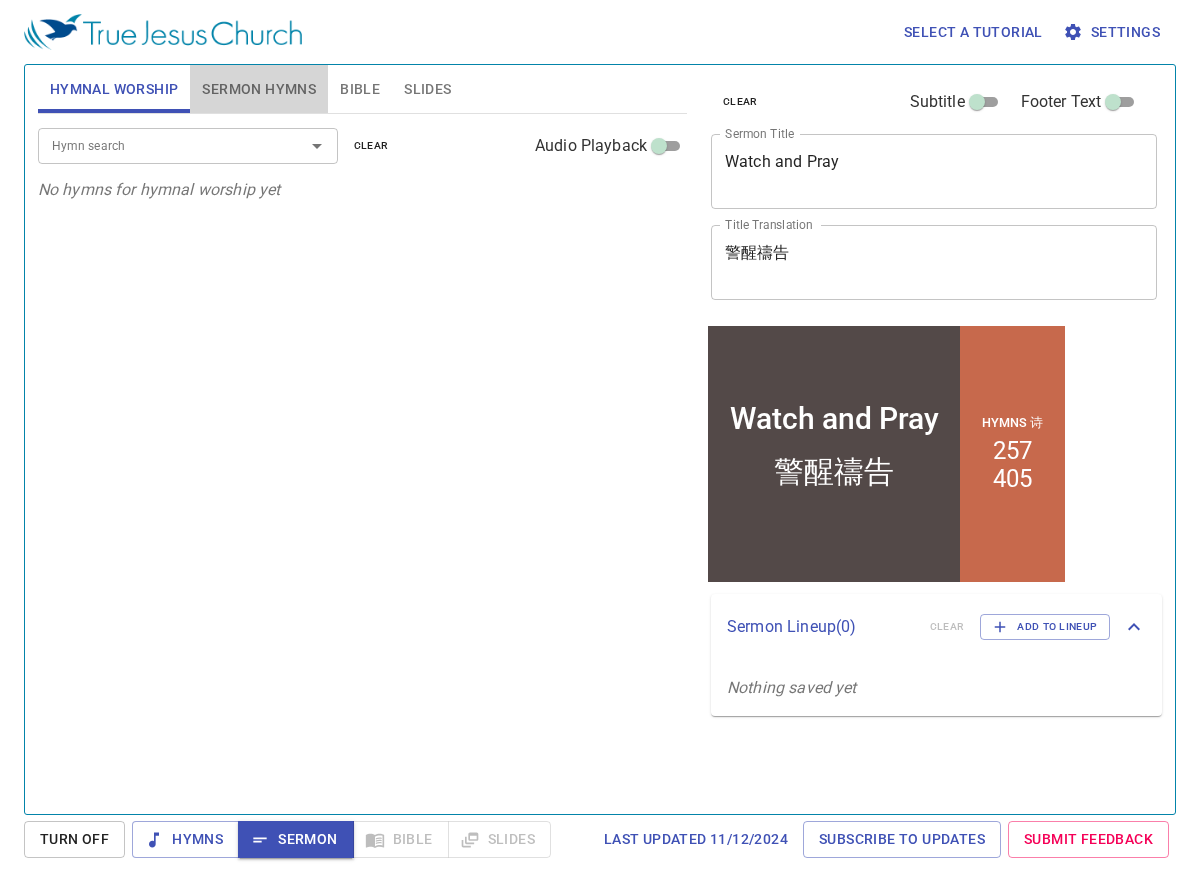 click on "Sermon Hymns" at bounding box center [259, 89] 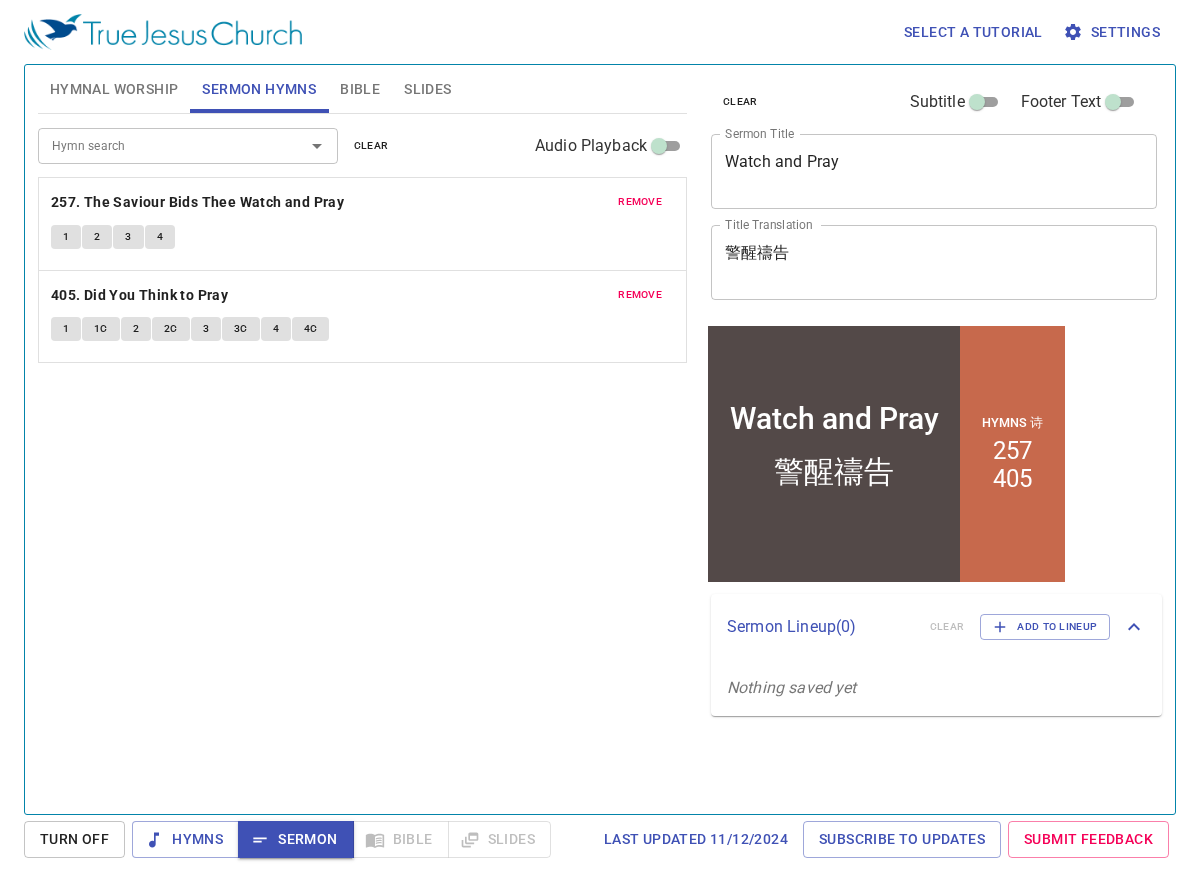 click on "Hymnal Worship" at bounding box center (114, 89) 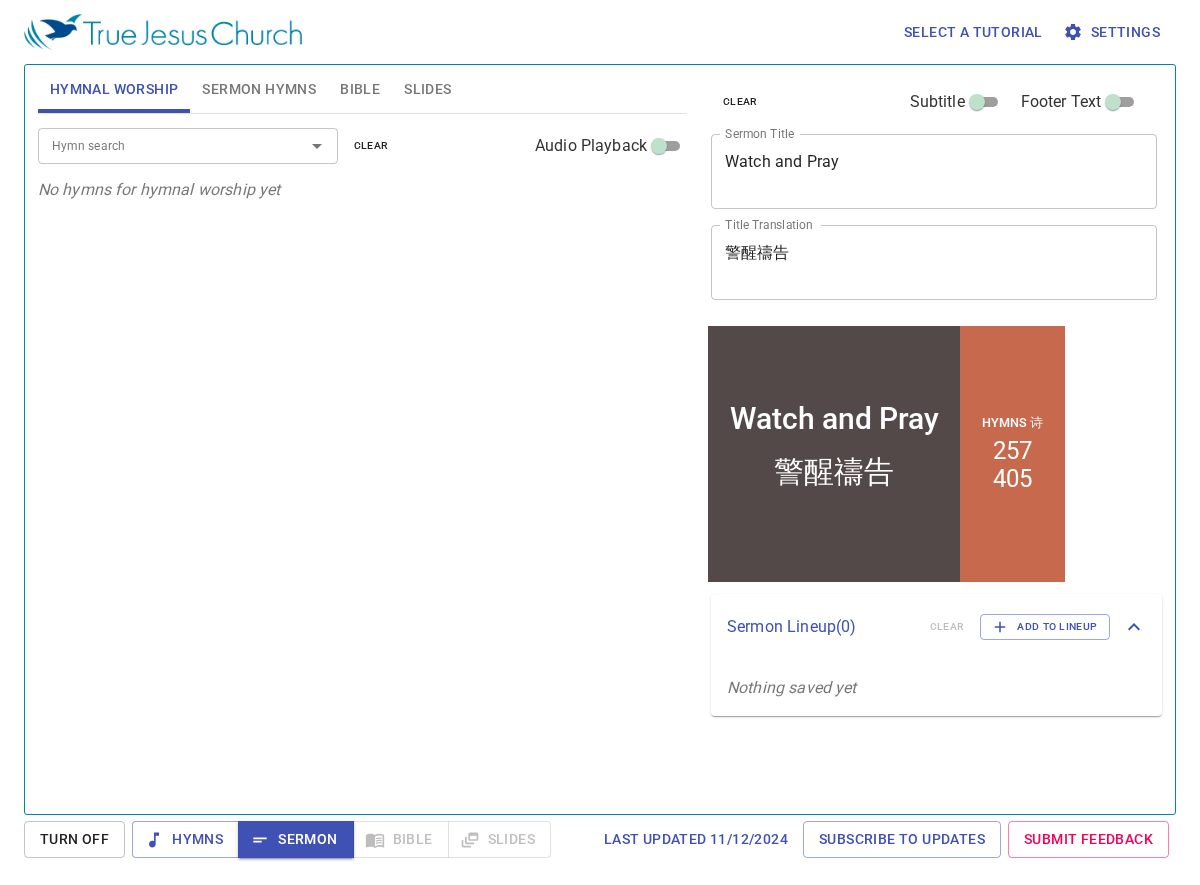 click on "Hymn search" at bounding box center (158, 145) 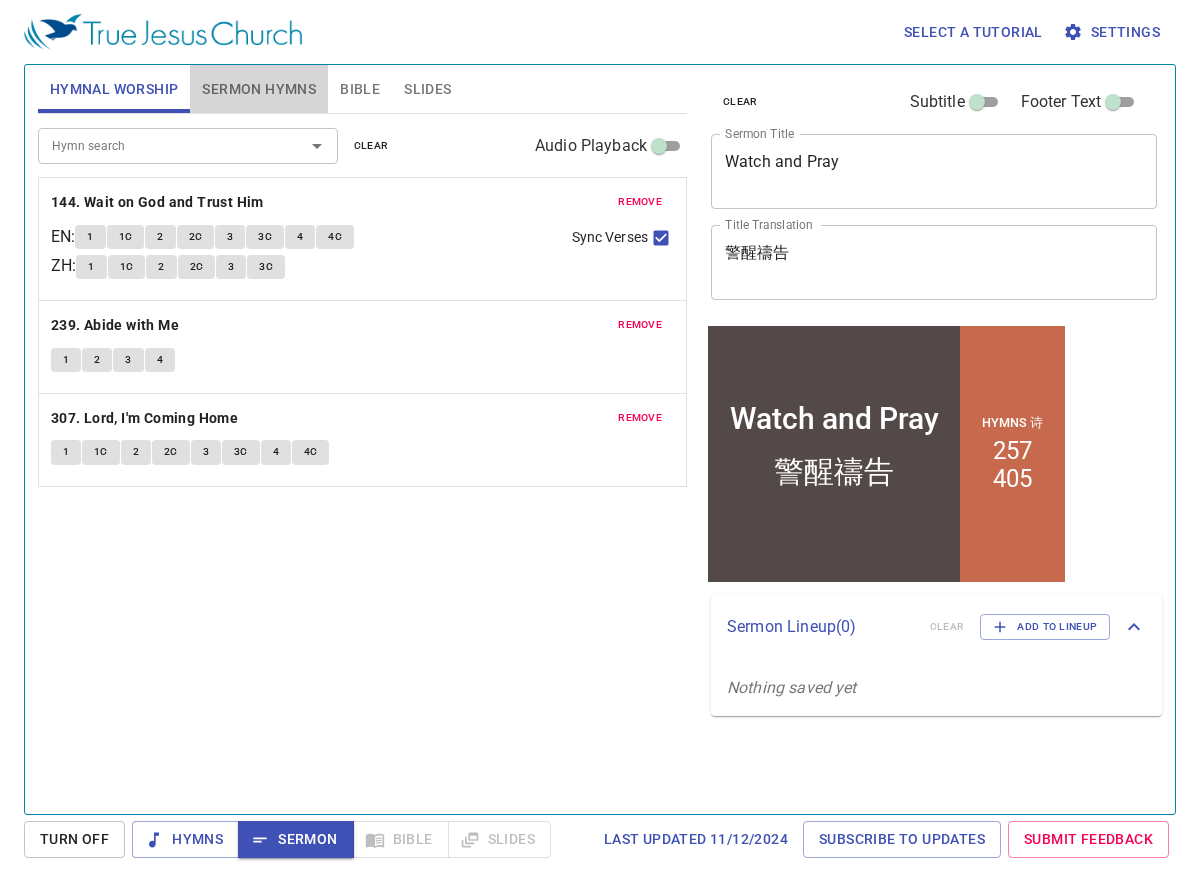 click on "Sermon Hymns" at bounding box center [259, 89] 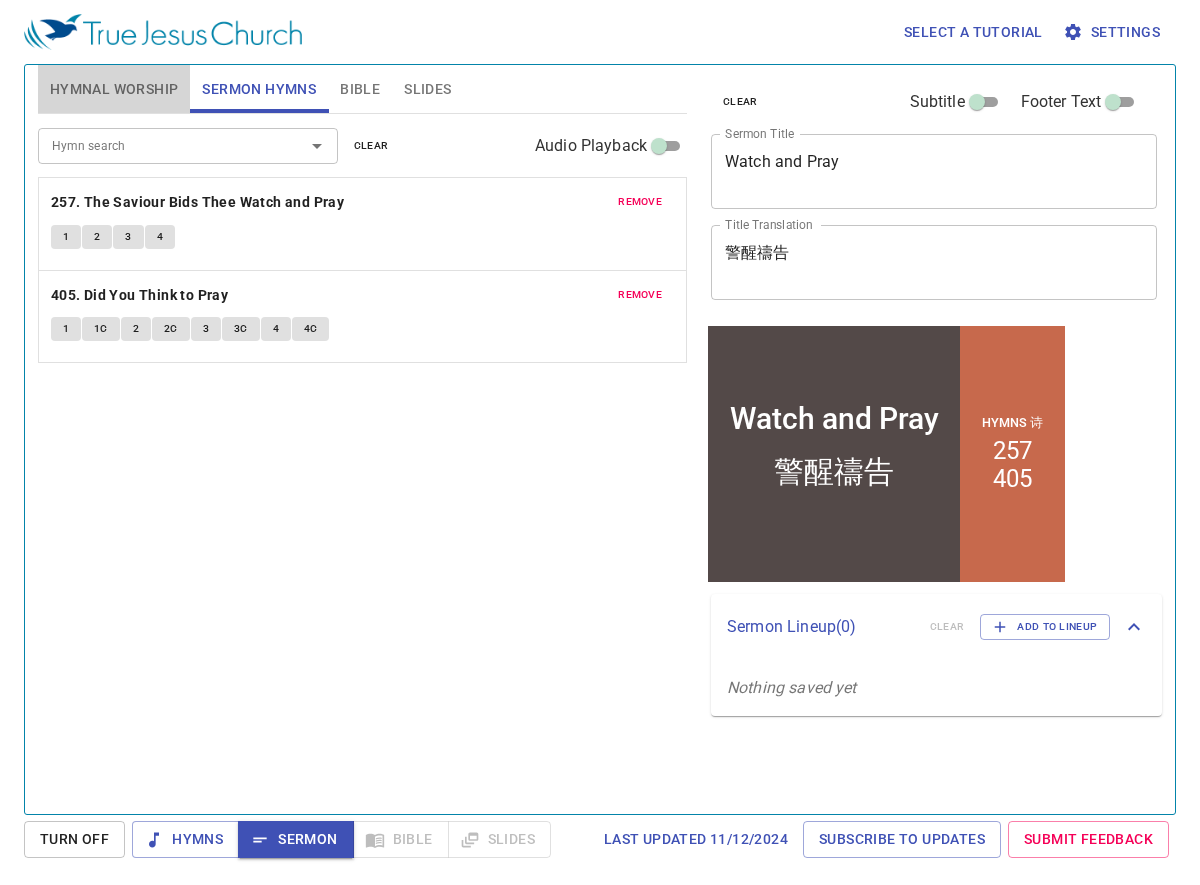 click on "Hymnal Worship" at bounding box center (114, 89) 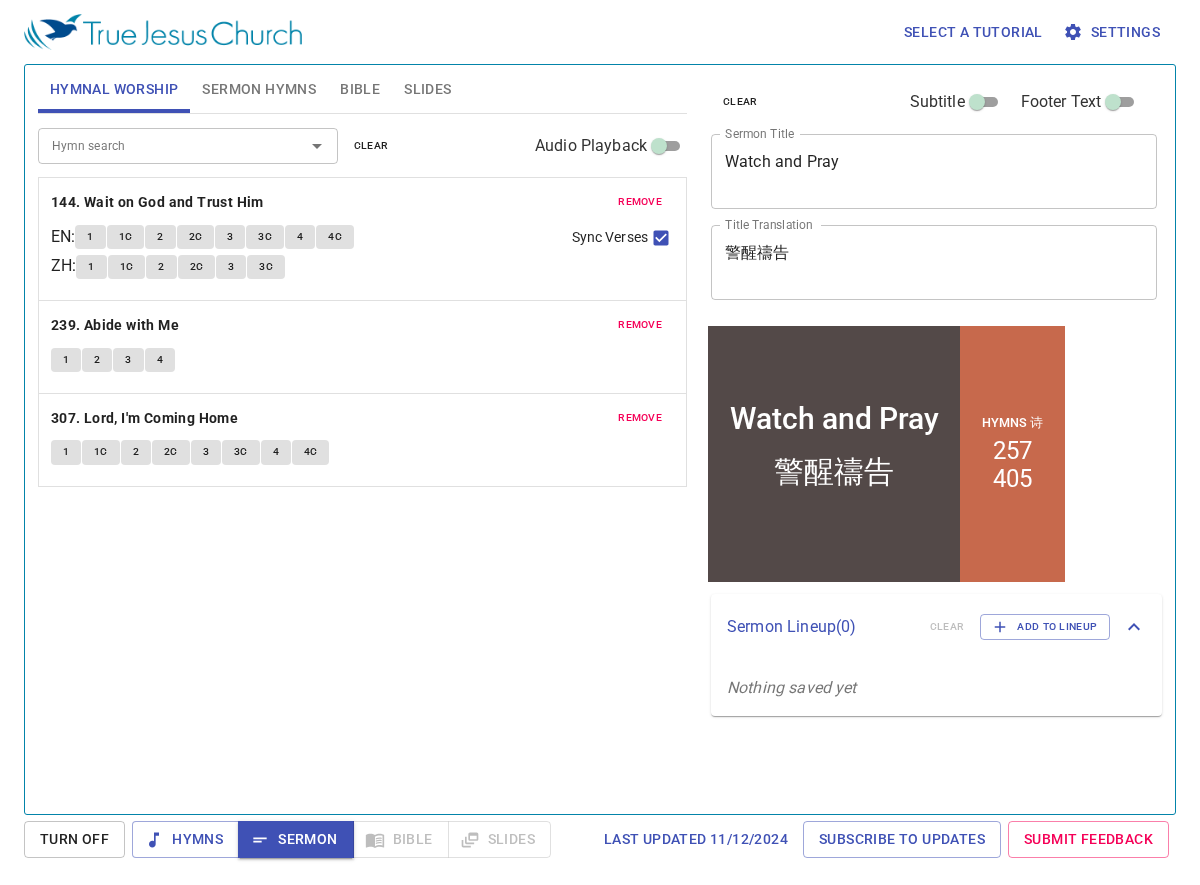 click on "Sermon Hymns" at bounding box center (259, 89) 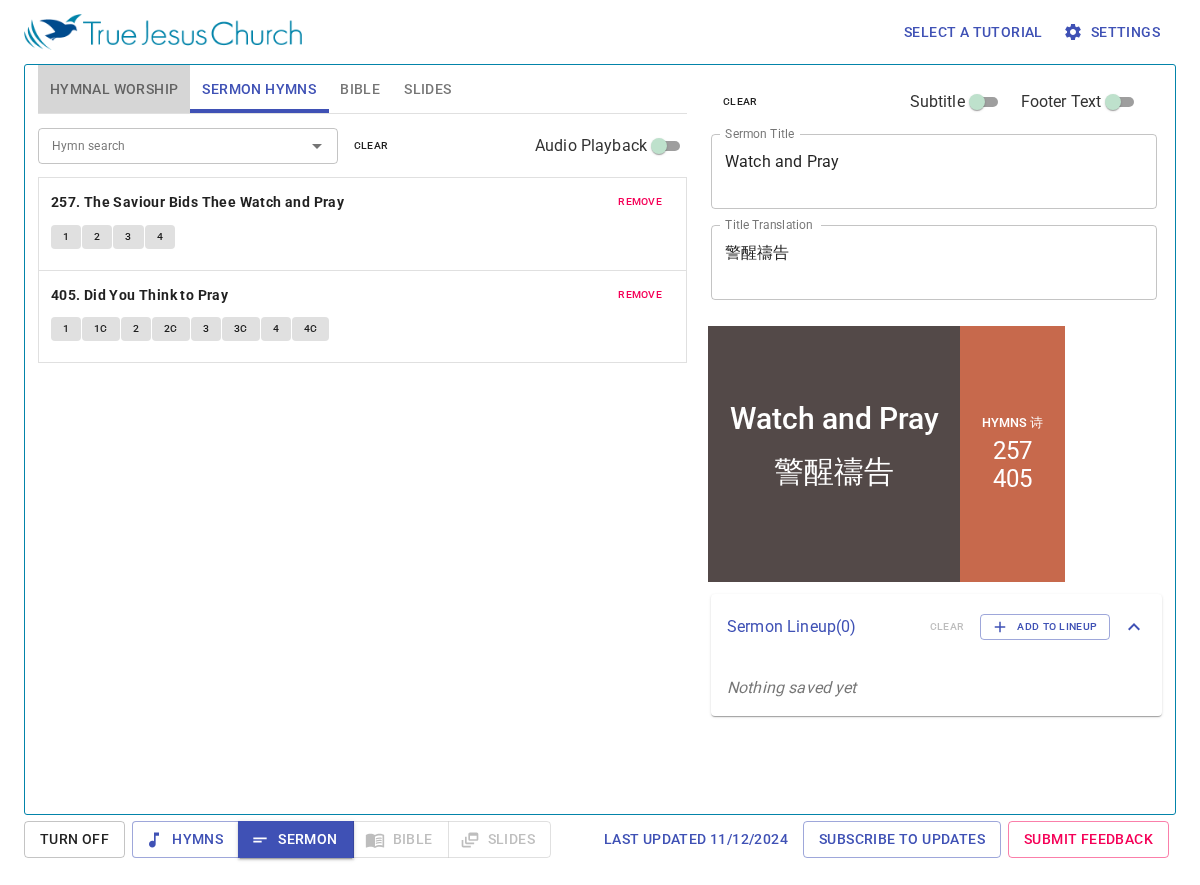 click on "Hymnal Worship" at bounding box center [114, 89] 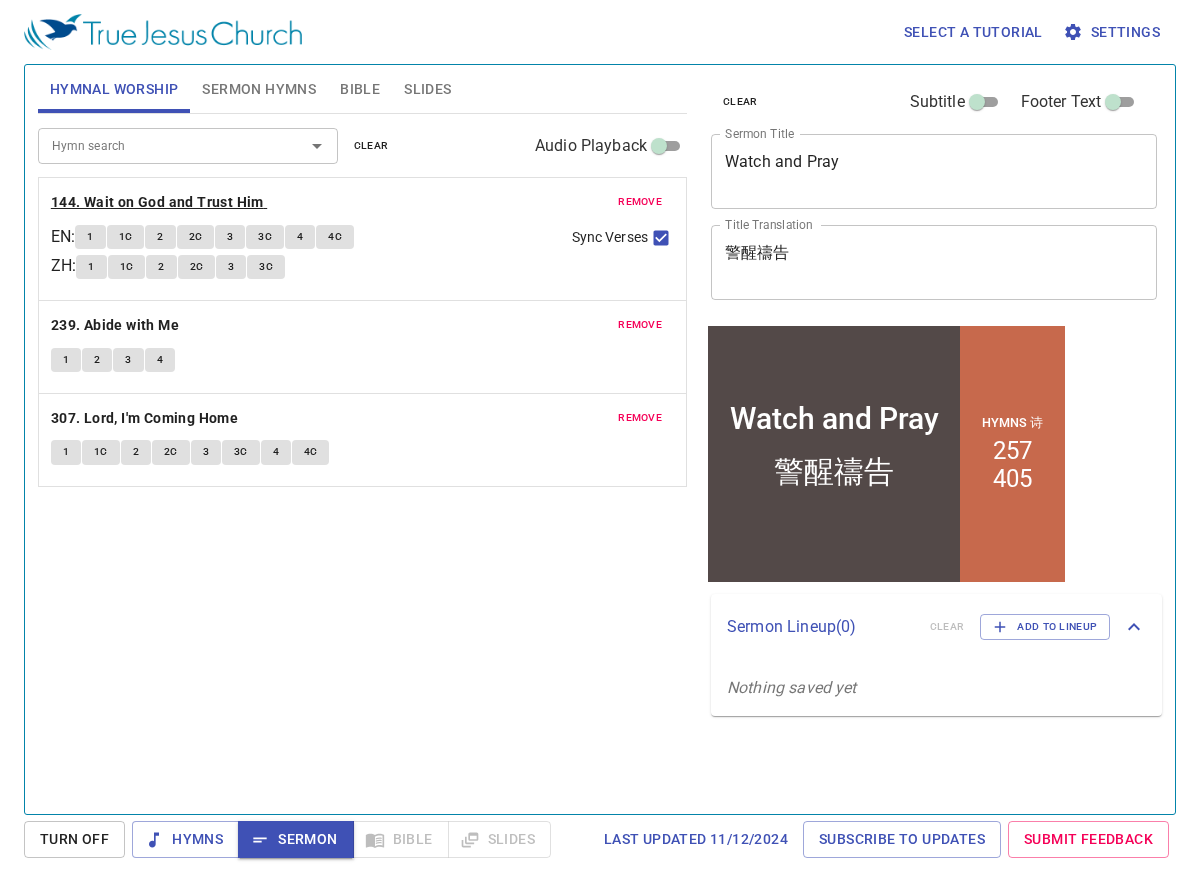 click on "144. Wait on God and Trust Him" at bounding box center [157, 202] 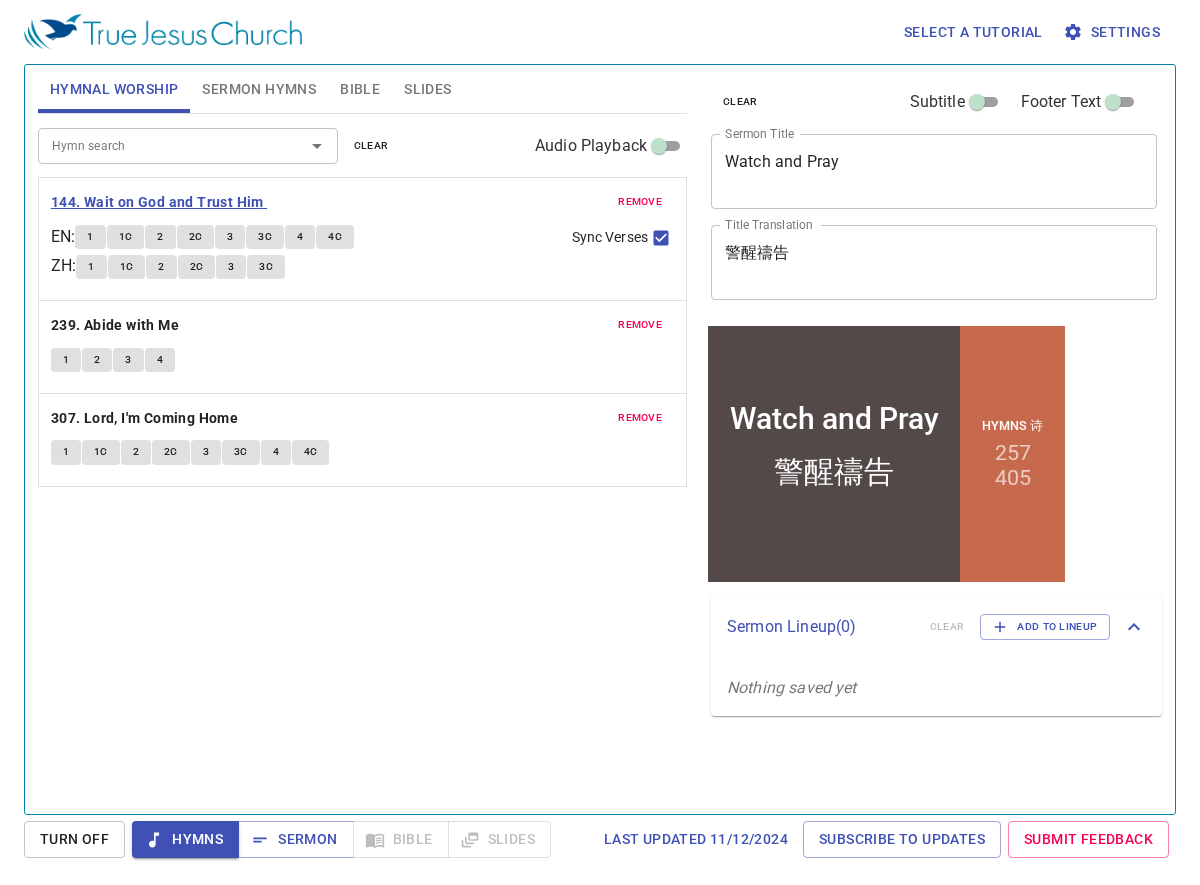 click on "144. Wait on God and Trust Him" at bounding box center (157, 202) 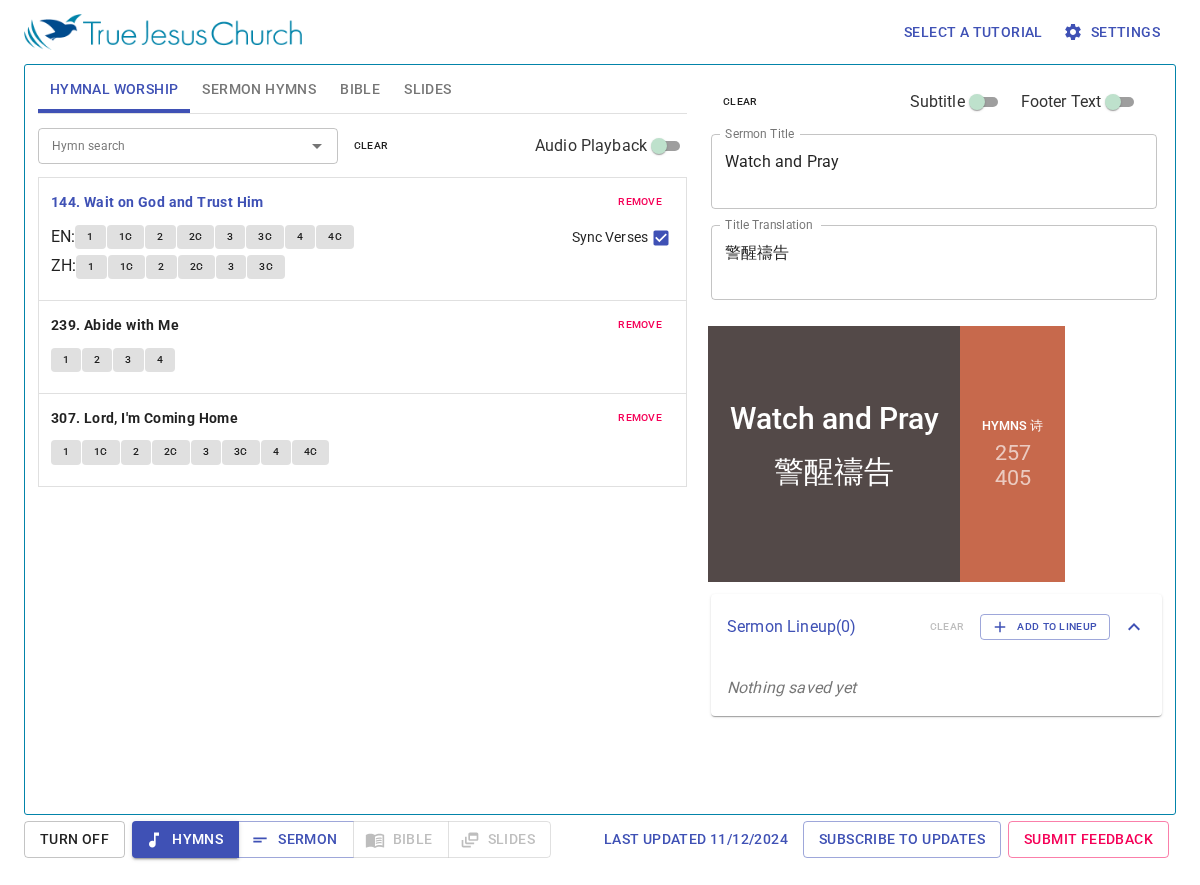 click on "1" at bounding box center [90, 237] 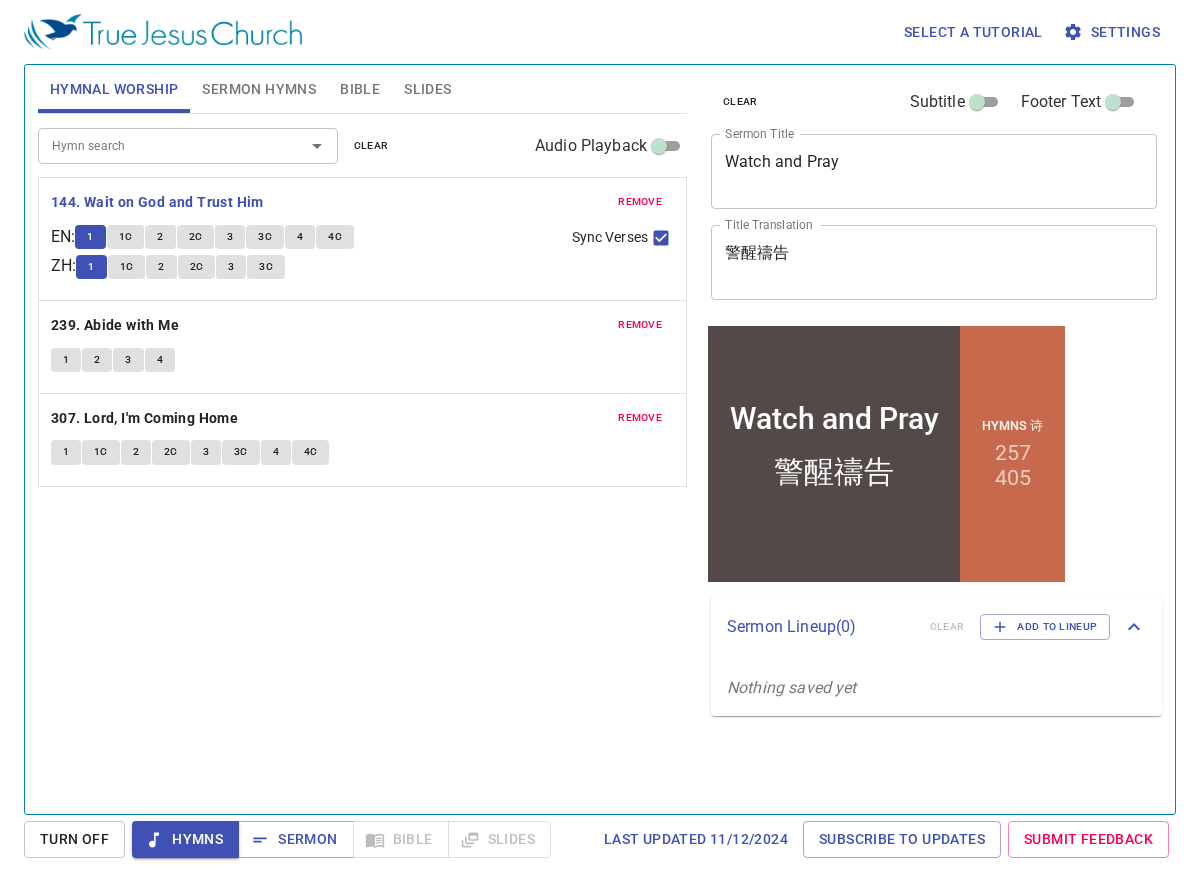 click on "1C" at bounding box center (126, 237) 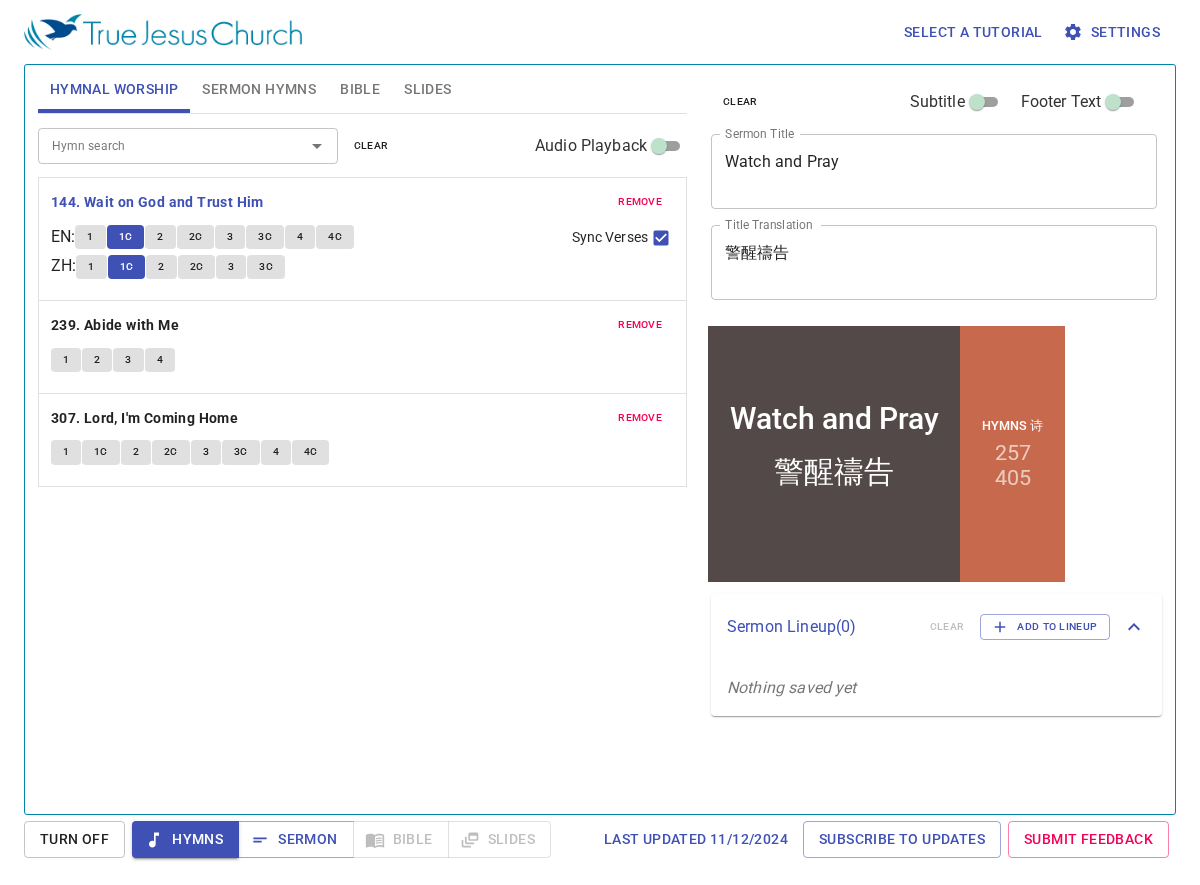 click on "2" at bounding box center [160, 237] 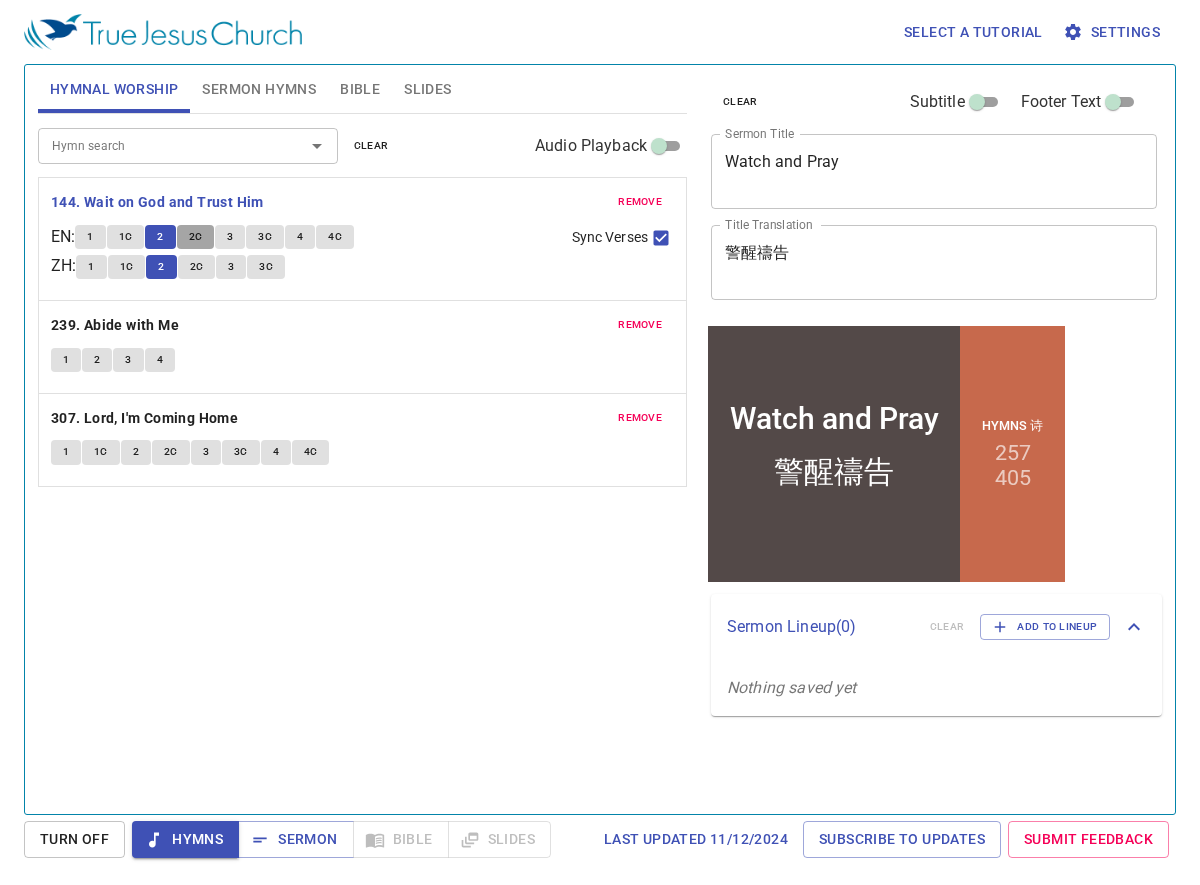 click on "2C" at bounding box center (196, 237) 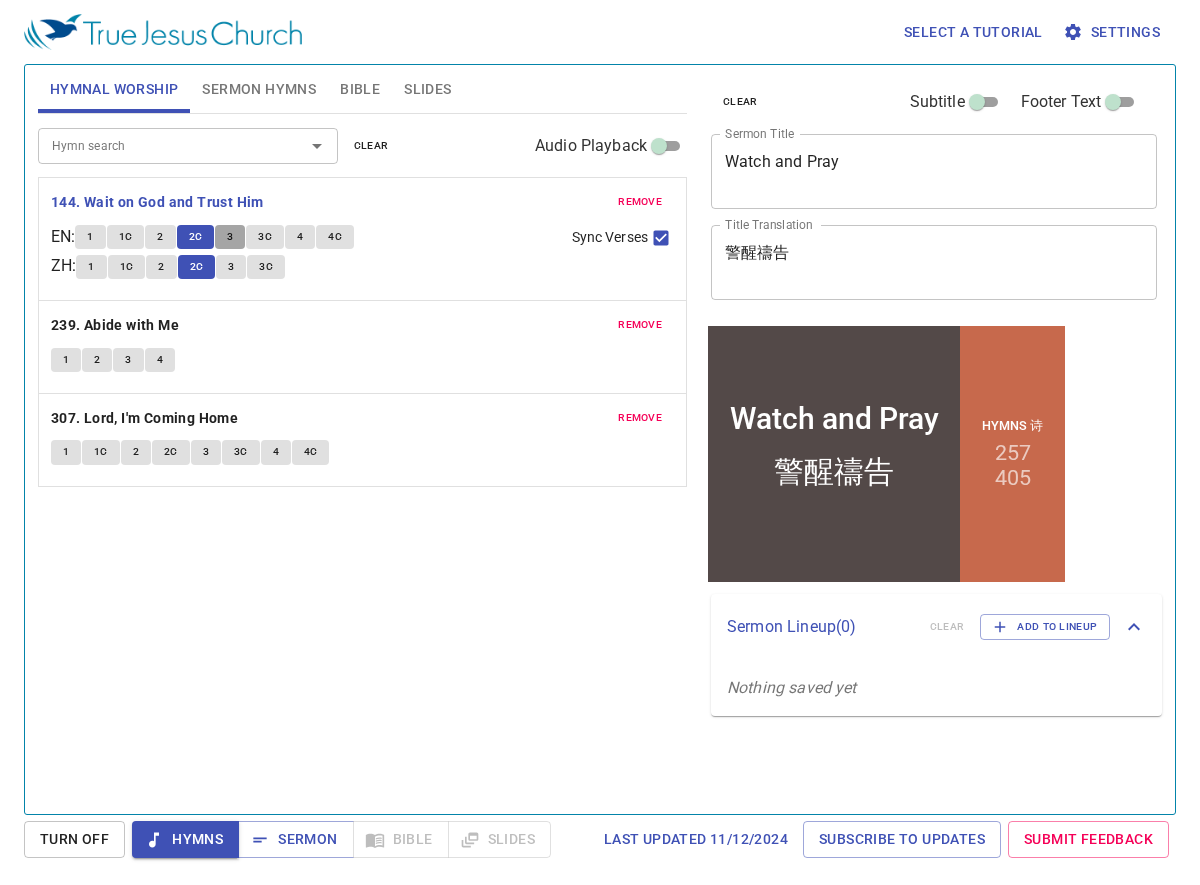 click on "3" at bounding box center [230, 237] 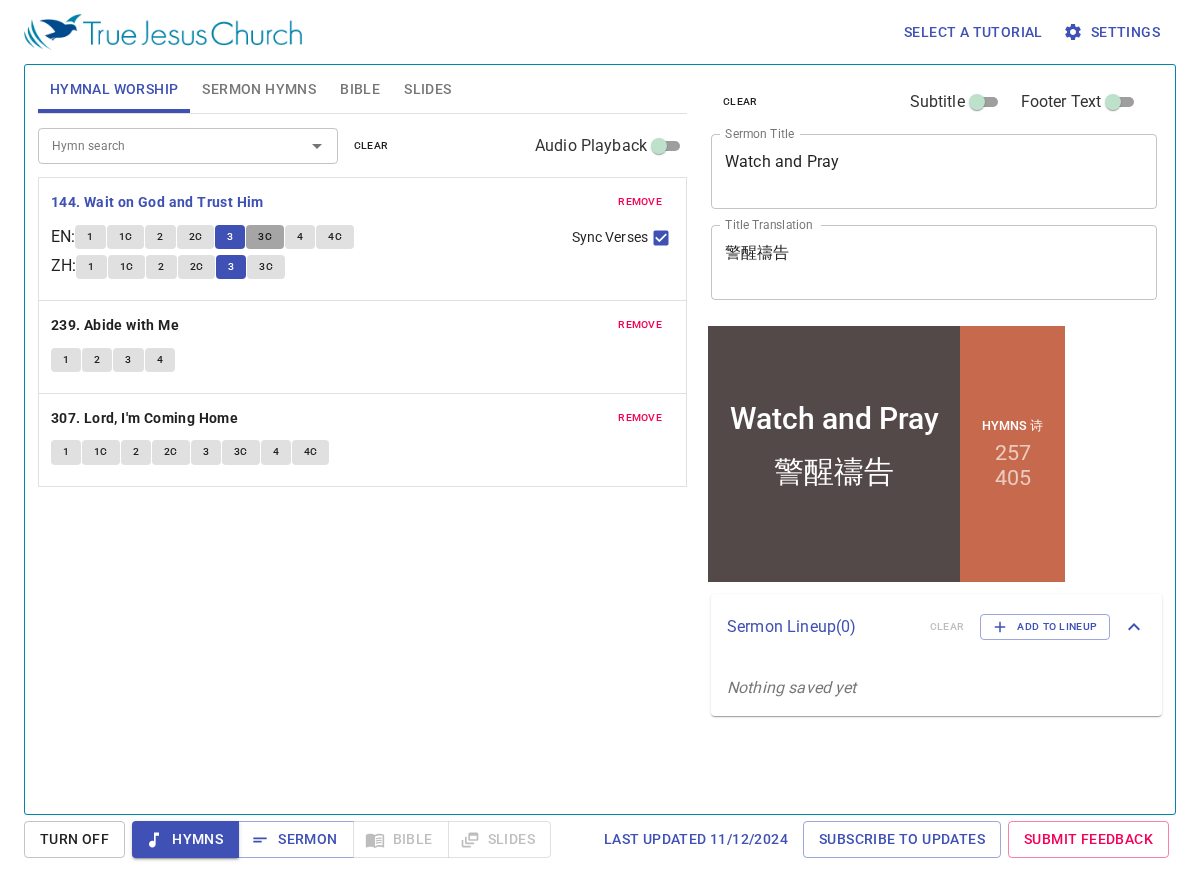 click on "3C" at bounding box center [265, 237] 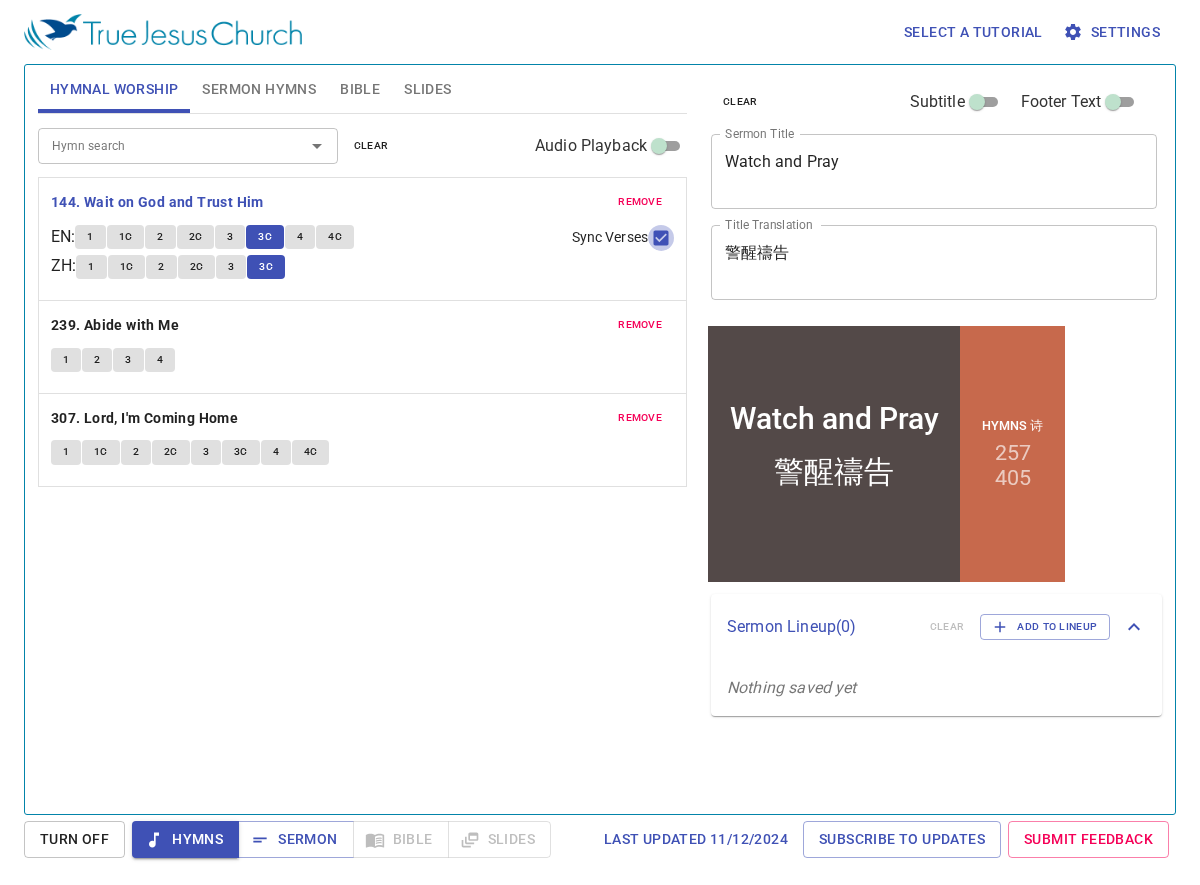 click on "Sync Verses" at bounding box center [661, 242] 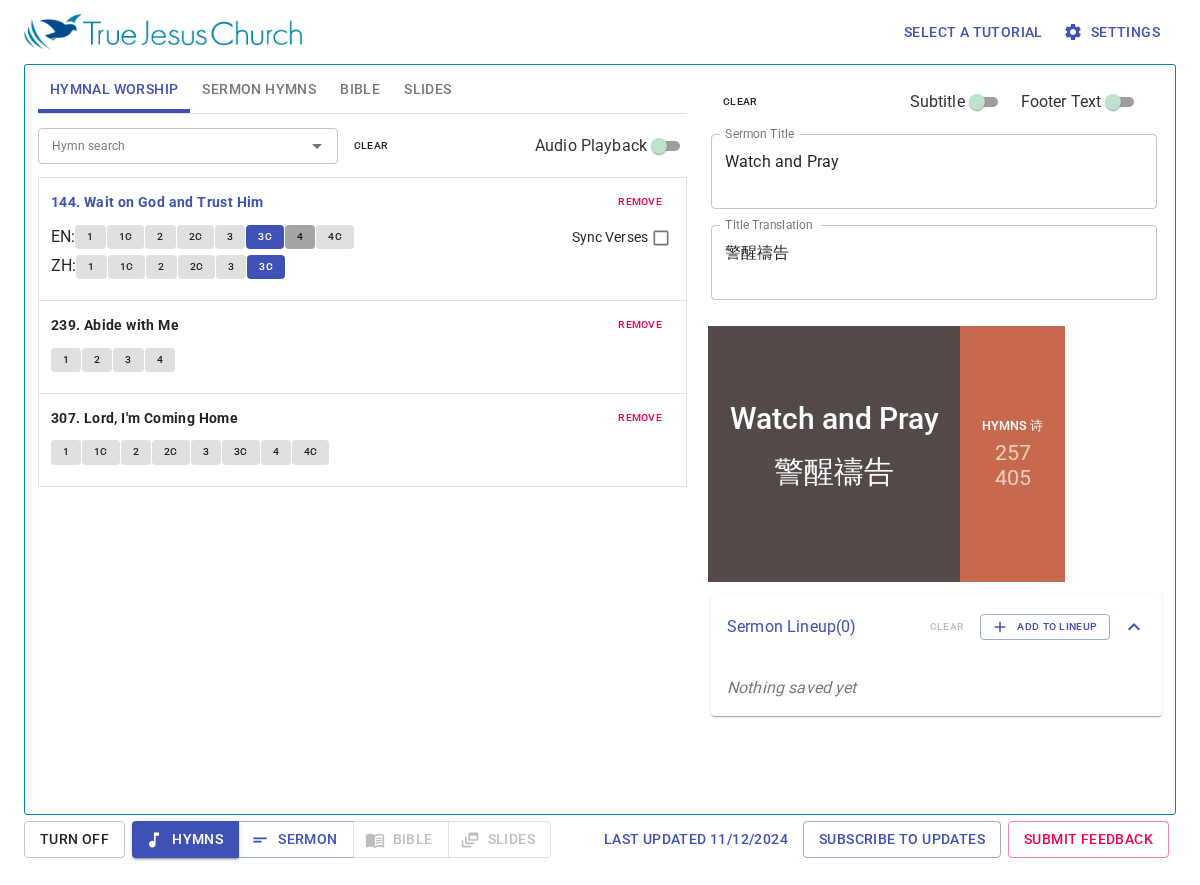 click on "4" at bounding box center [300, 237] 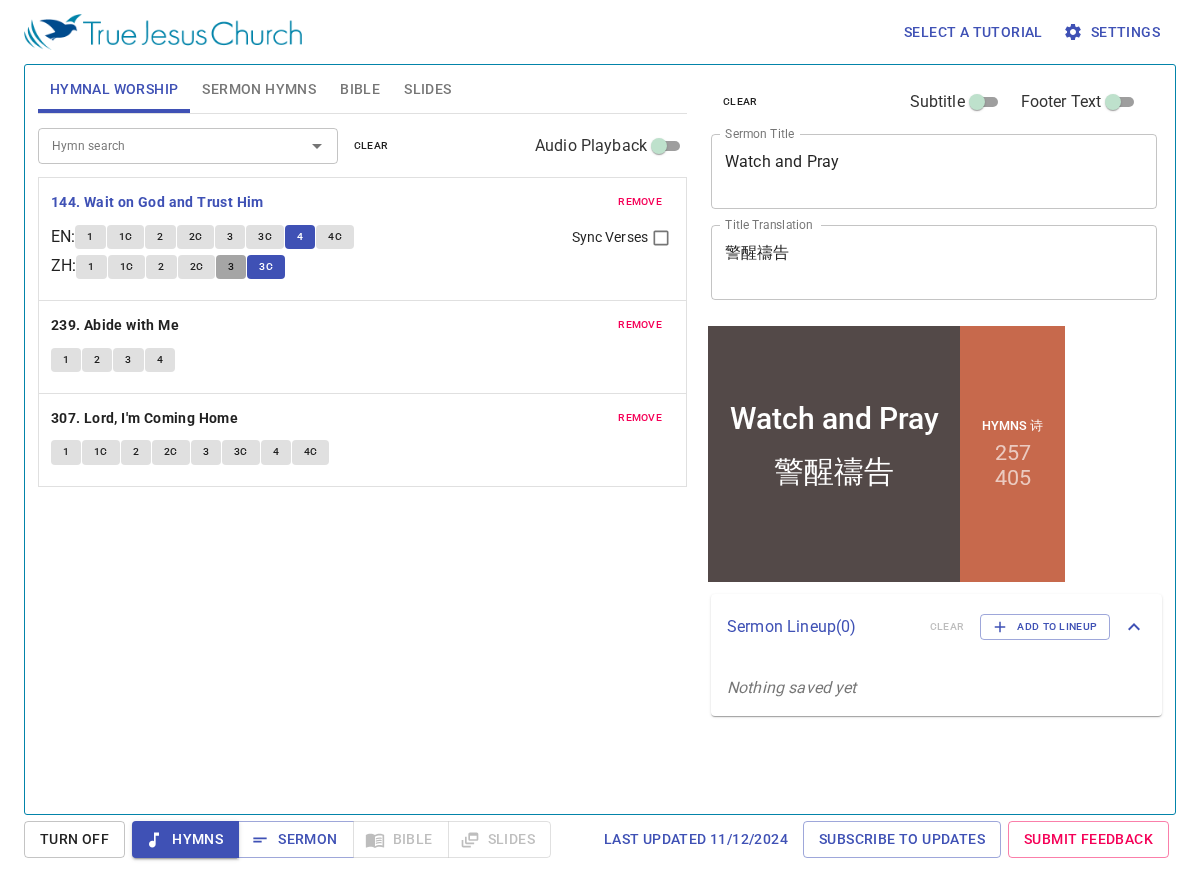 click on "3" at bounding box center (230, 237) 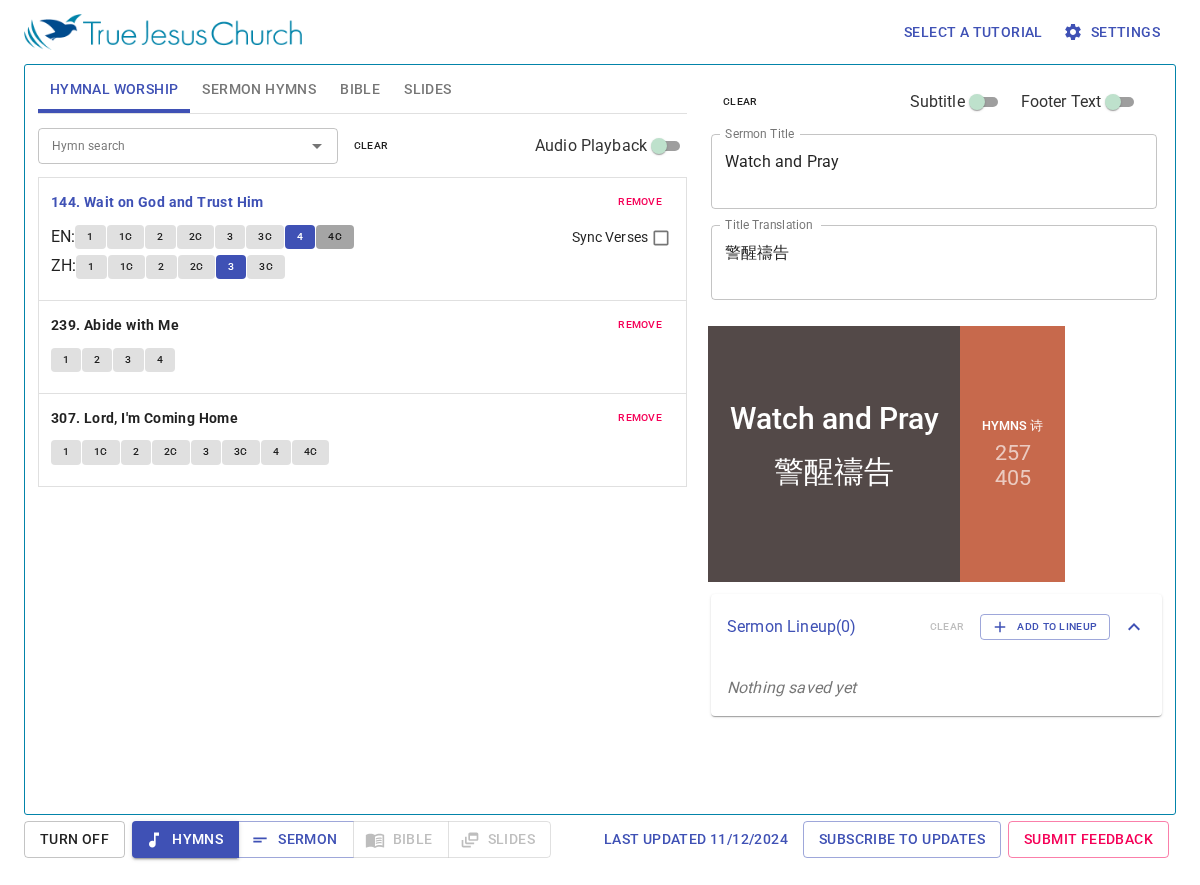 click on "4C" at bounding box center [335, 237] 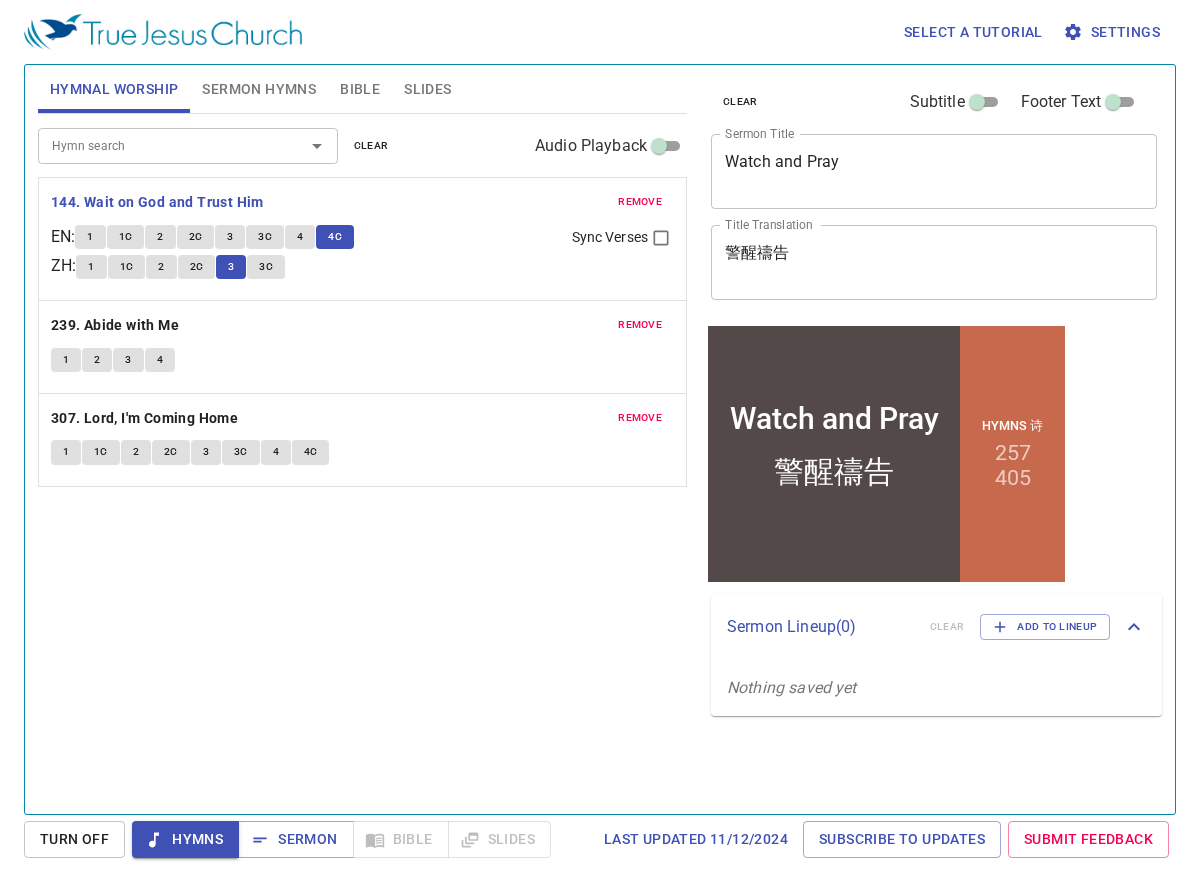 click on "3C" at bounding box center (90, 237) 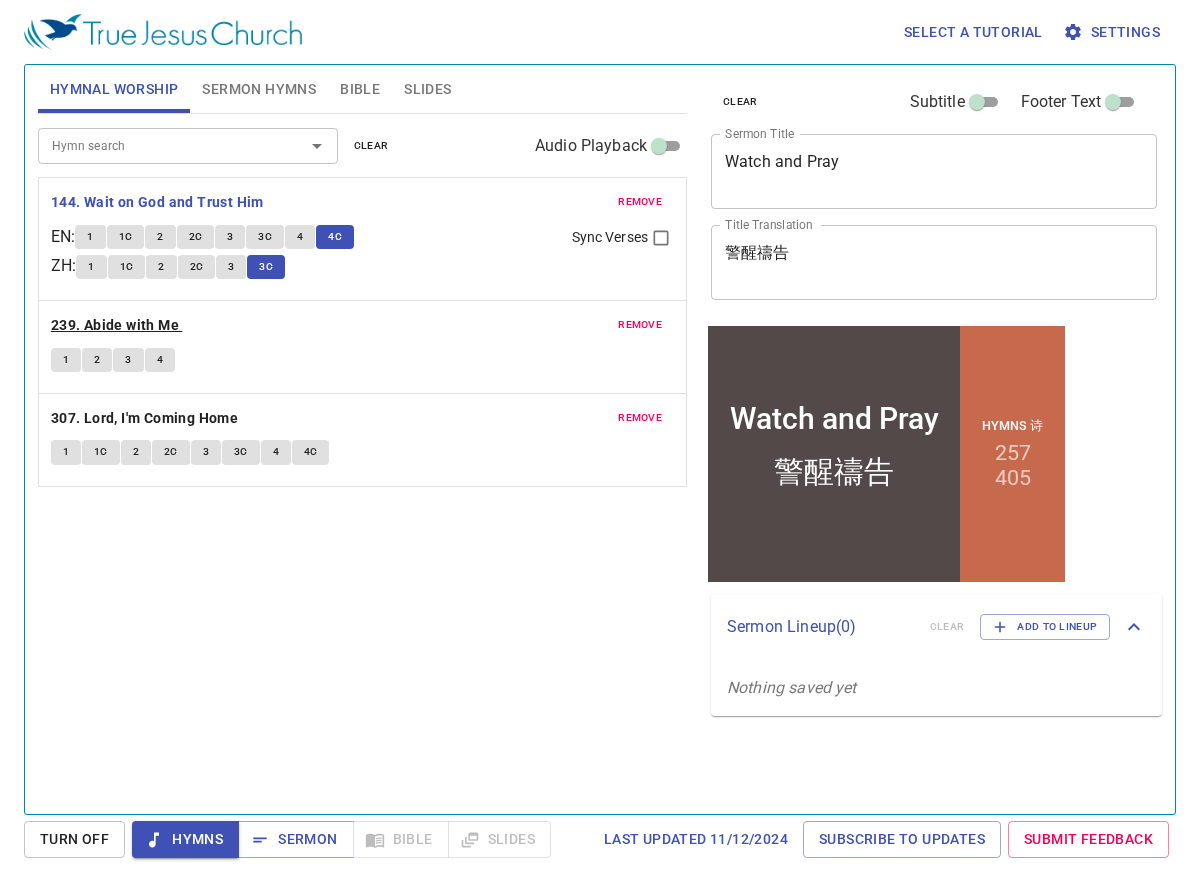 click on "239. Abide with Me" at bounding box center (157, 202) 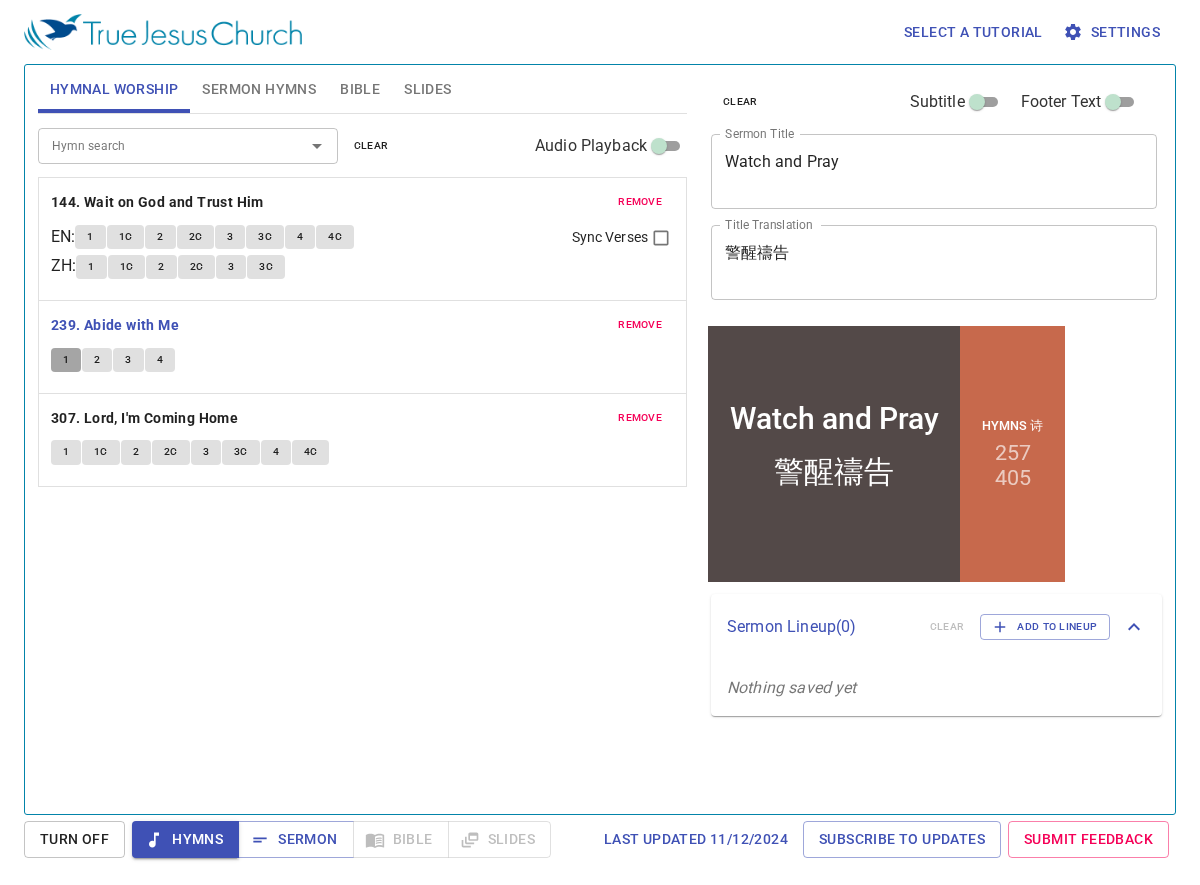 click on "1" at bounding box center (66, 360) 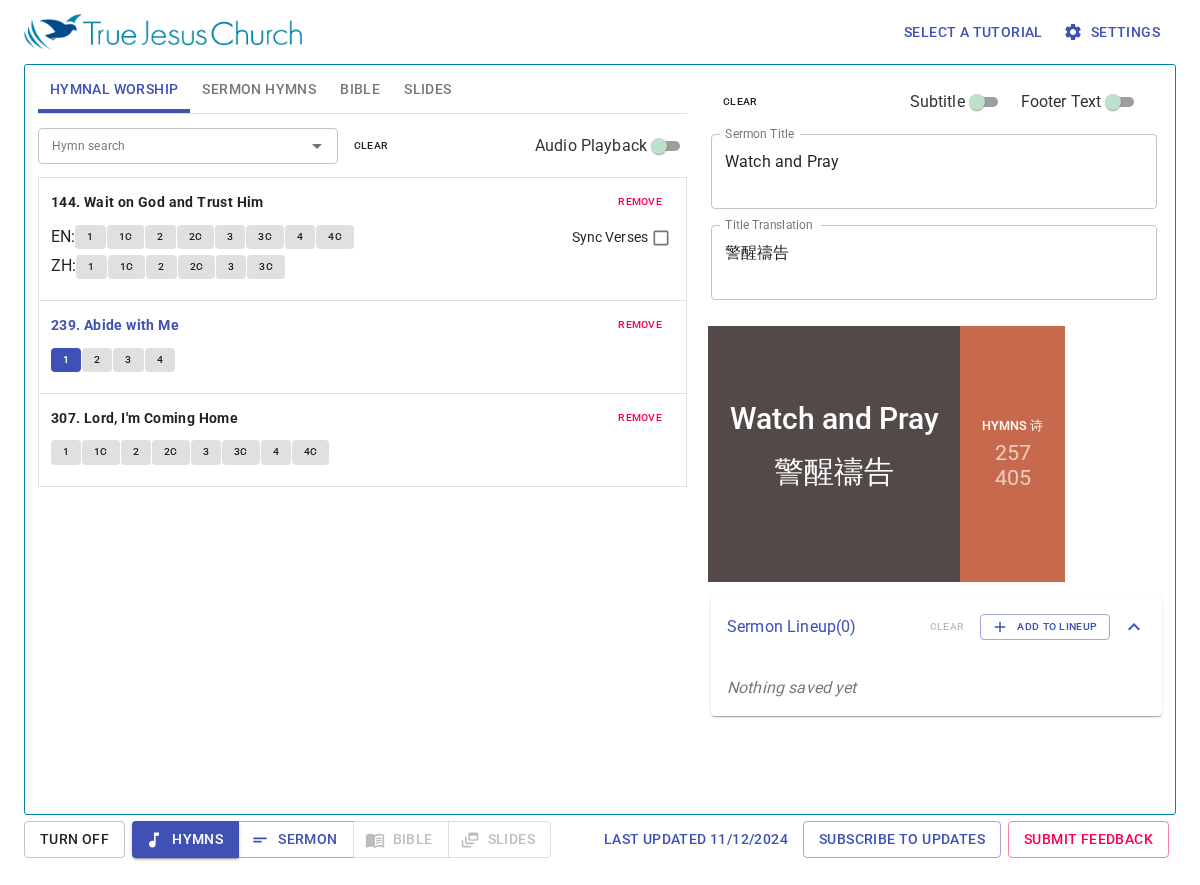 click on "2" at bounding box center [97, 360] 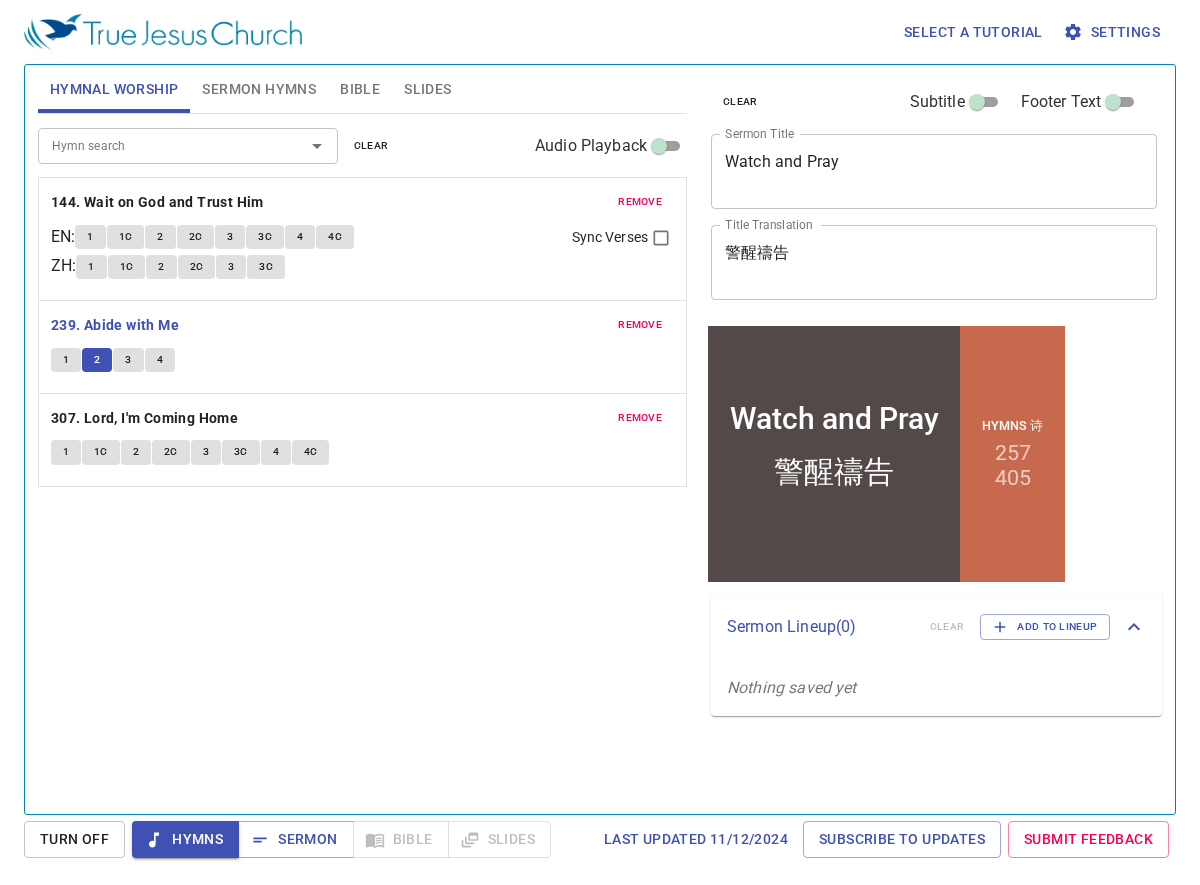 click on "3" at bounding box center [128, 360] 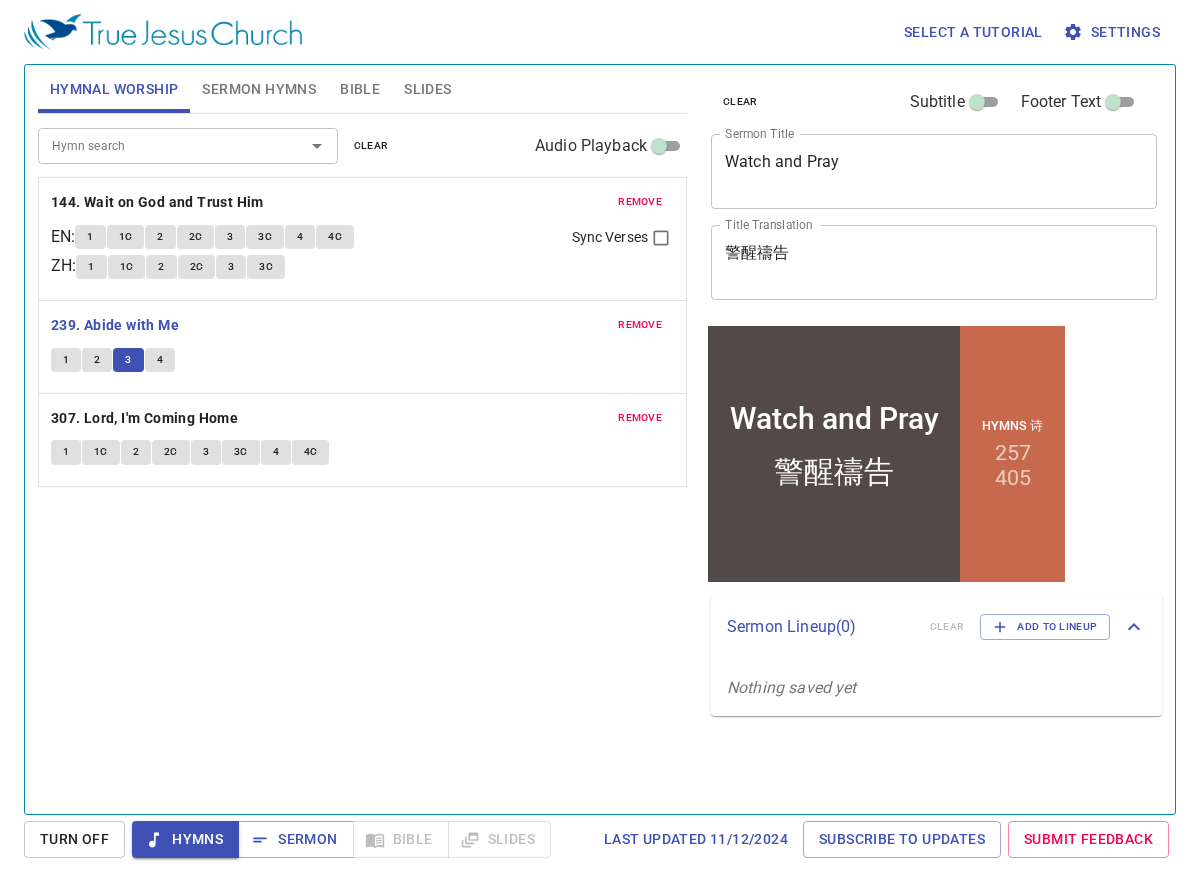 click on "4" at bounding box center (160, 360) 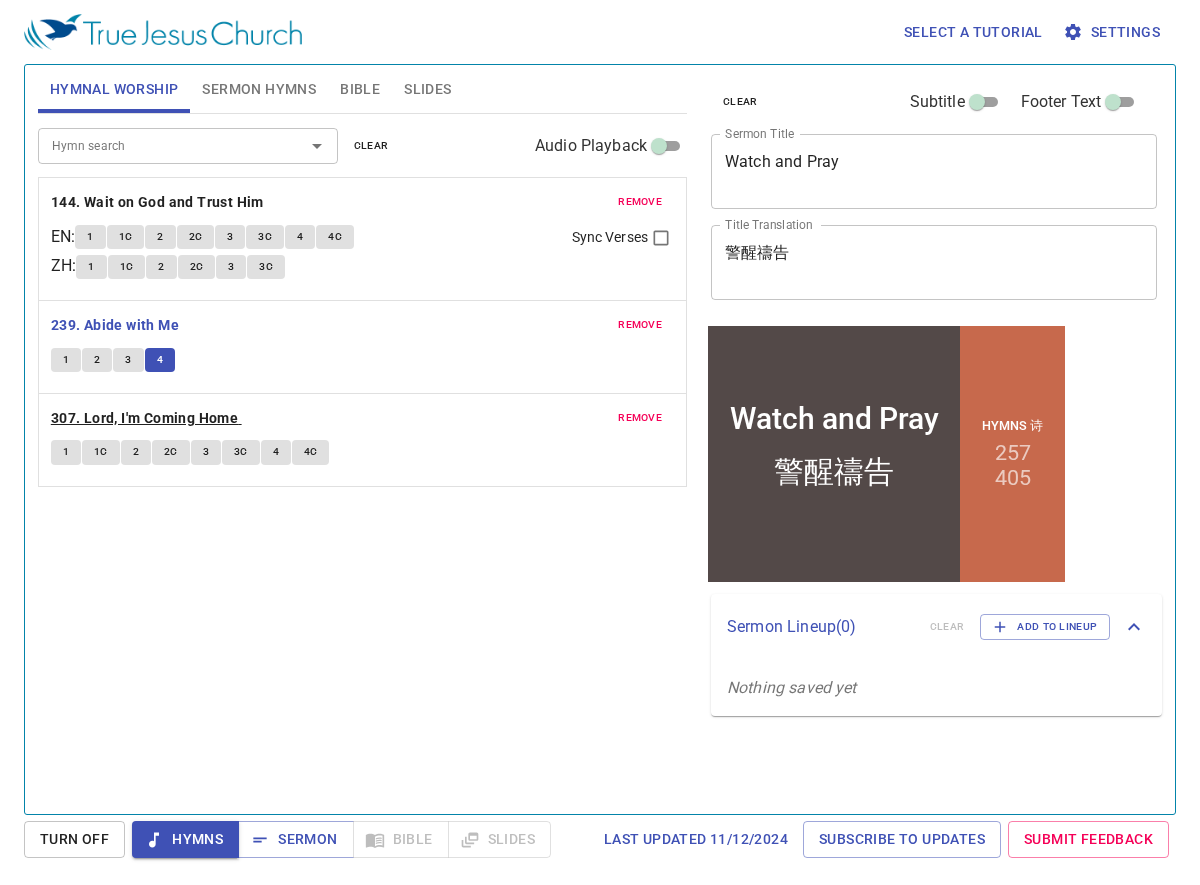 click on "307. Lord, I'm Coming Home" at bounding box center [157, 202] 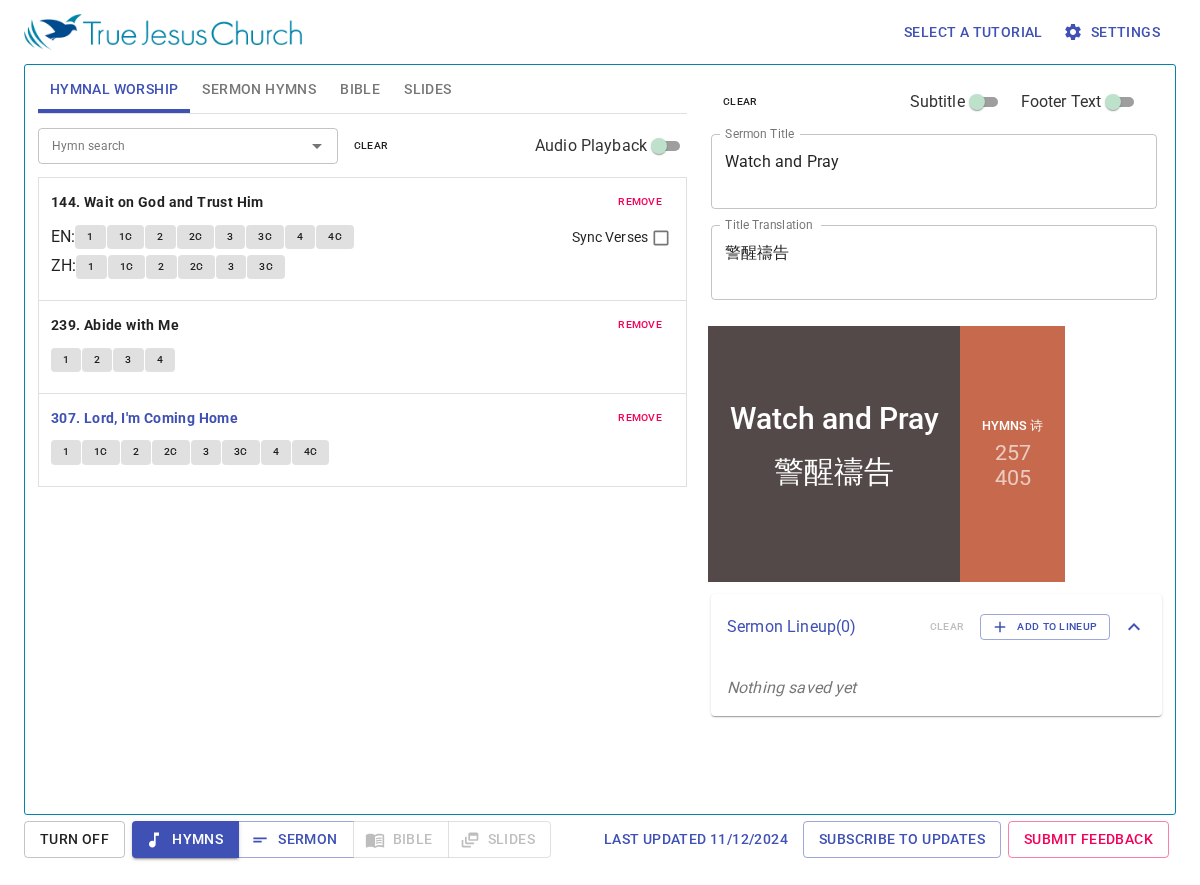 click on "1" at bounding box center (66, 452) 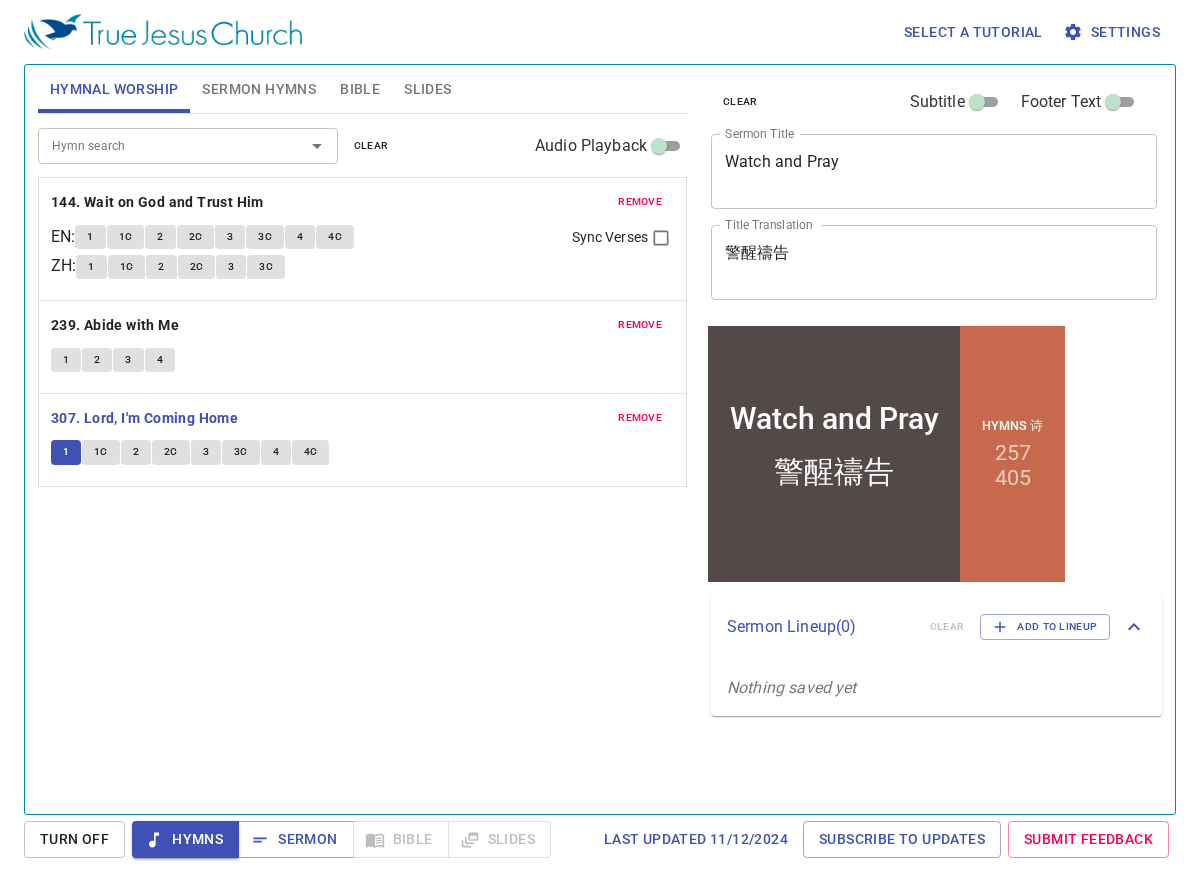 click on "1C" at bounding box center [66, 452] 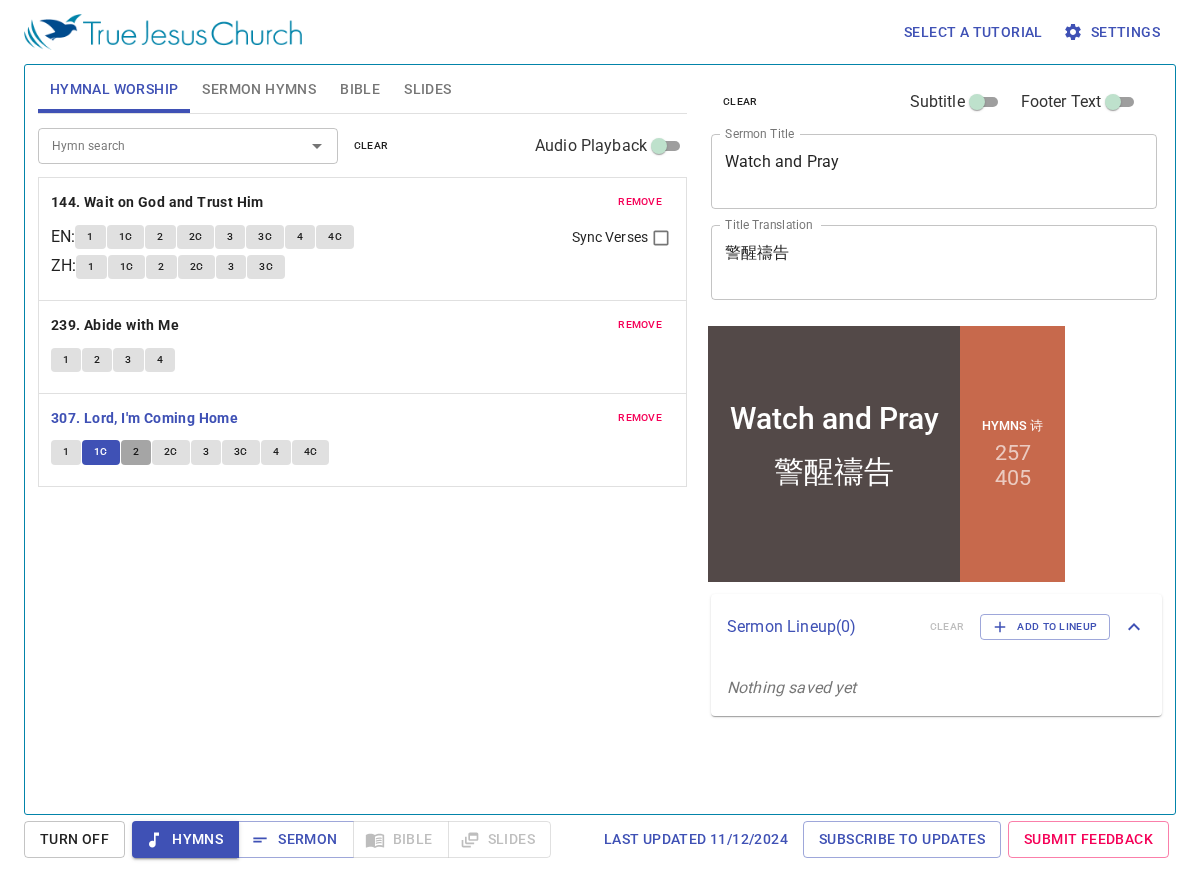 click on "2" at bounding box center [136, 452] 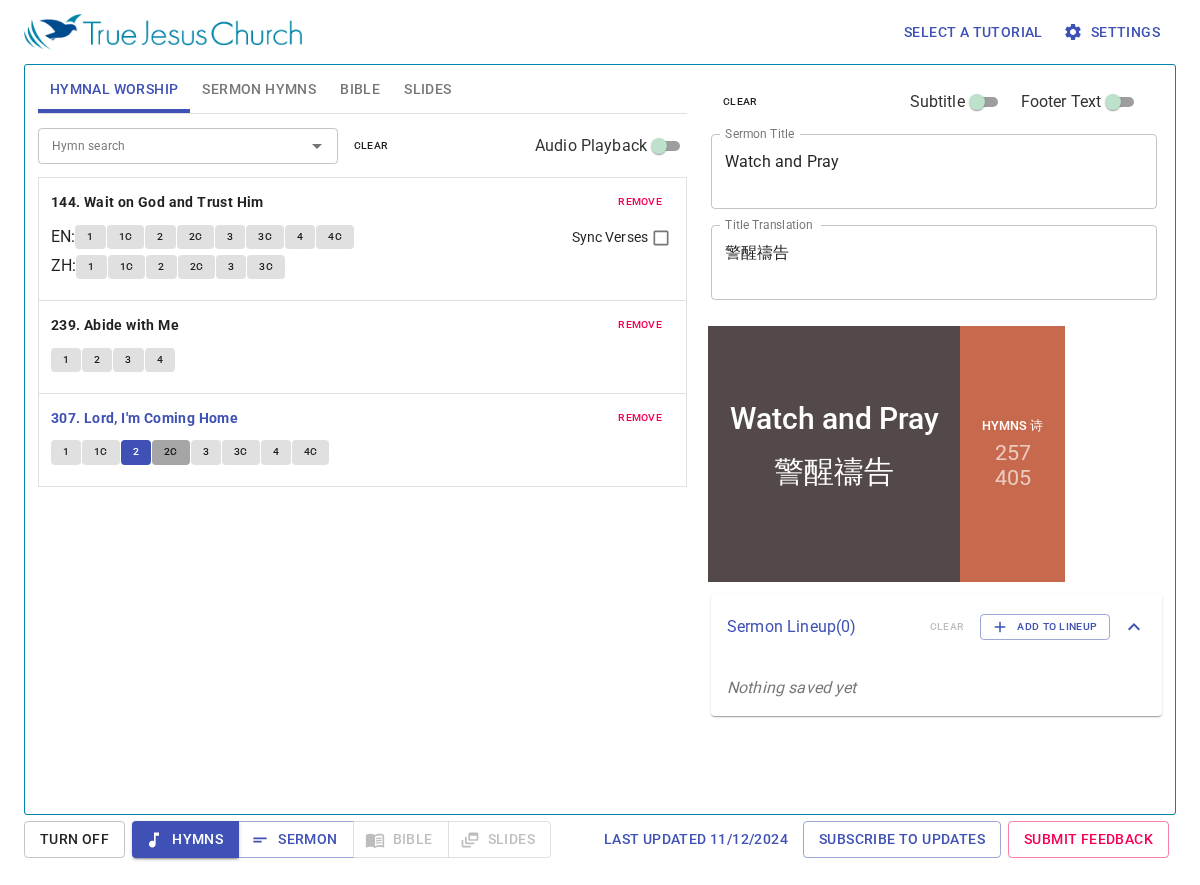 click on "2C" at bounding box center [66, 452] 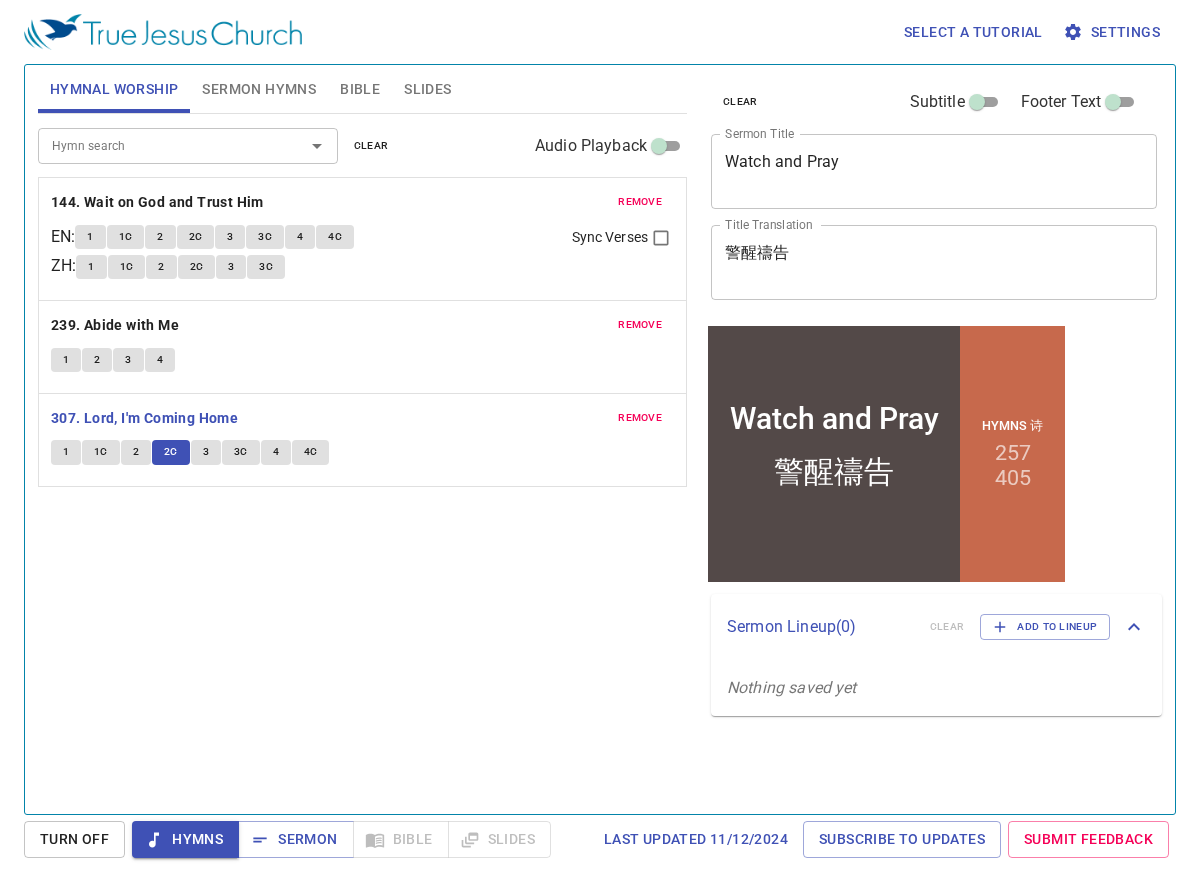 click on "3" at bounding box center [66, 452] 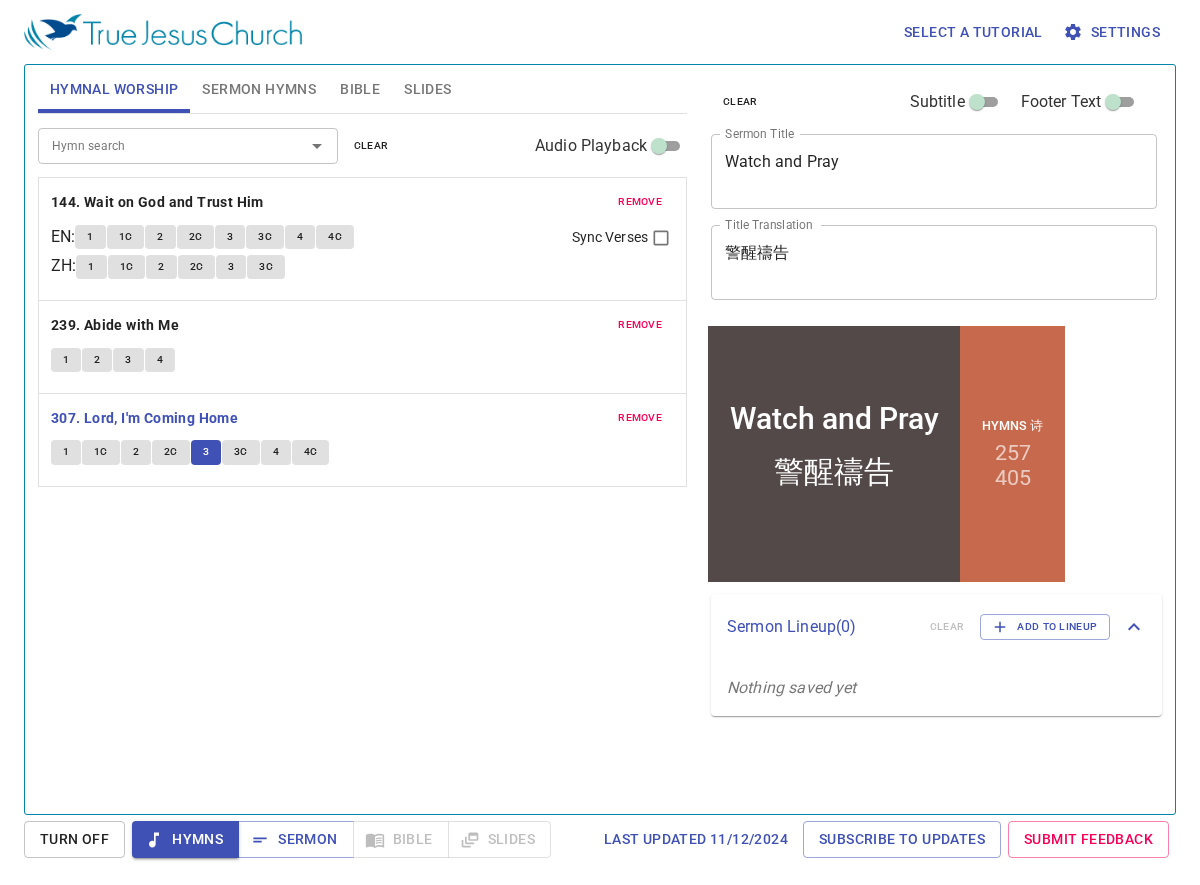 click on "3C" at bounding box center [66, 452] 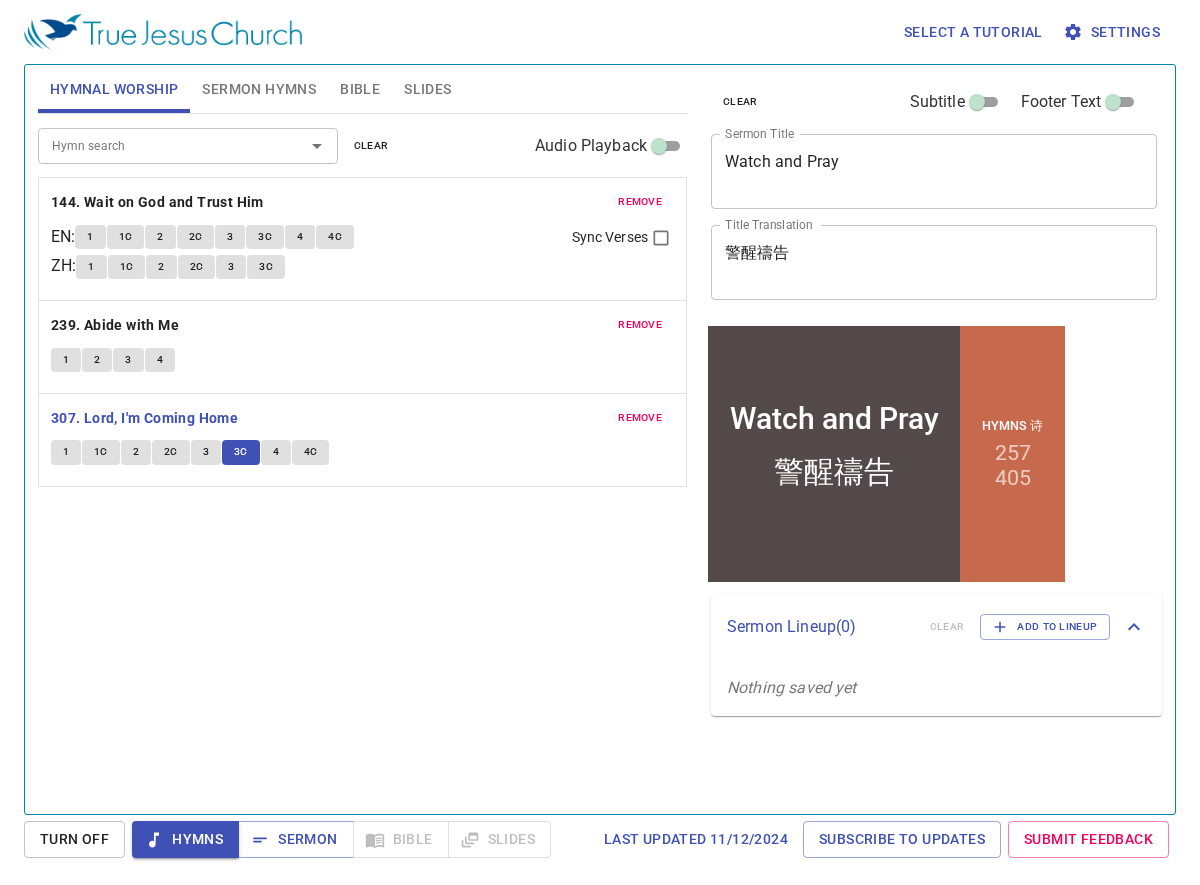 click on "4" at bounding box center [66, 452] 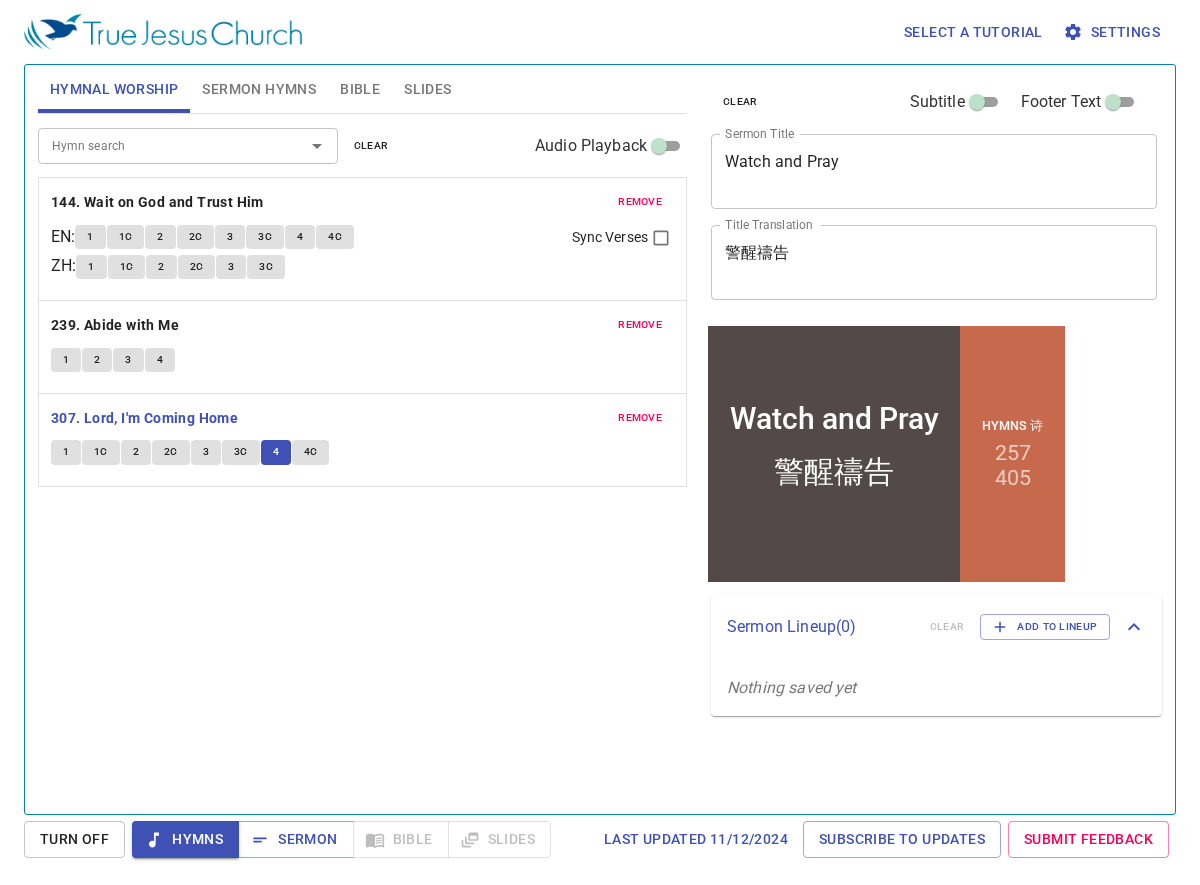 type 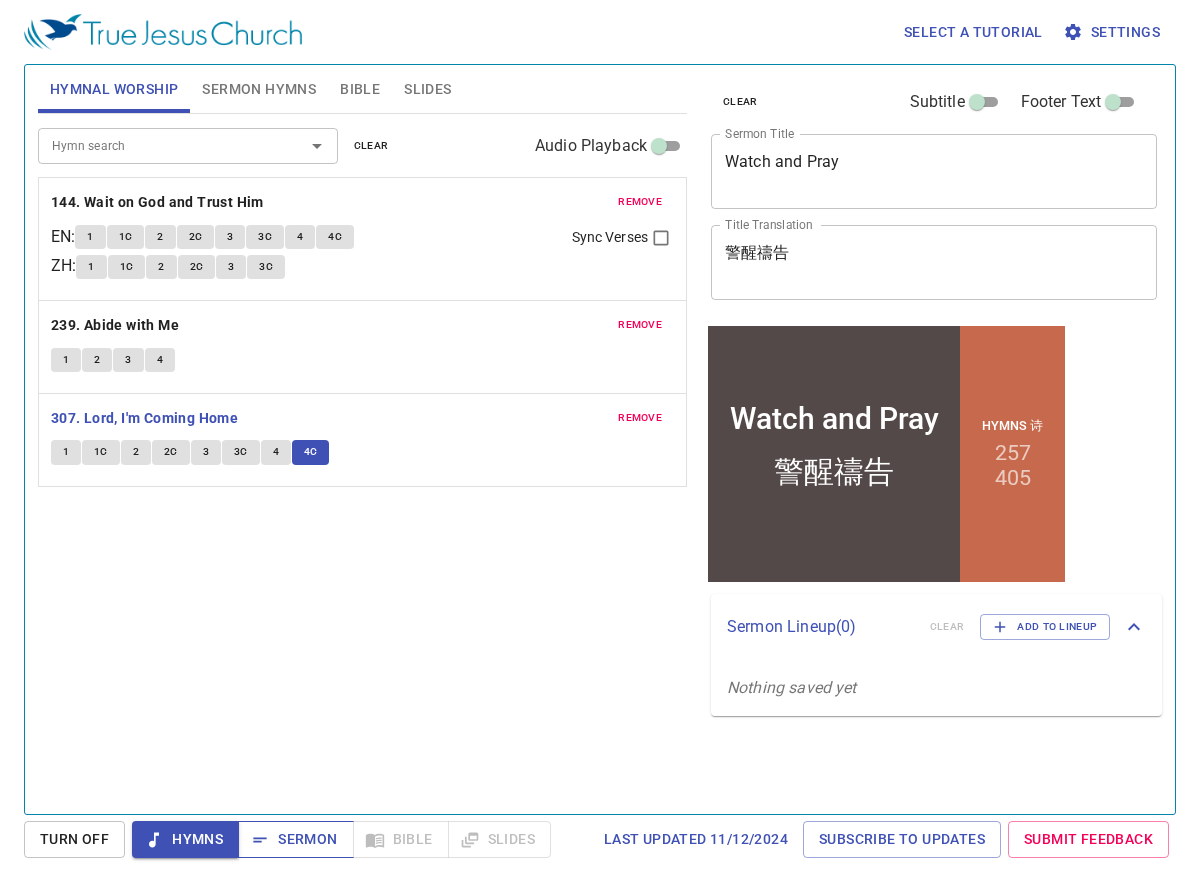 click on "Sermon" at bounding box center (295, 839) 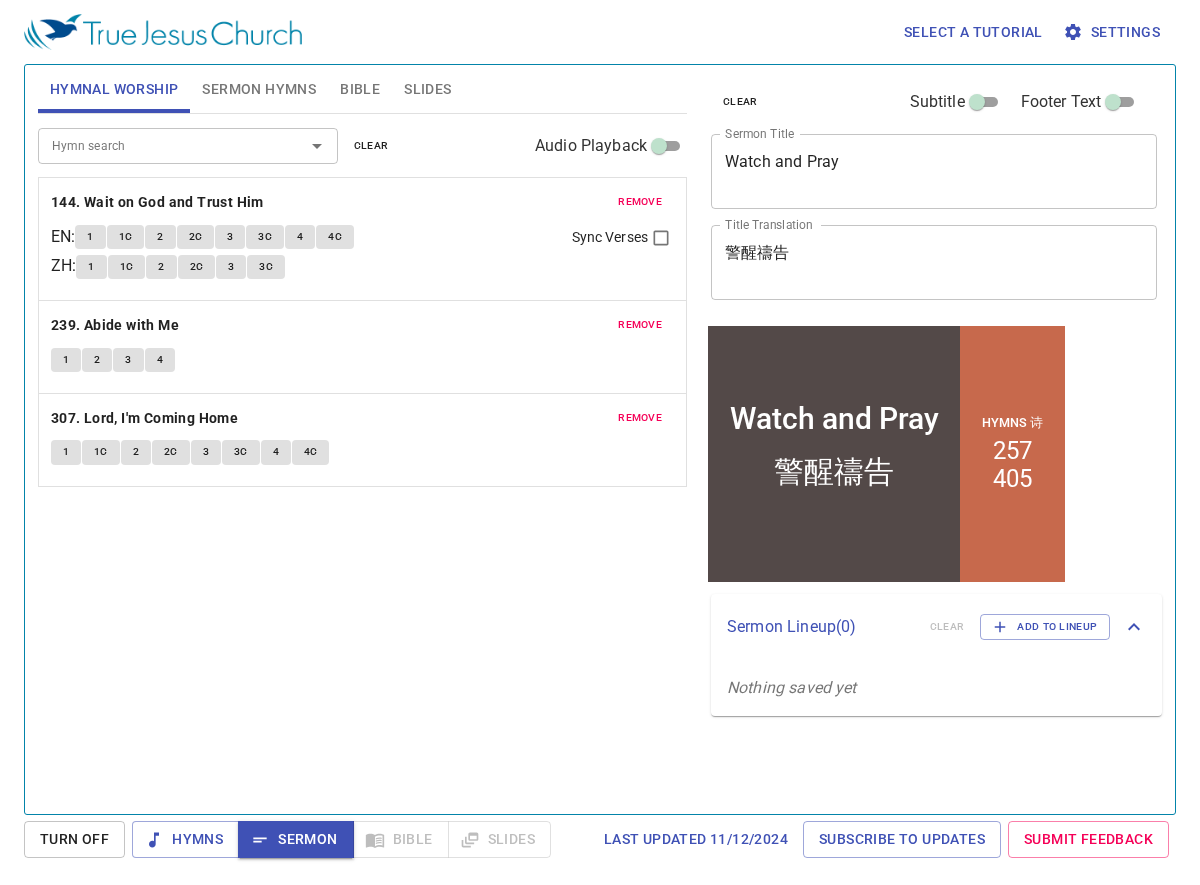 click on "Sermon Hymns" at bounding box center [259, 89] 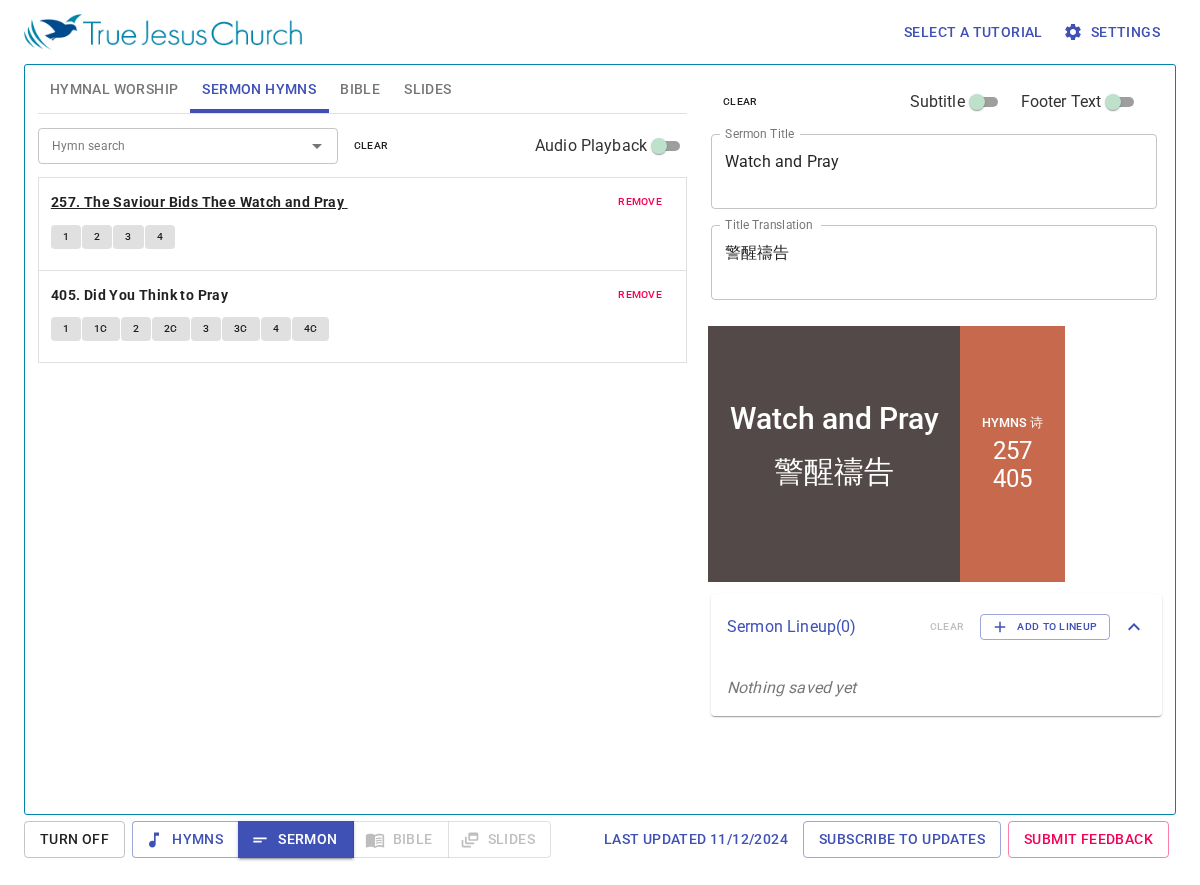 click on "257. The Saviour Bids Thee Watch and Pray" at bounding box center (0, 0) 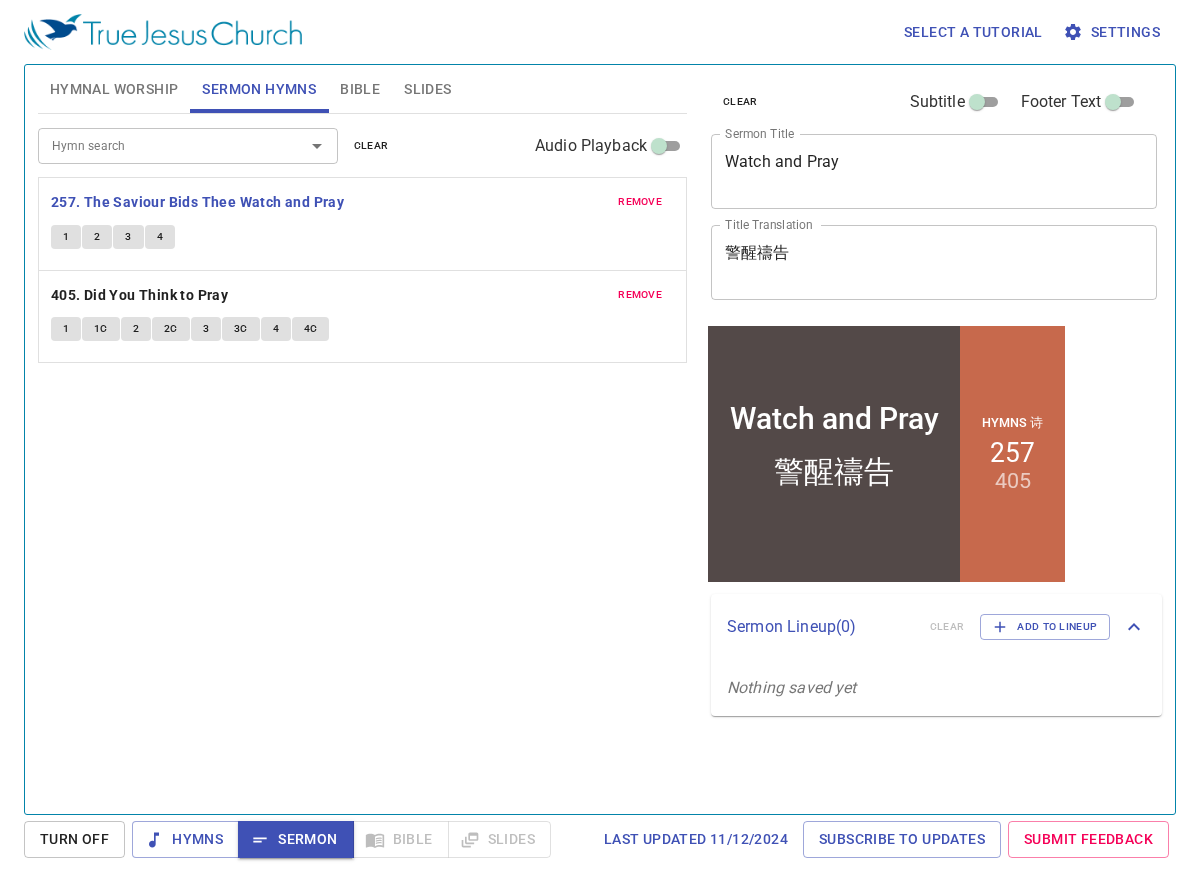 click on "1" at bounding box center [66, 237] 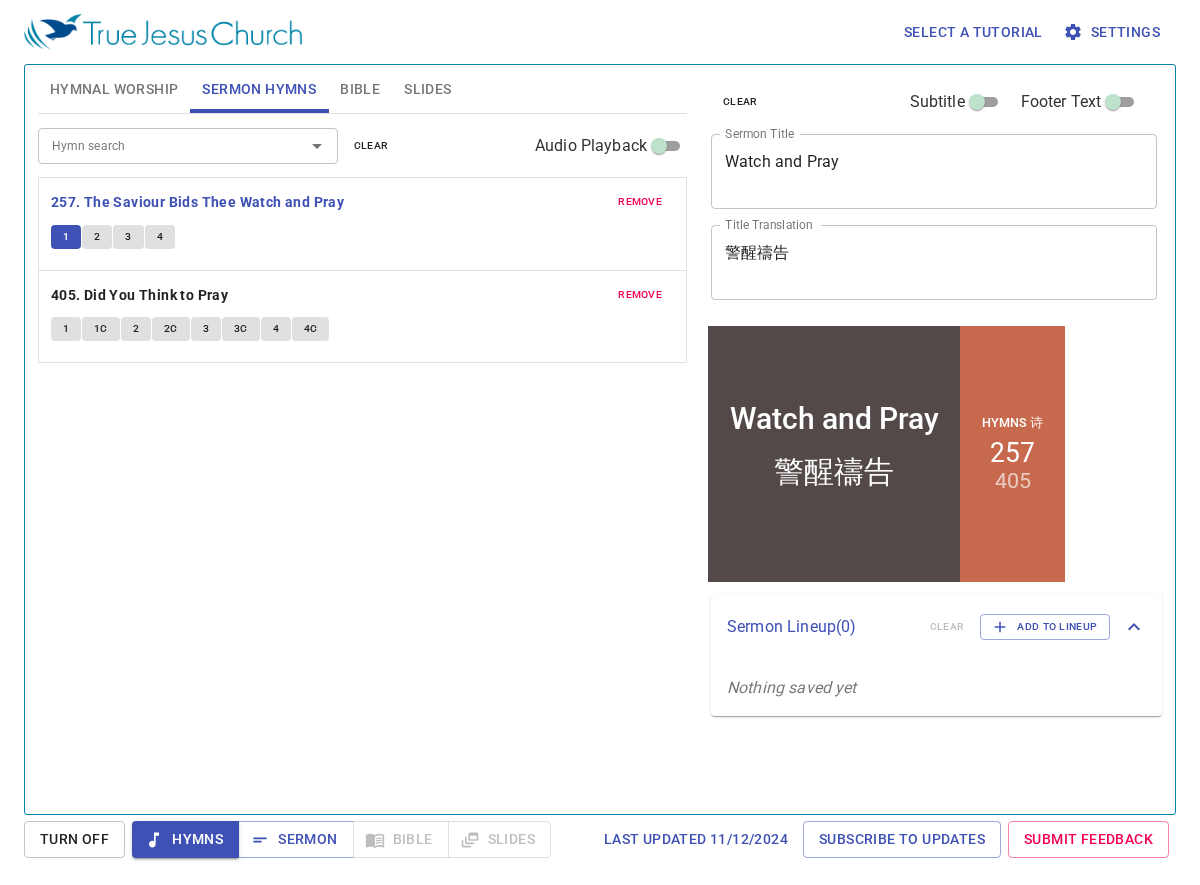 click on "2" at bounding box center (66, 237) 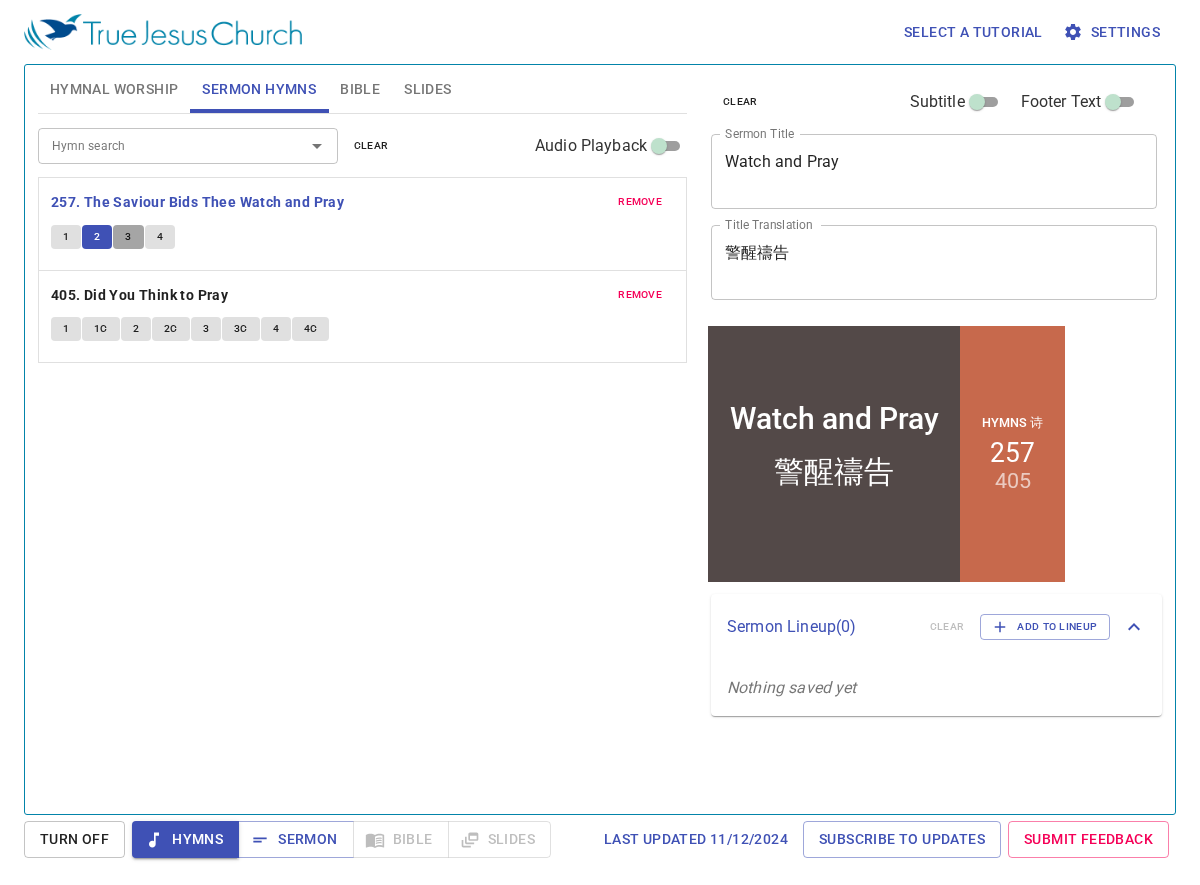 click on "3" at bounding box center [128, 237] 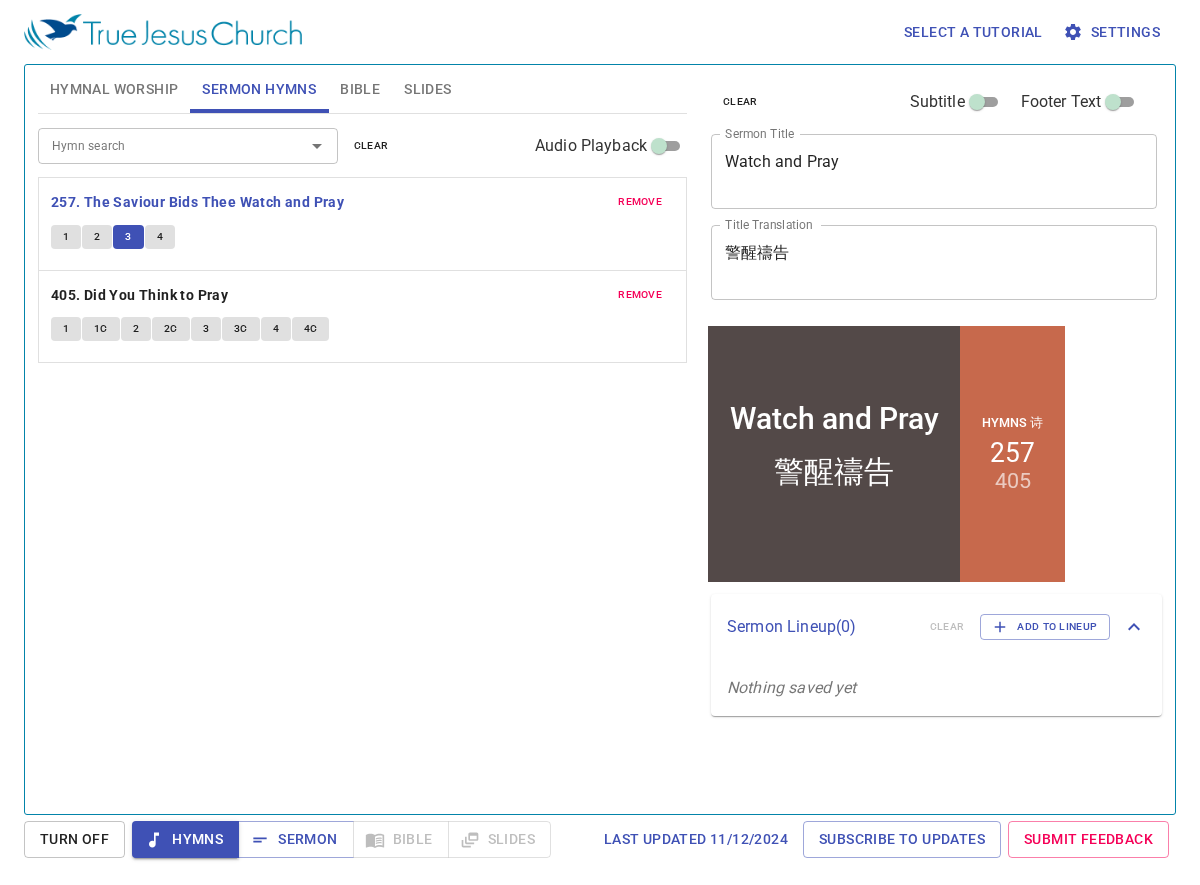 click on "4" at bounding box center (160, 237) 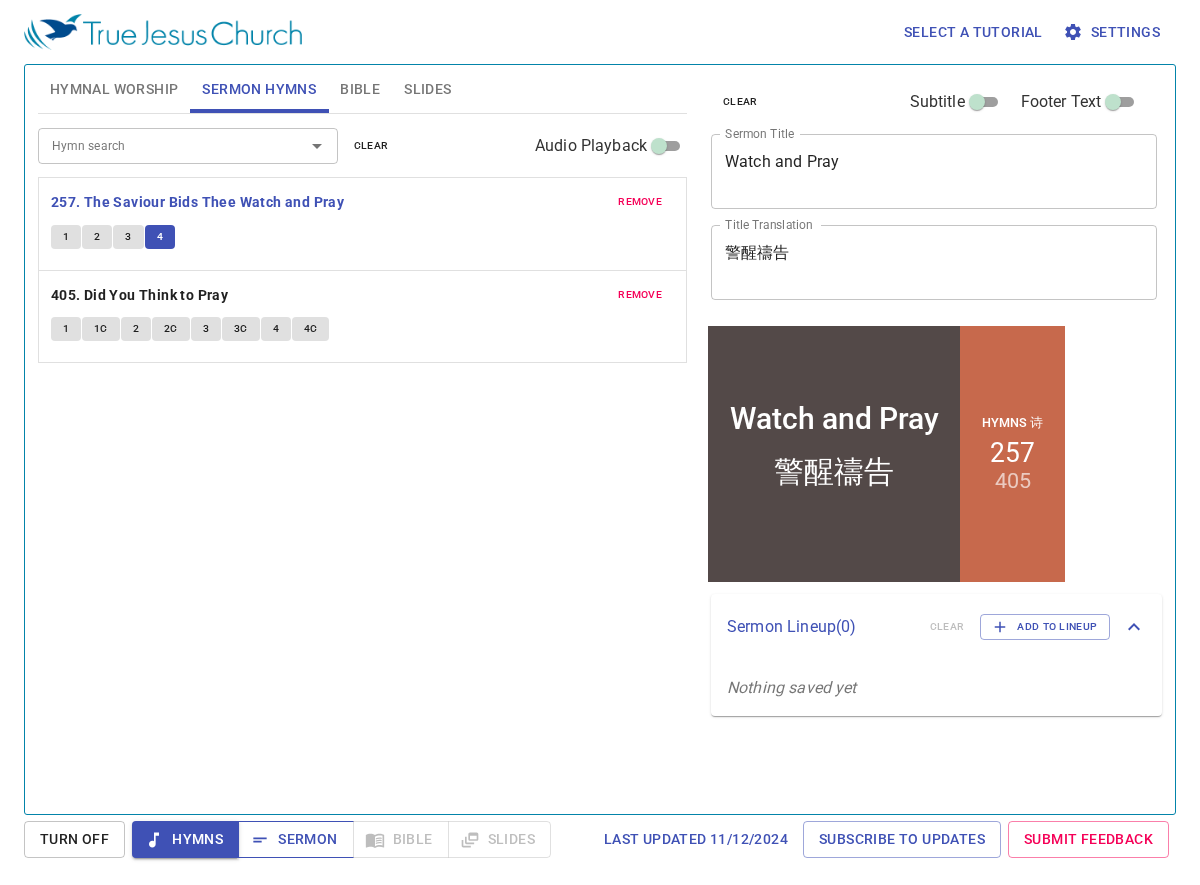 click on "Sermon" at bounding box center (295, 839) 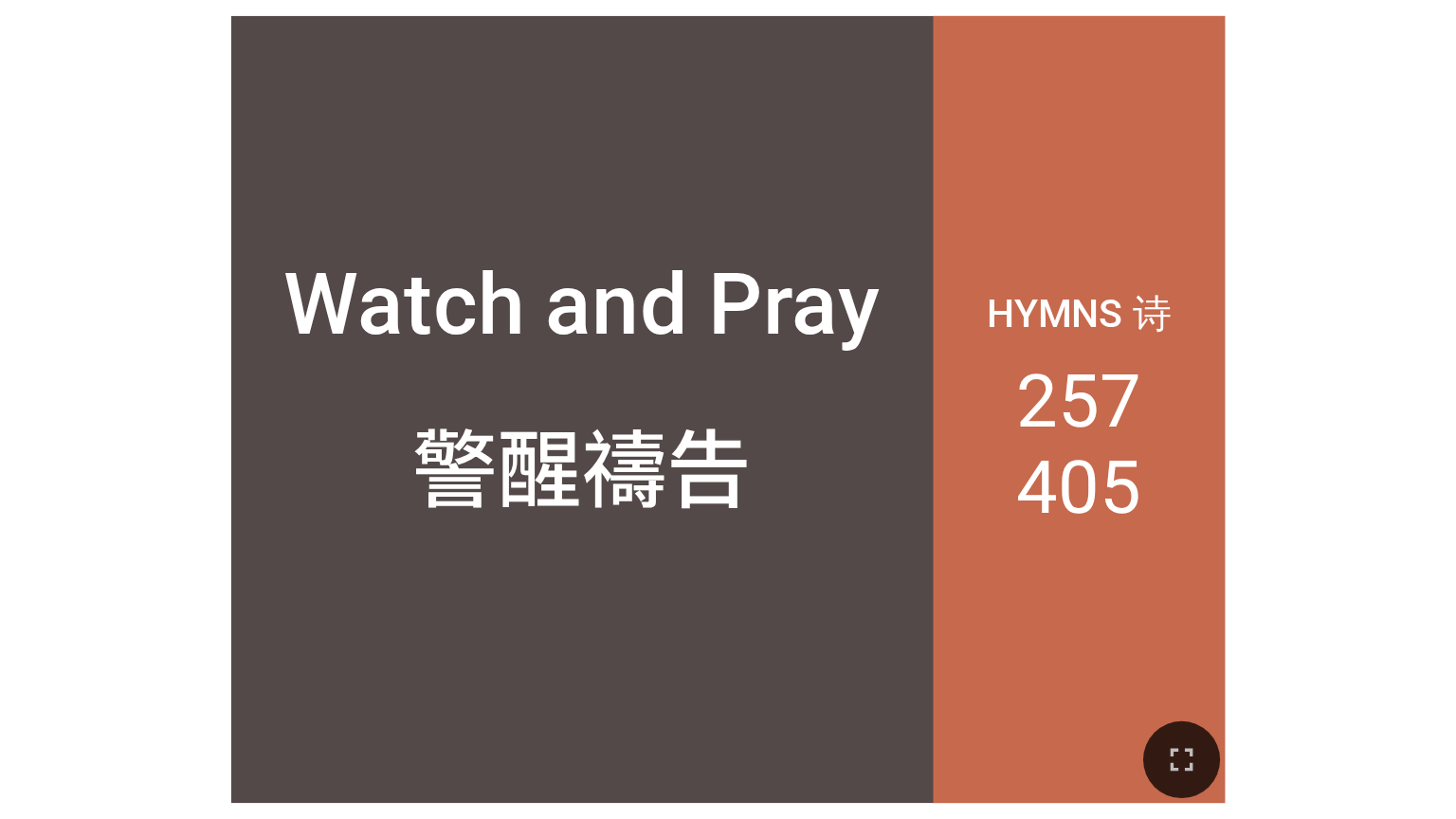 scroll, scrollTop: 0, scrollLeft: 0, axis: both 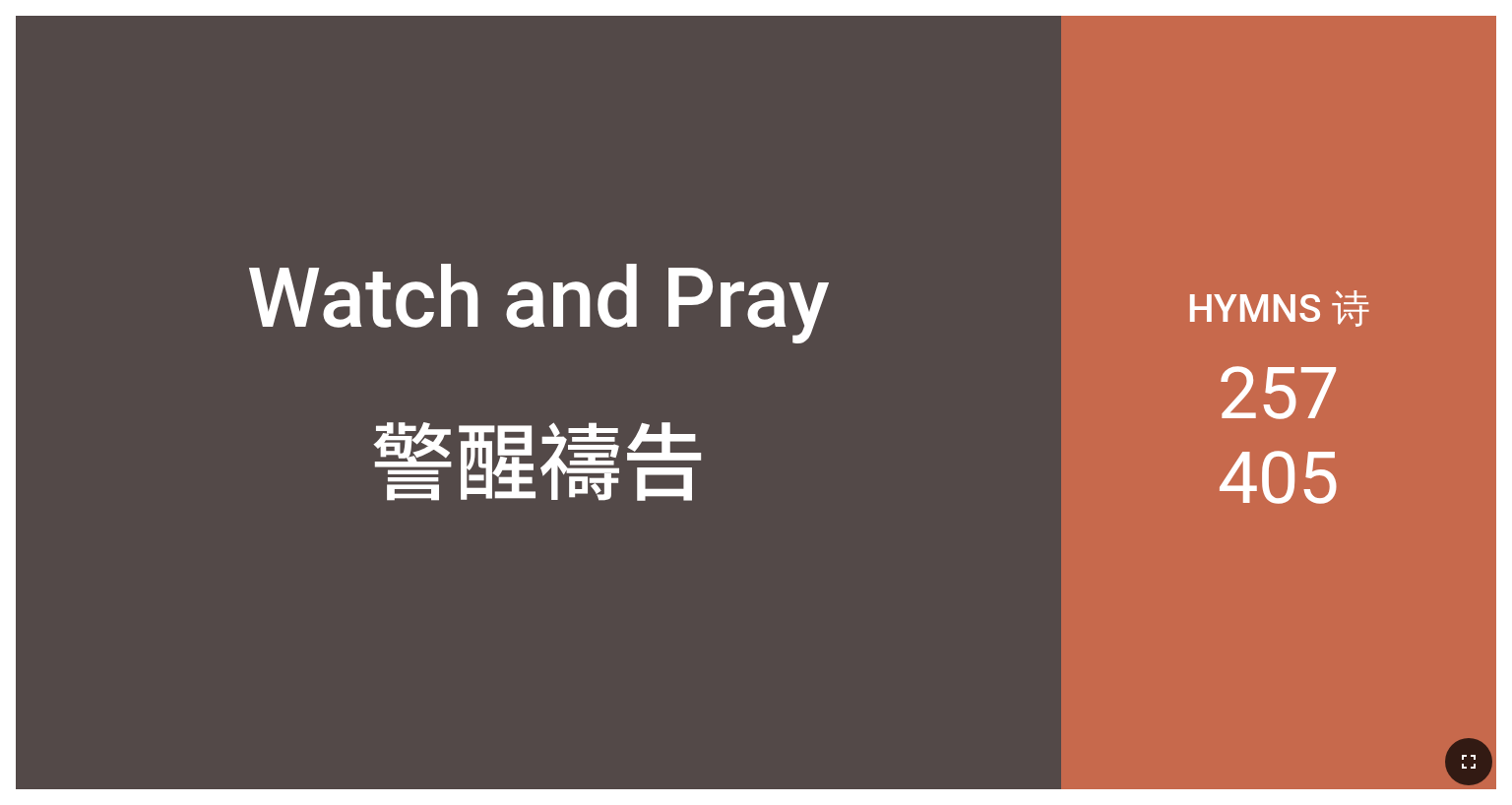 drag, startPoint x: 1461, startPoint y: 743, endPoint x: 1463, endPoint y: 788, distance: 45.044423 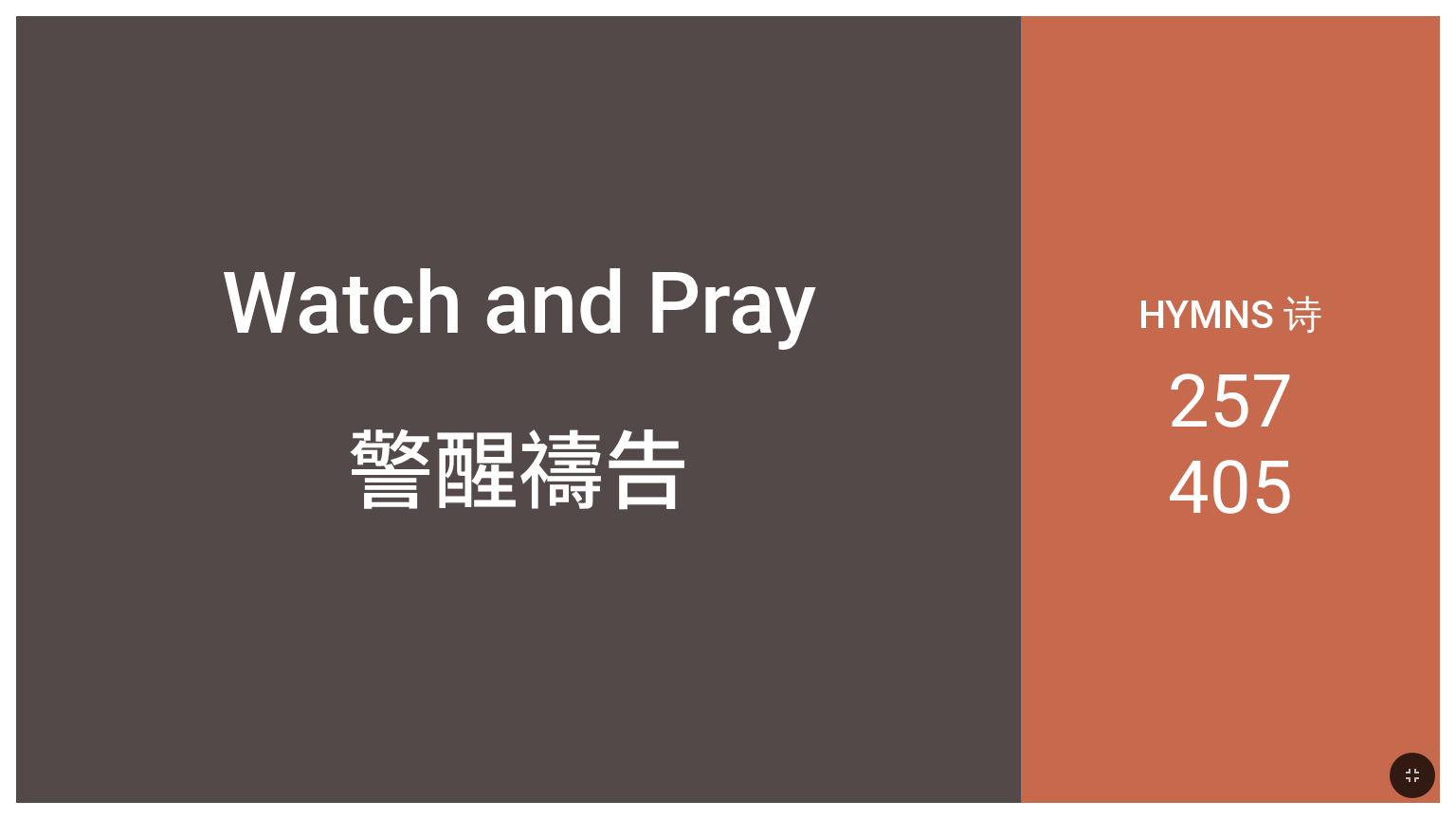 type 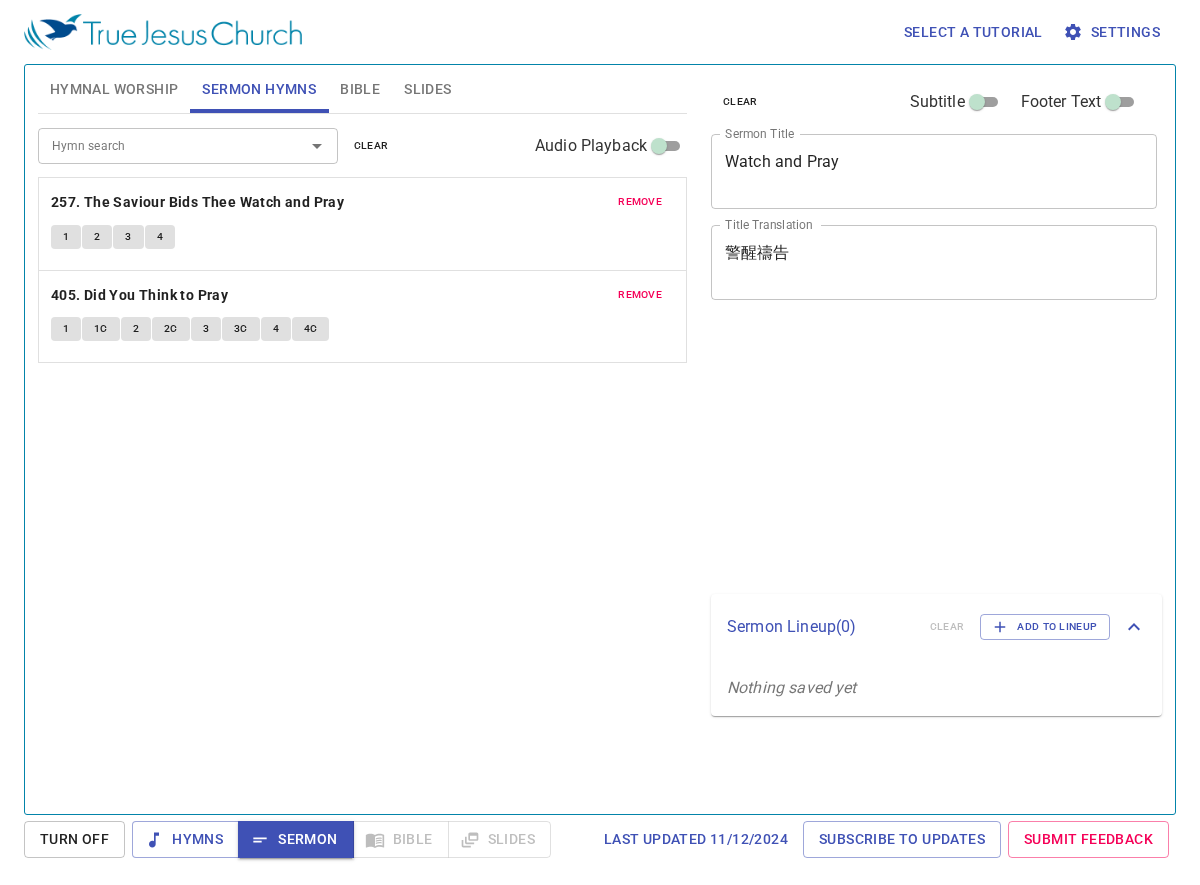 scroll, scrollTop: 0, scrollLeft: 0, axis: both 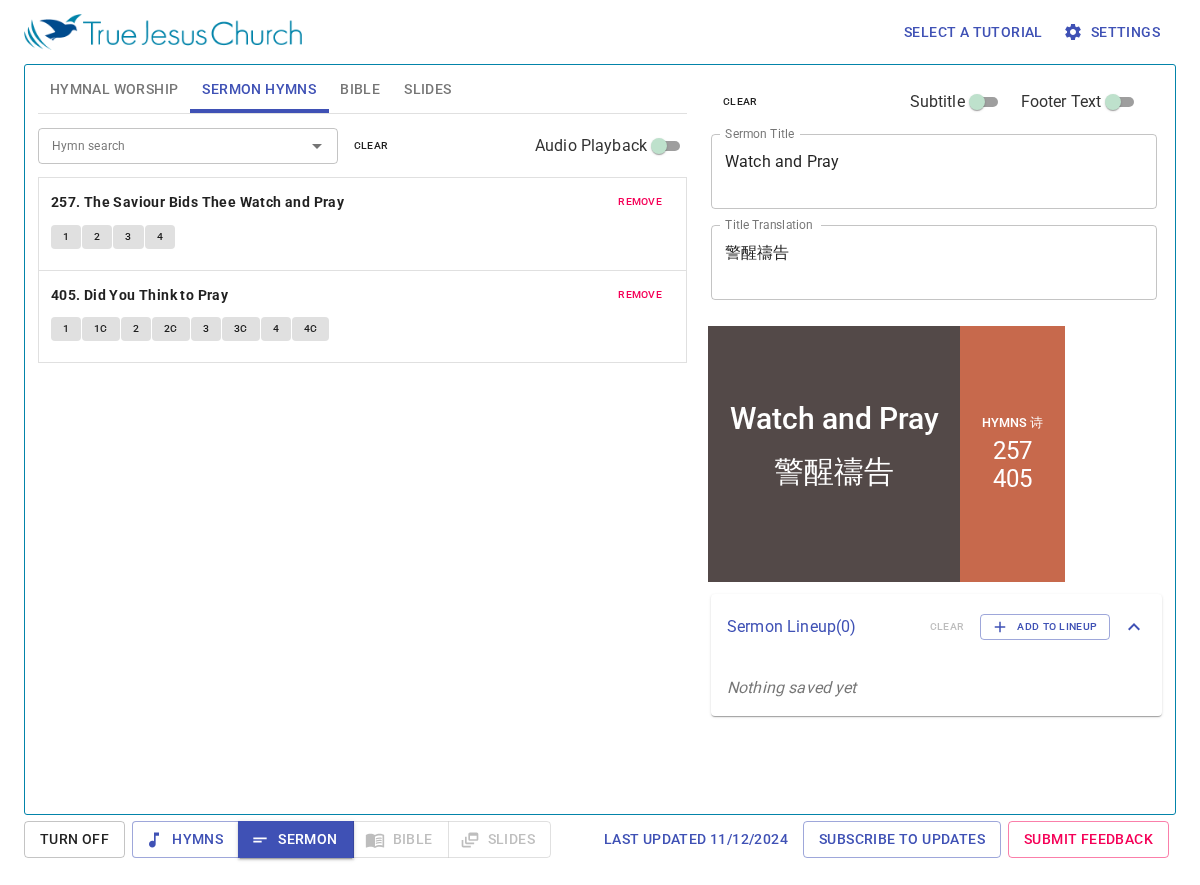 click on "Bible" at bounding box center [360, 89] 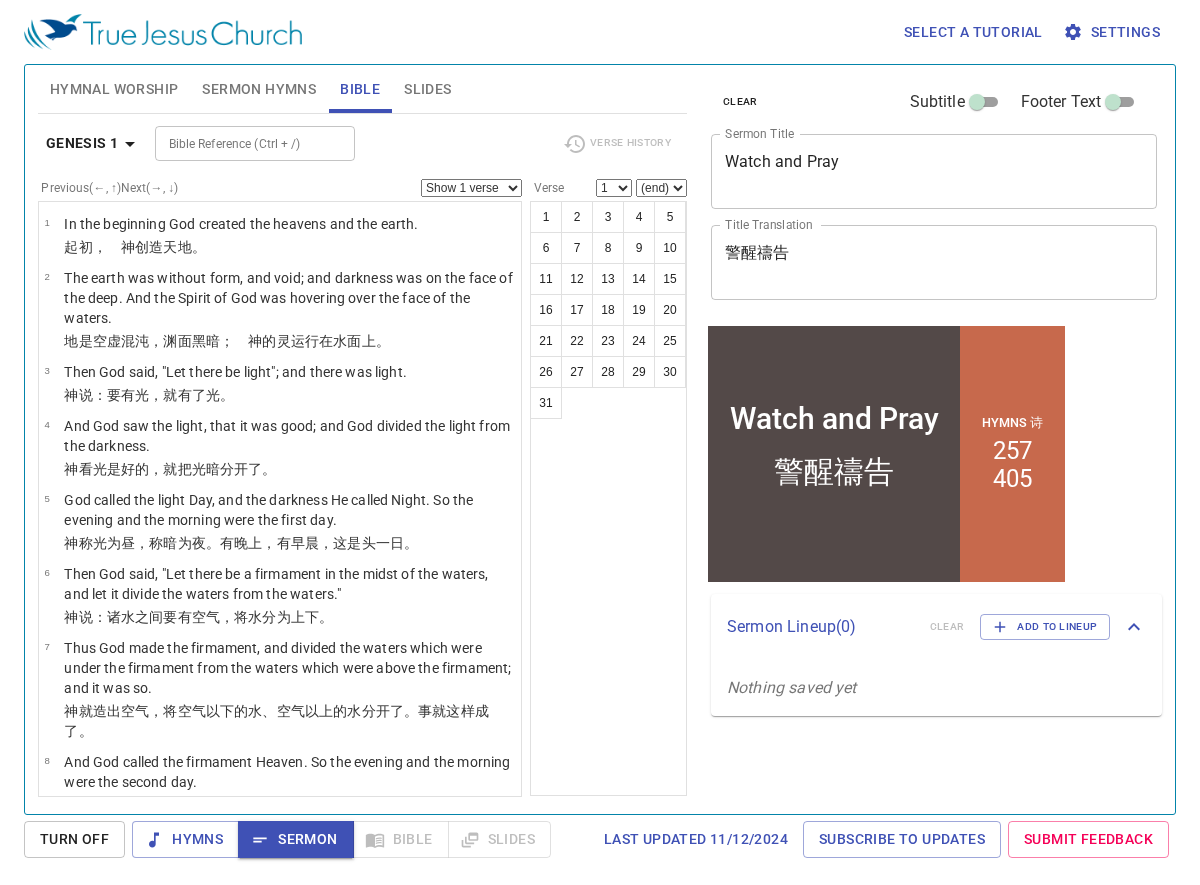 click on "Genesis 1" at bounding box center (82, 143) 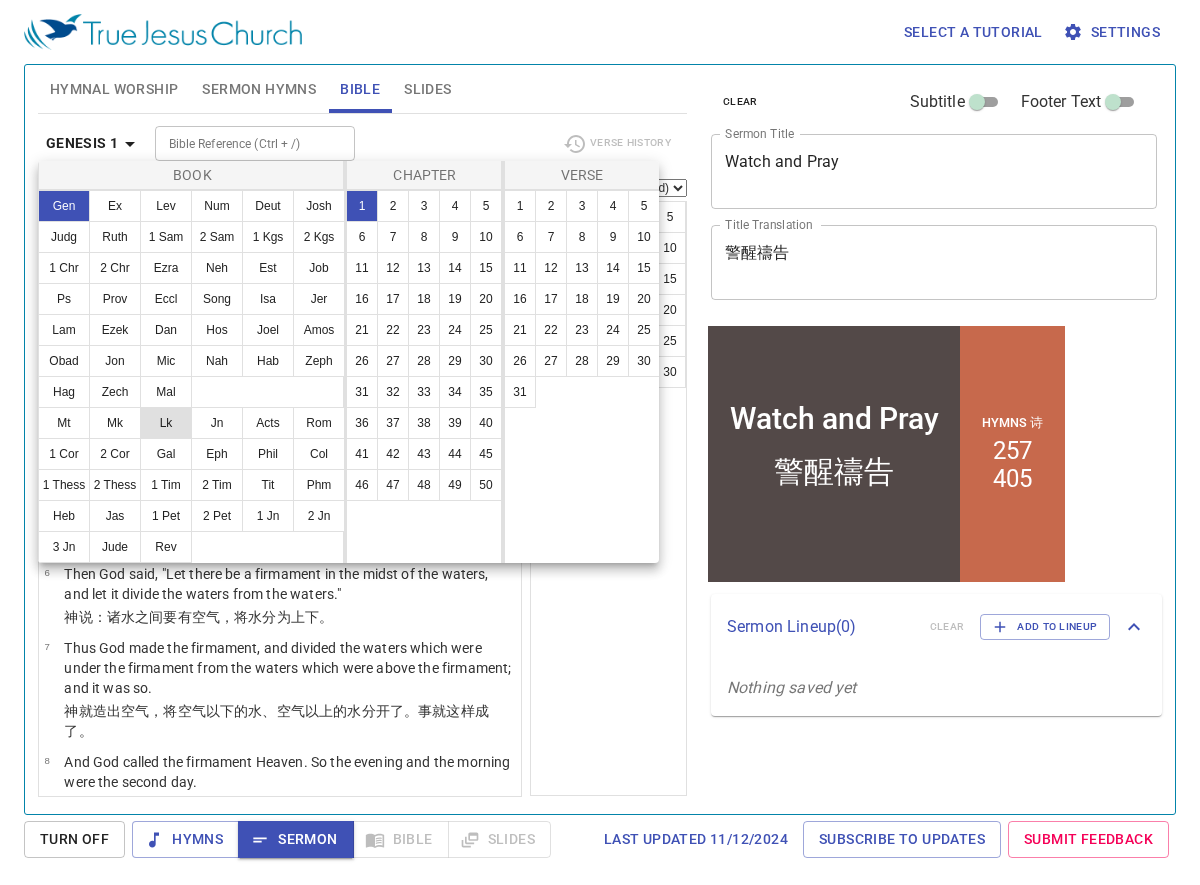 click on "Lk" at bounding box center [166, 423] 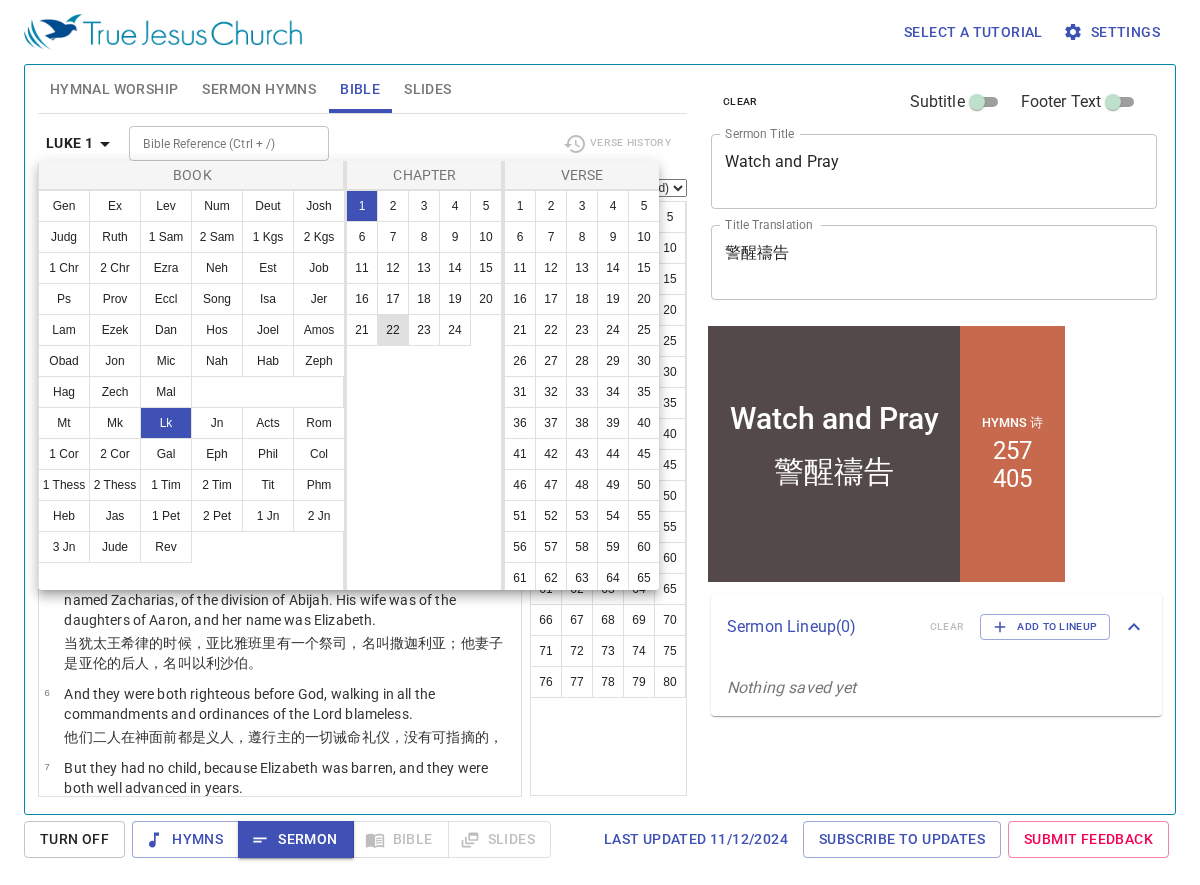 click on "22" at bounding box center (393, 330) 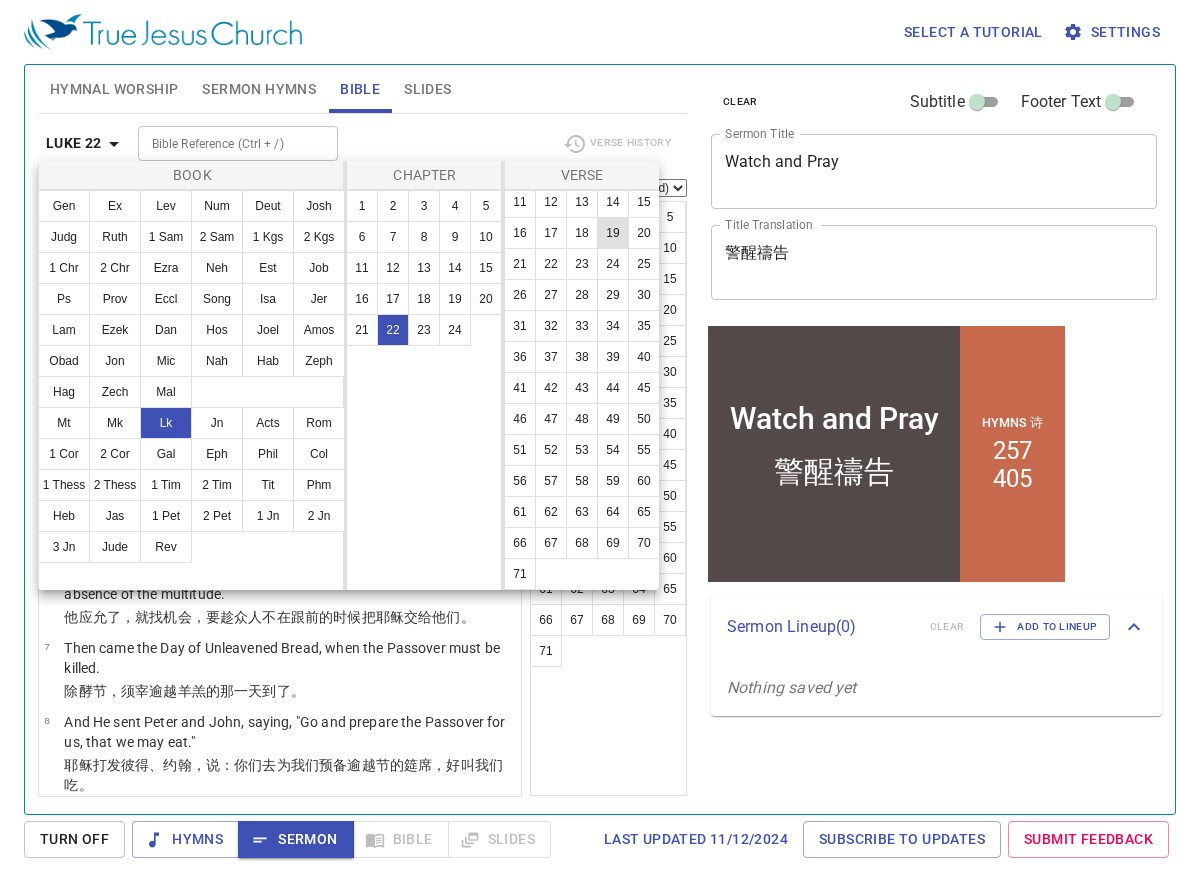 scroll, scrollTop: 158, scrollLeft: 0, axis: vertical 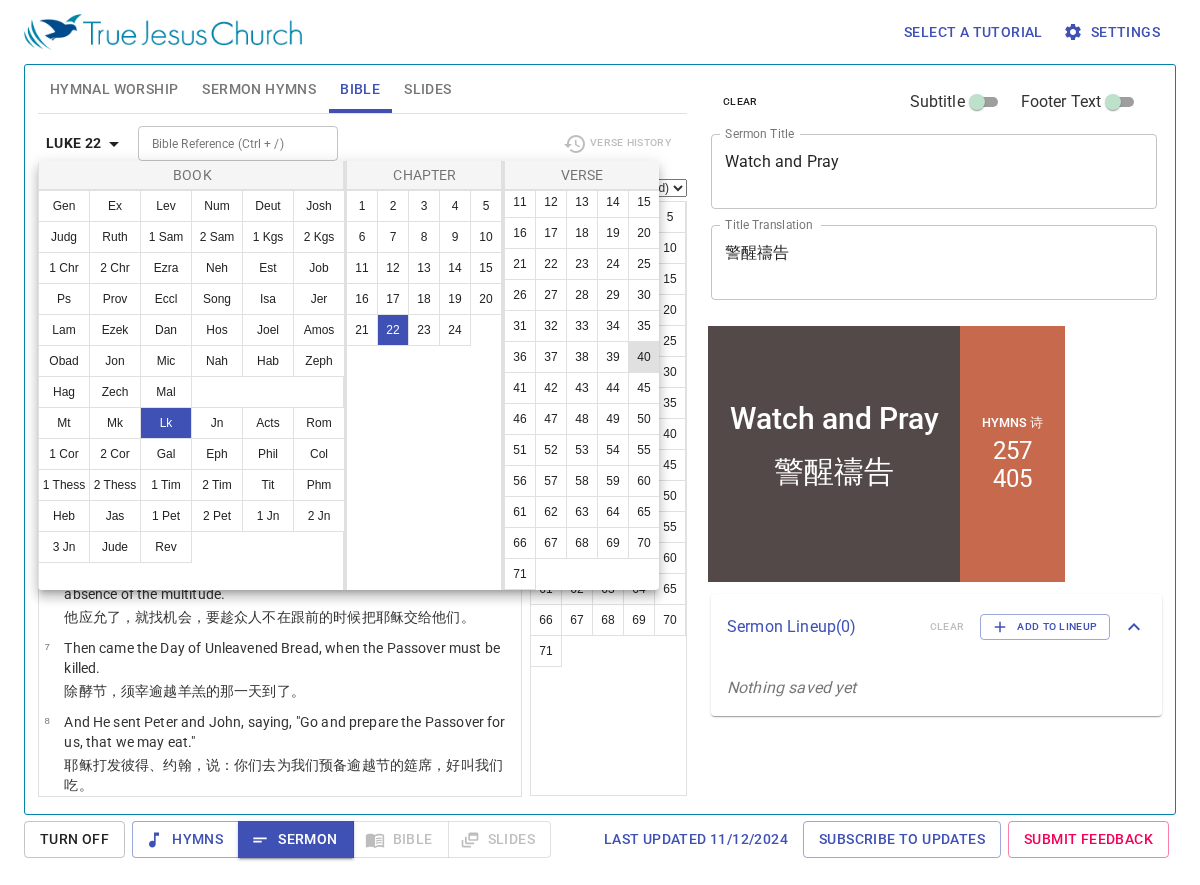 click on "40" at bounding box center (644, 357) 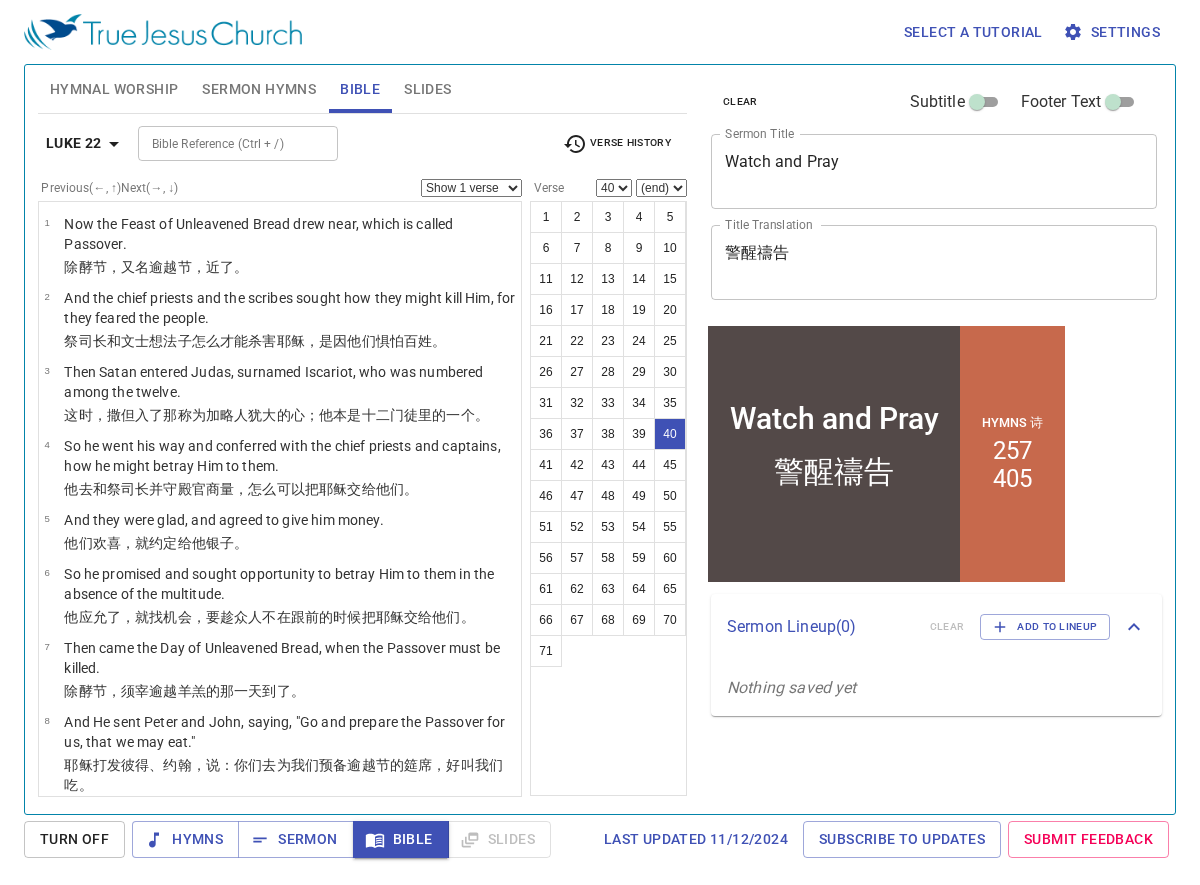 scroll, scrollTop: 2955, scrollLeft: 0, axis: vertical 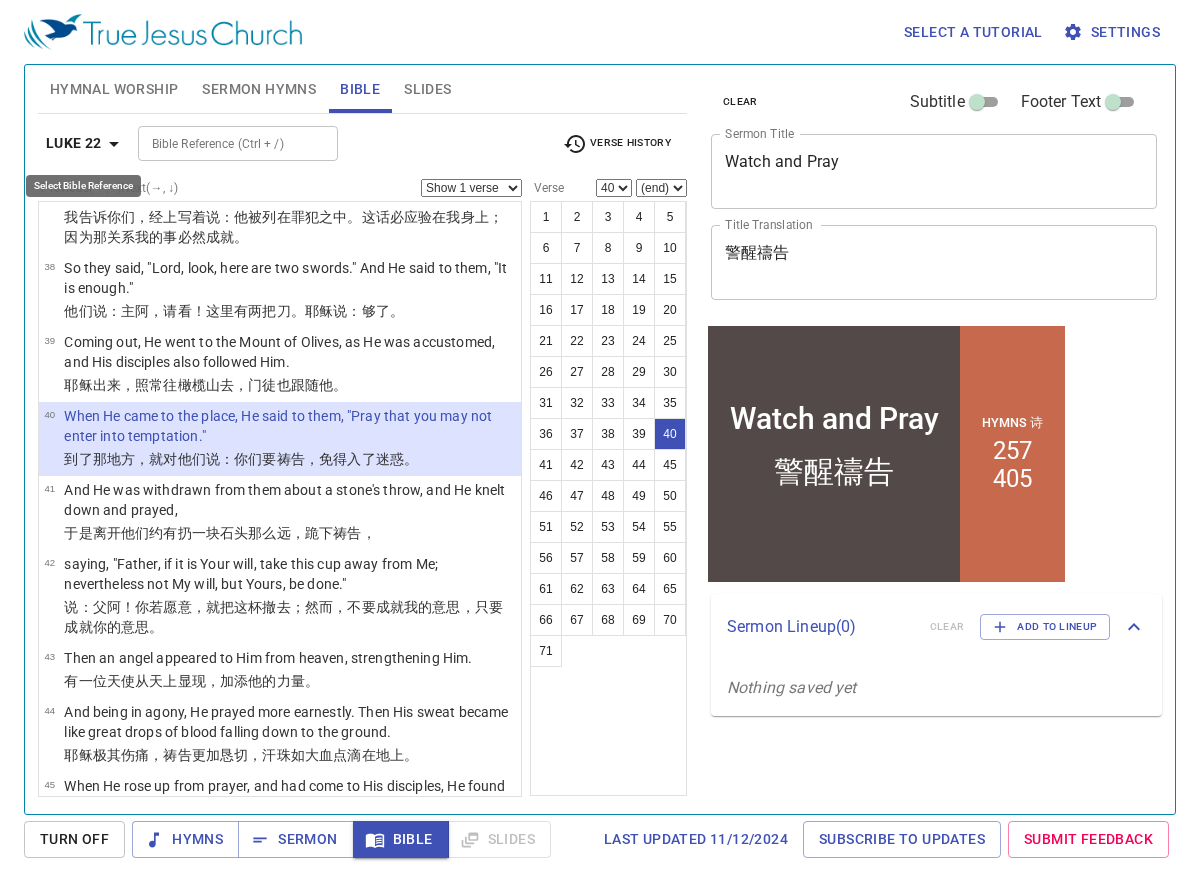 click on "Luke 22" at bounding box center [74, 143] 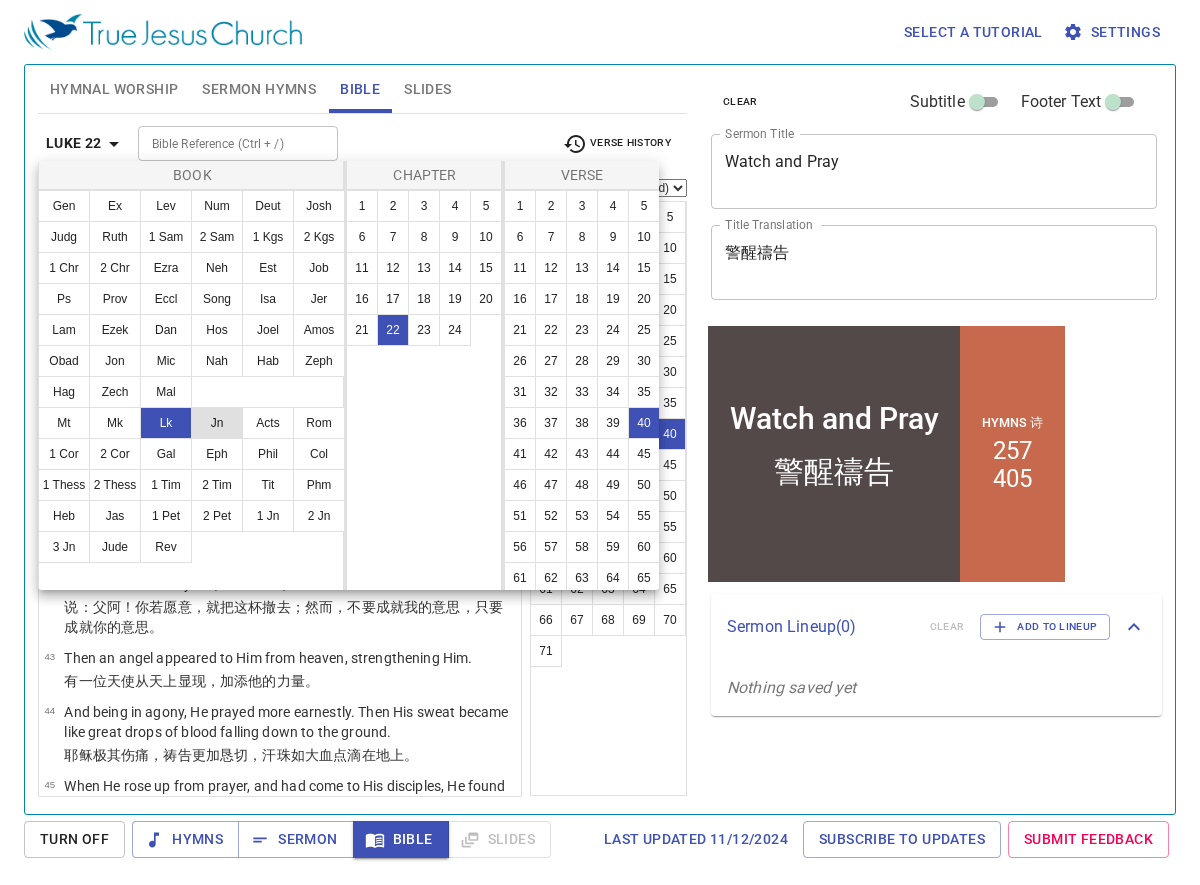 click on "Jn" at bounding box center (217, 423) 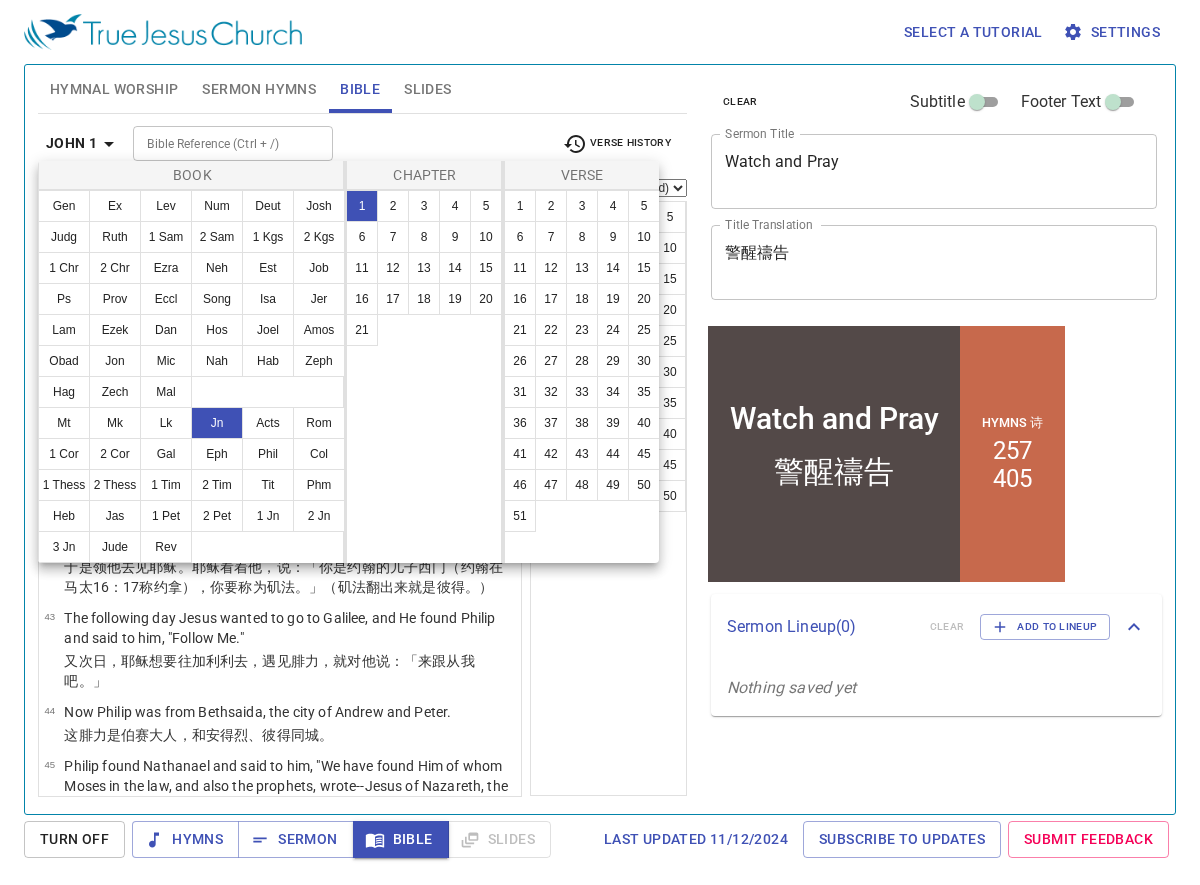 scroll, scrollTop: 0, scrollLeft: 0, axis: both 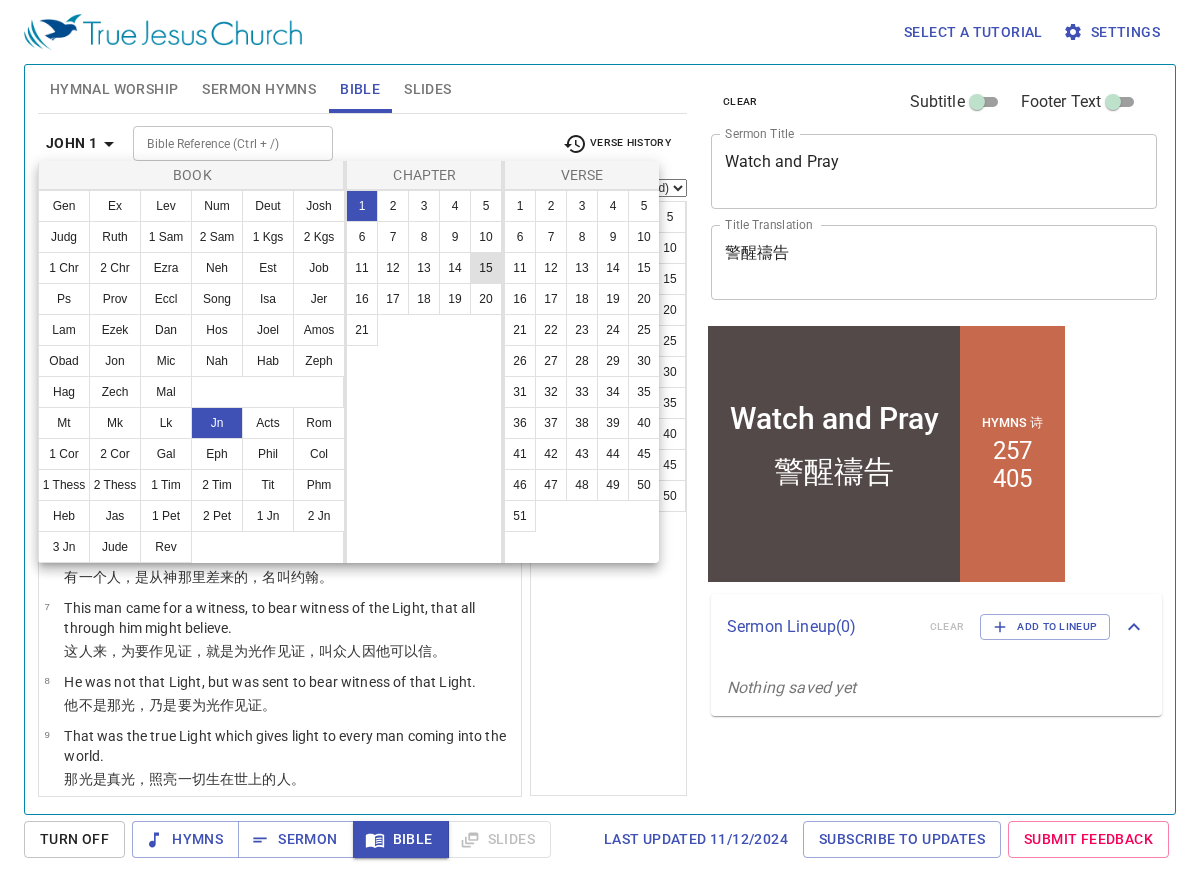 click on "15" at bounding box center (486, 268) 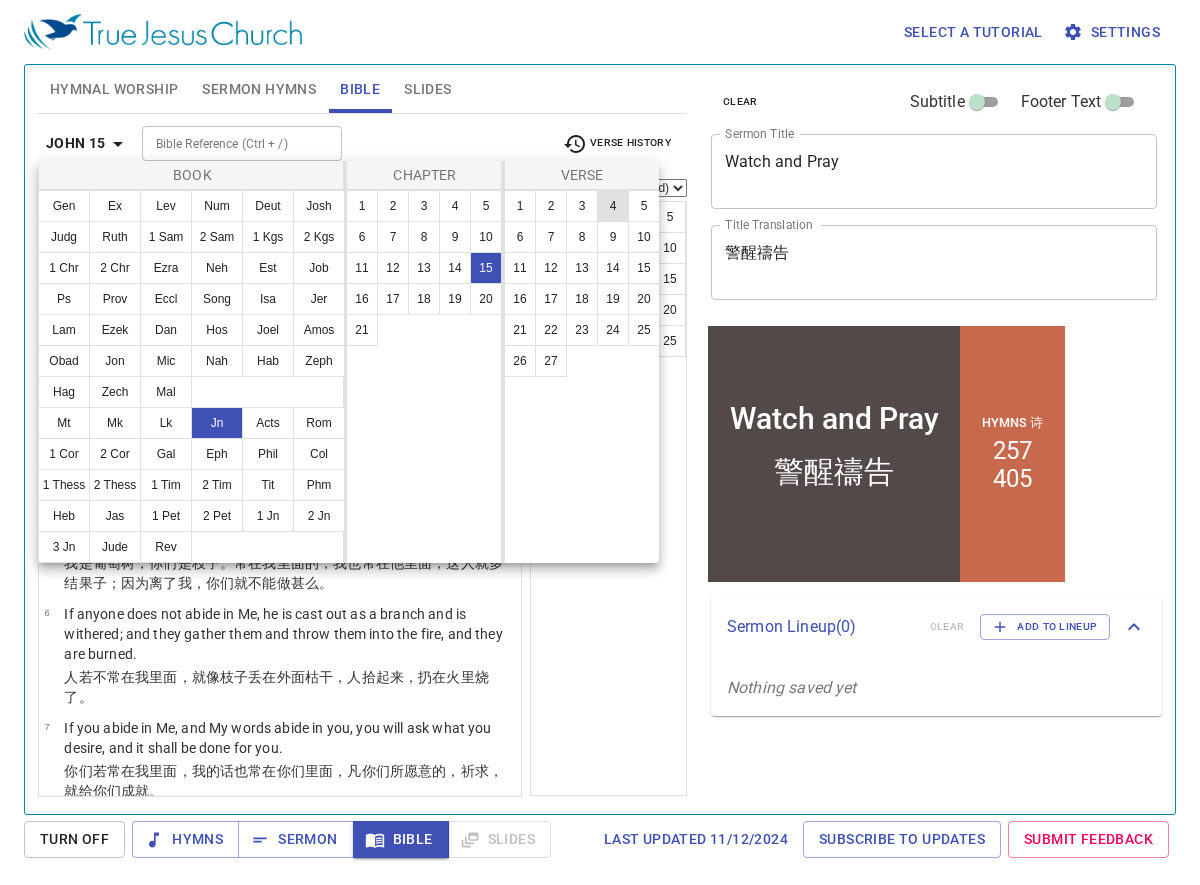 click on "4" at bounding box center (613, 206) 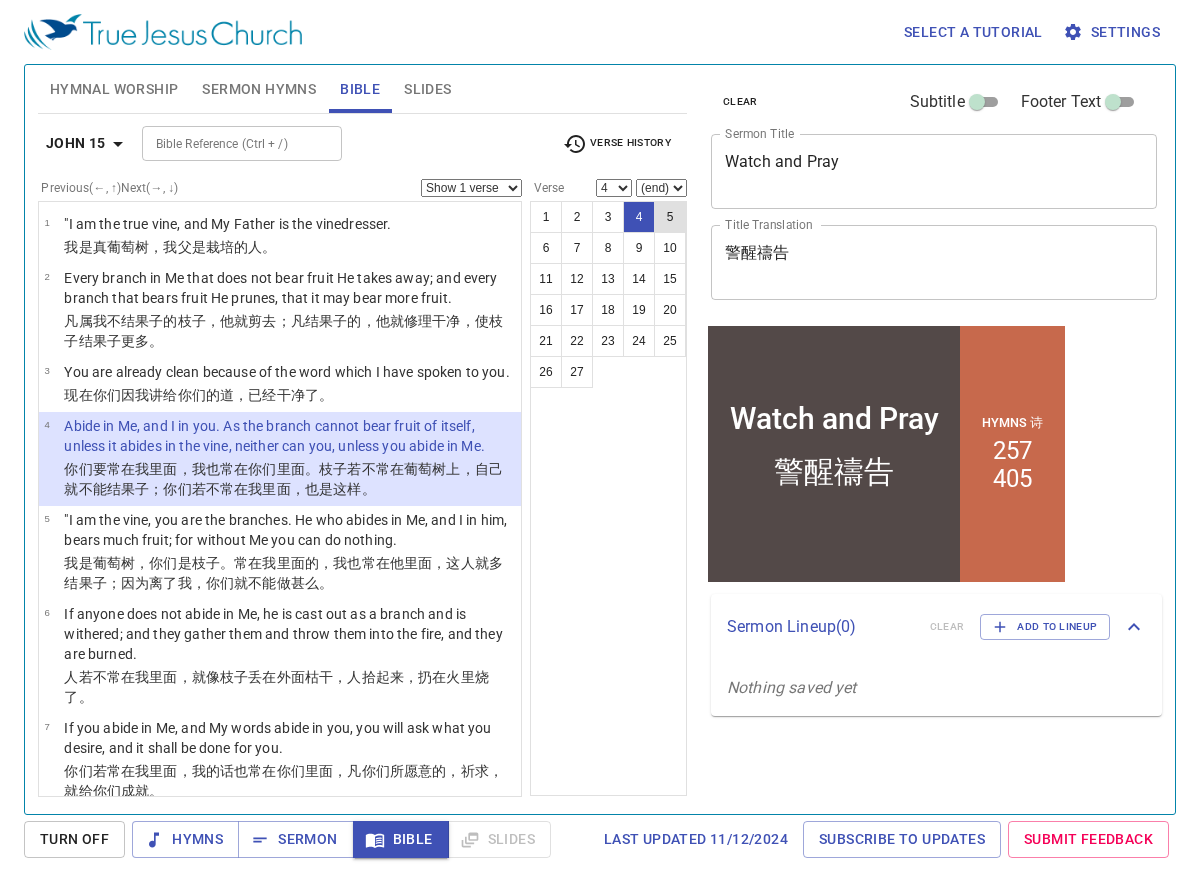 click on "5" at bounding box center [670, 217] 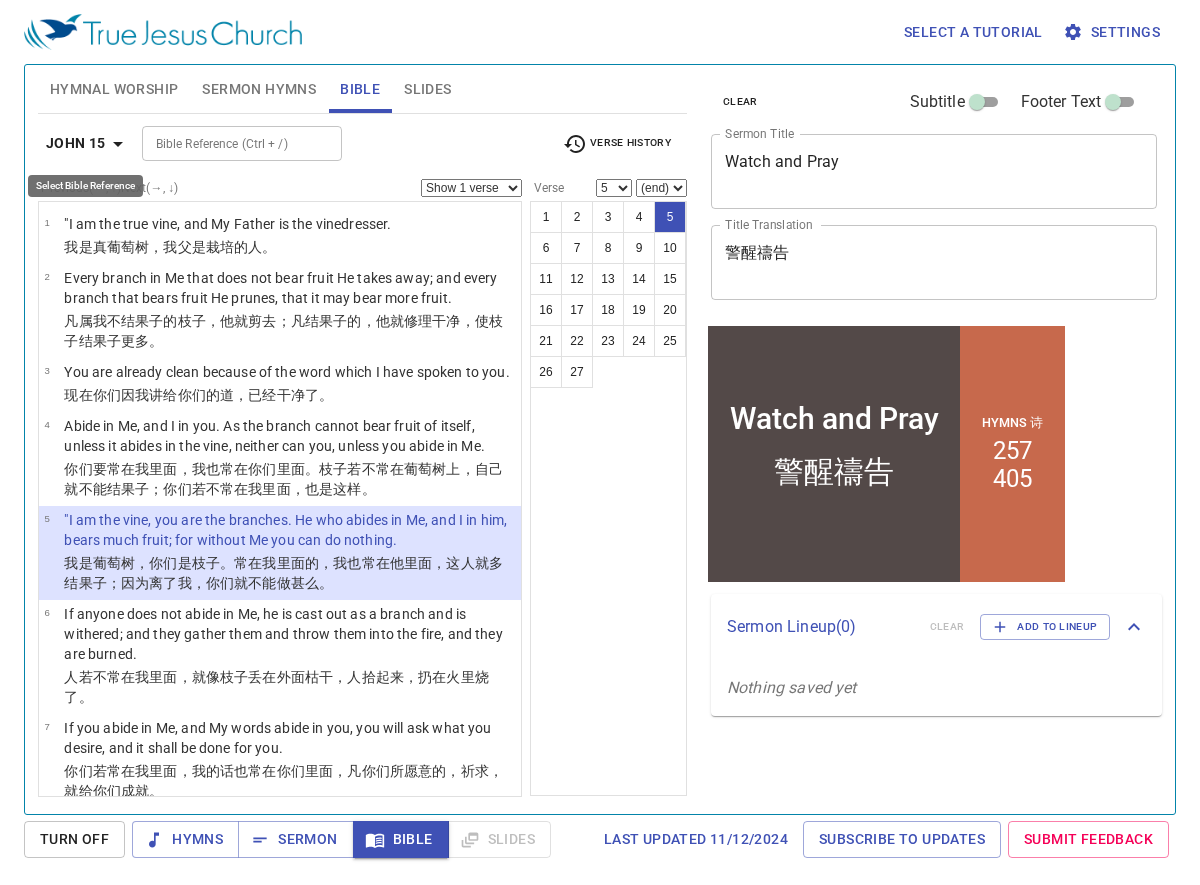 click on "John 15" at bounding box center (76, 143) 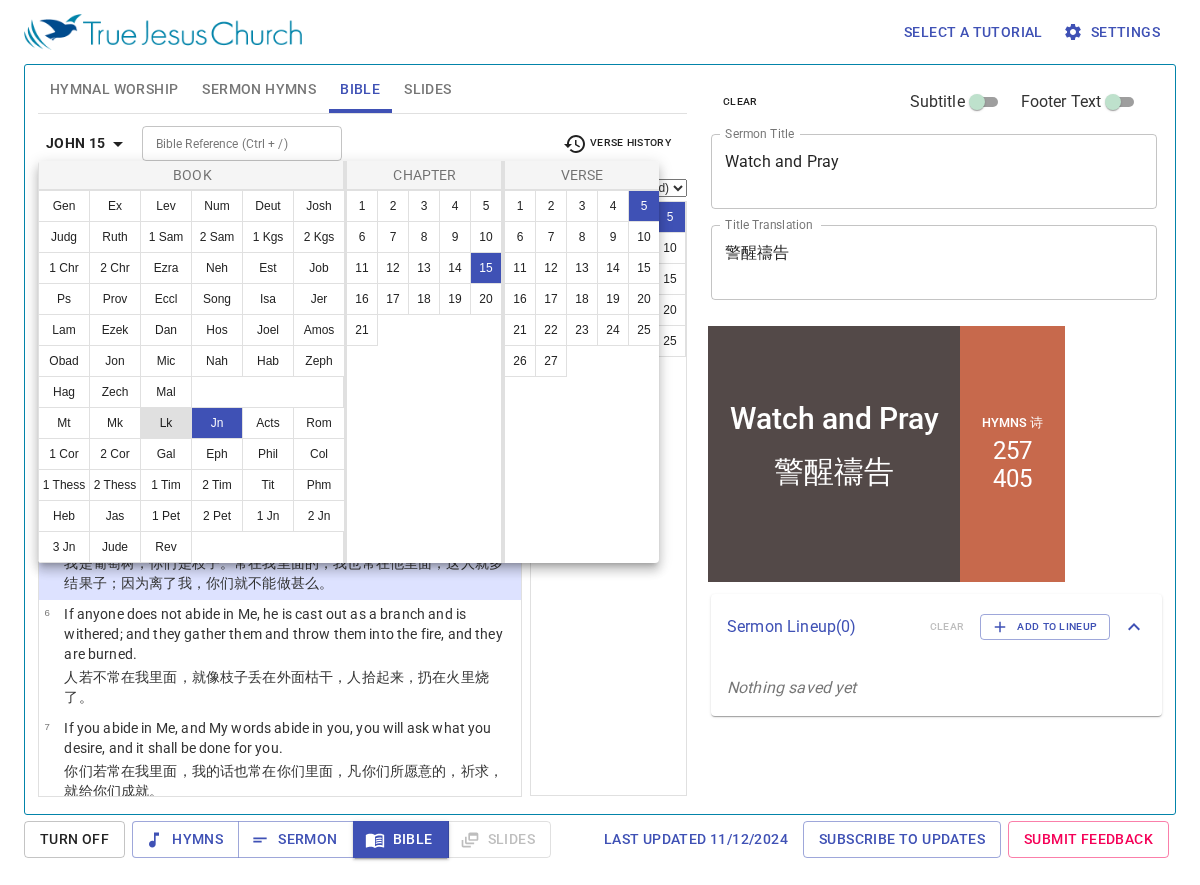 click on "Lk" at bounding box center (166, 423) 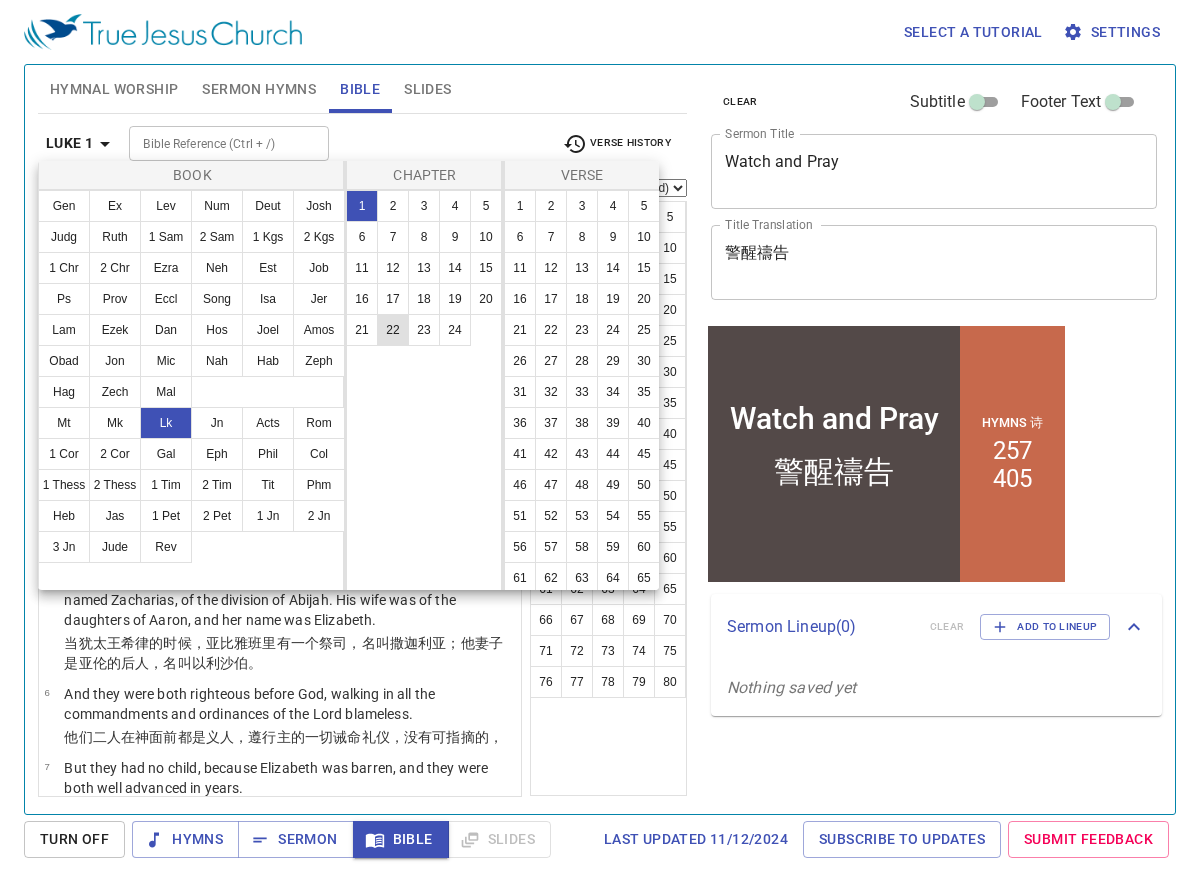click on "22" at bounding box center [393, 330] 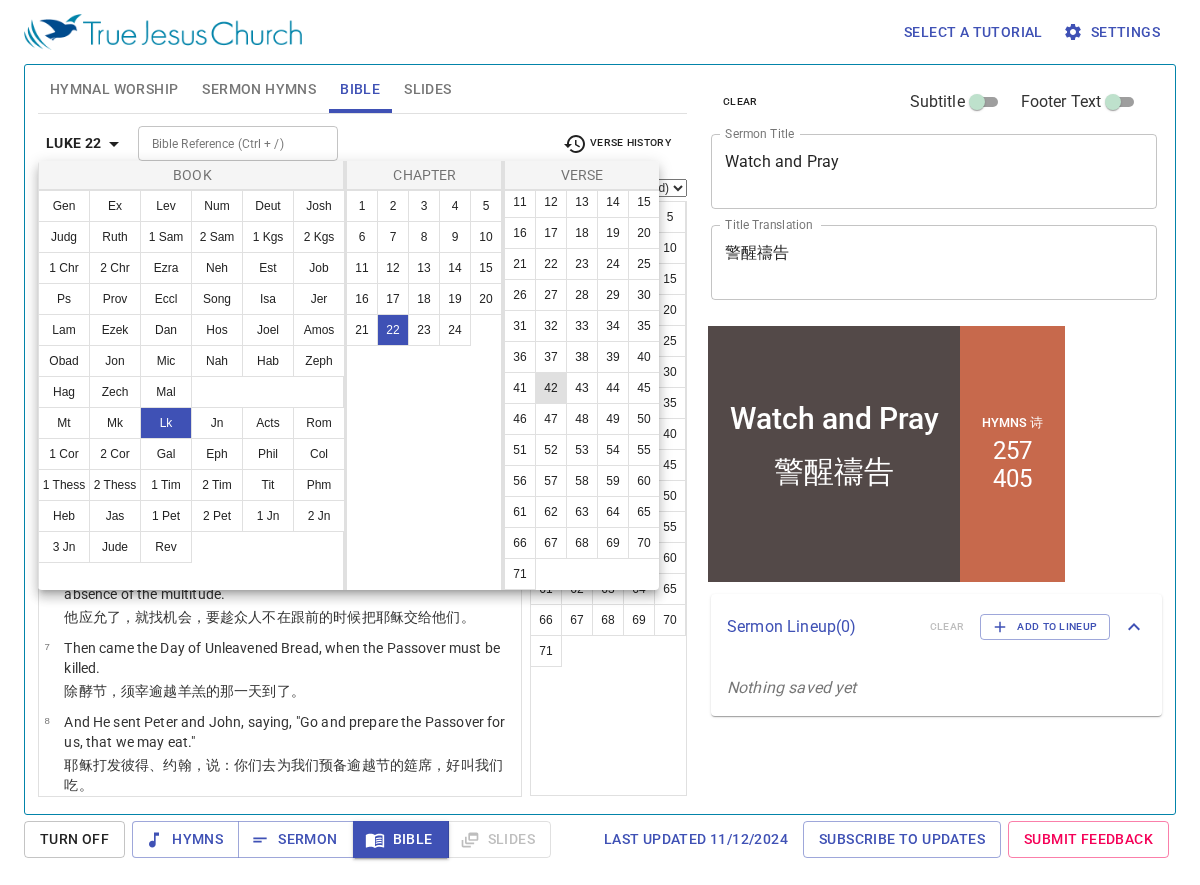 scroll, scrollTop: 158, scrollLeft: 0, axis: vertical 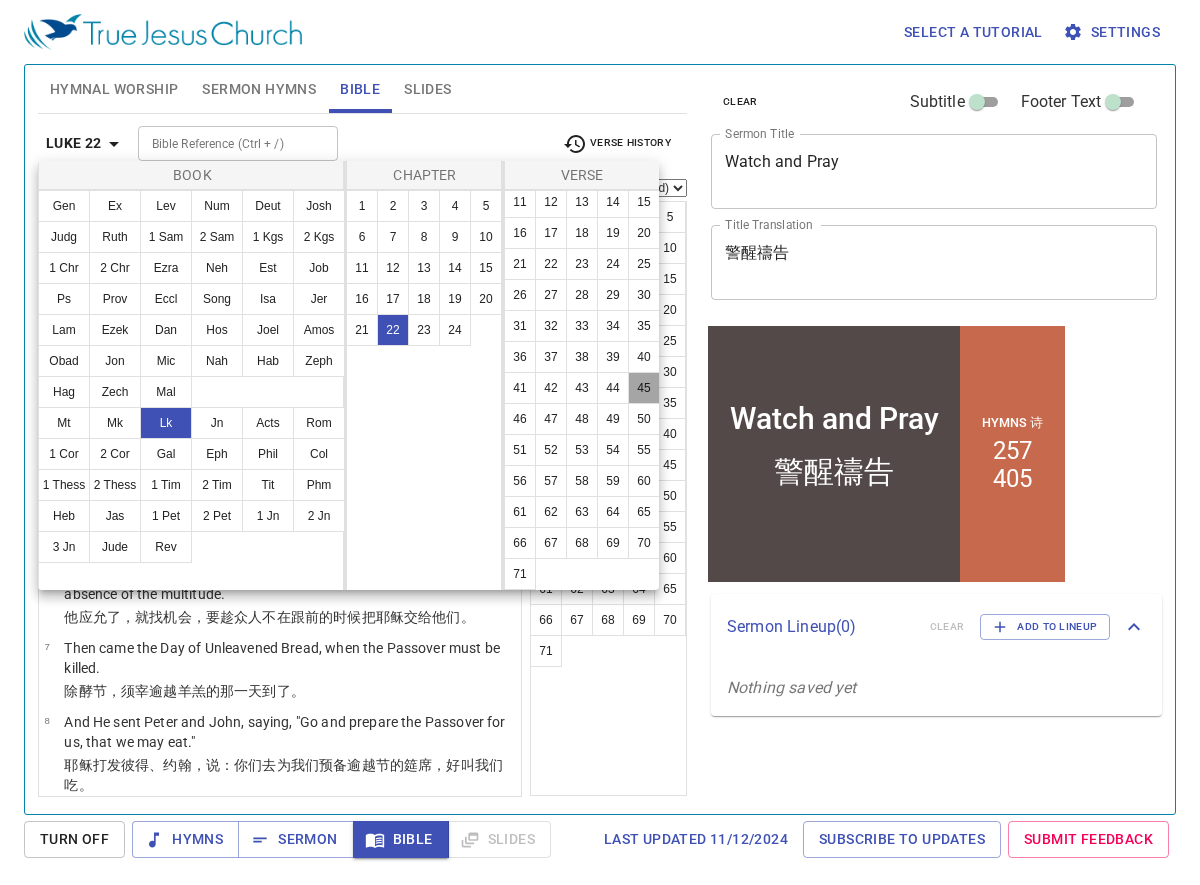 click on "45" at bounding box center (644, 388) 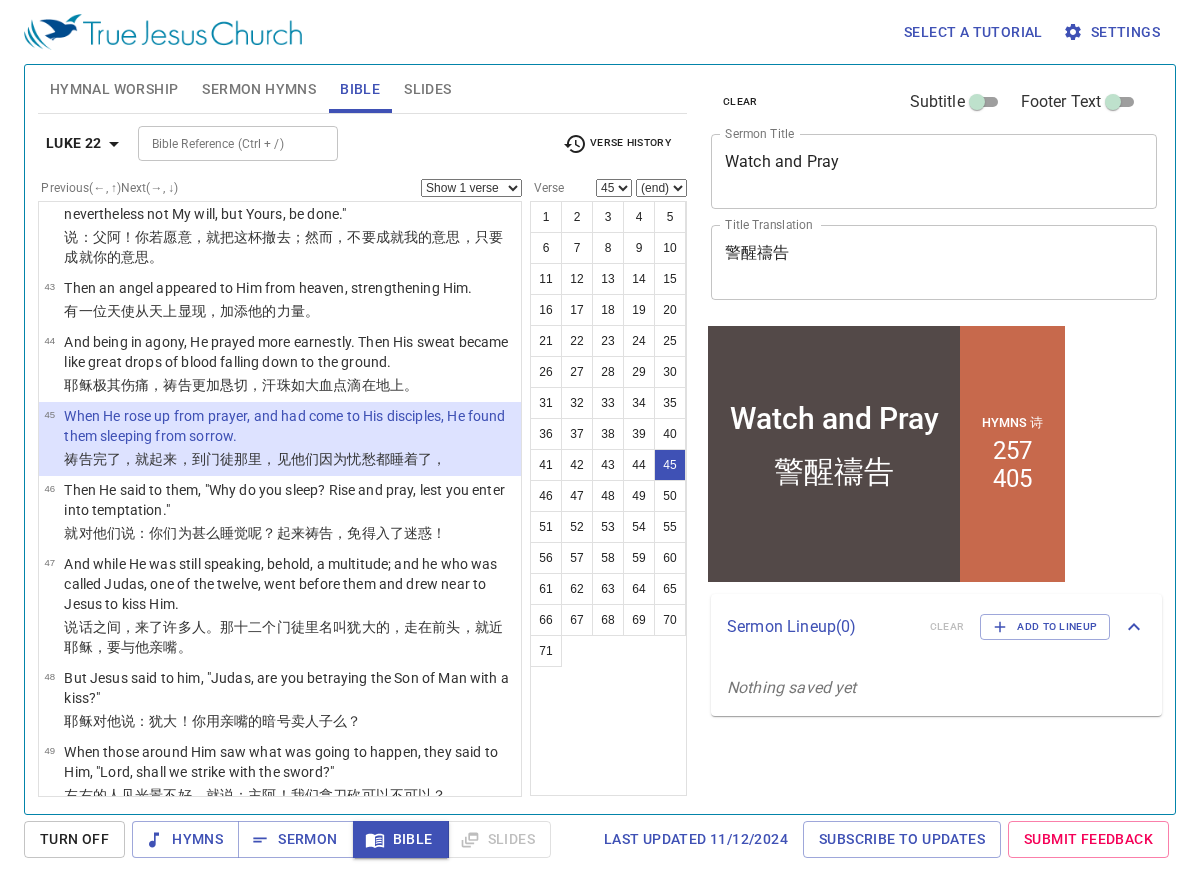 click on "Show 1 verse Show 2 verses Show 3 verses Show 4 verses Show 5 verses" at bounding box center (471, 188) 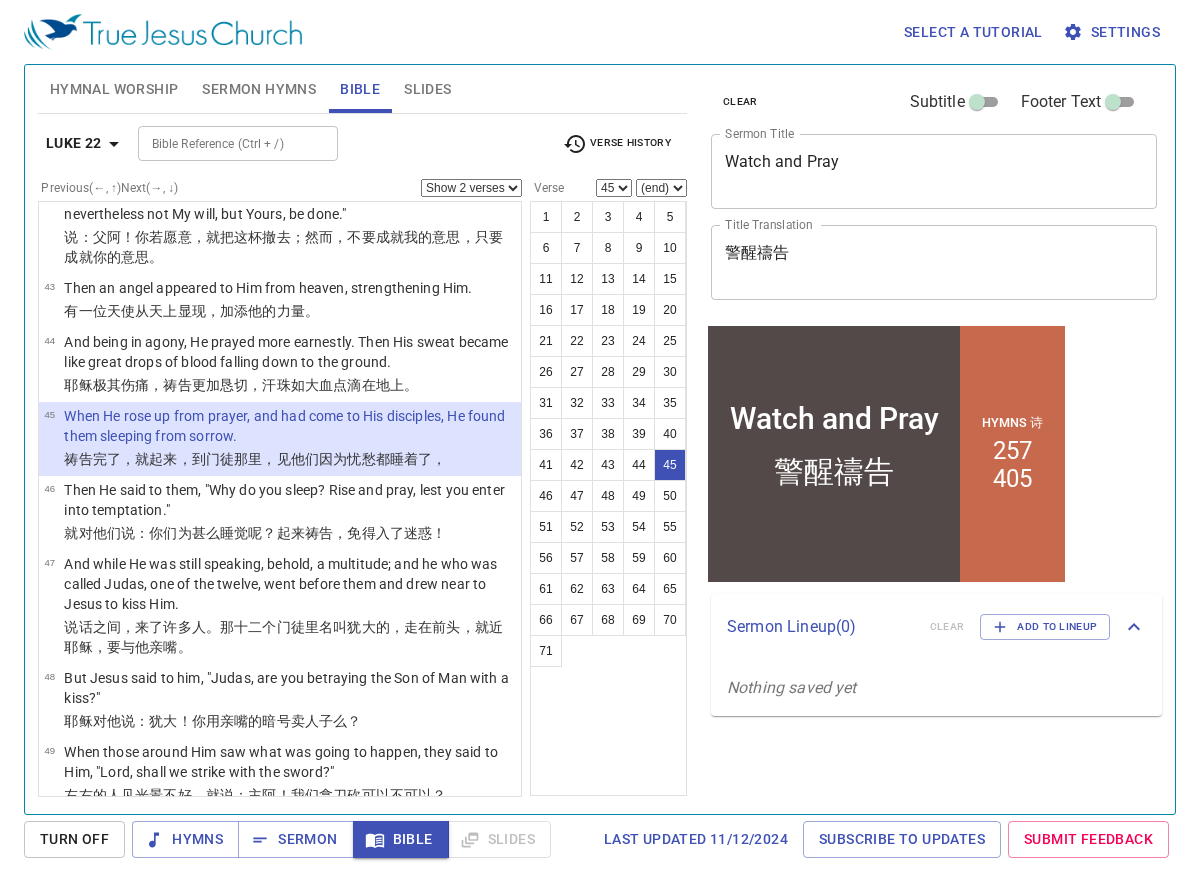 click on "Show 1 verse Show 2 verses Show 3 verses Show 4 verses Show 5 verses" at bounding box center (471, 188) 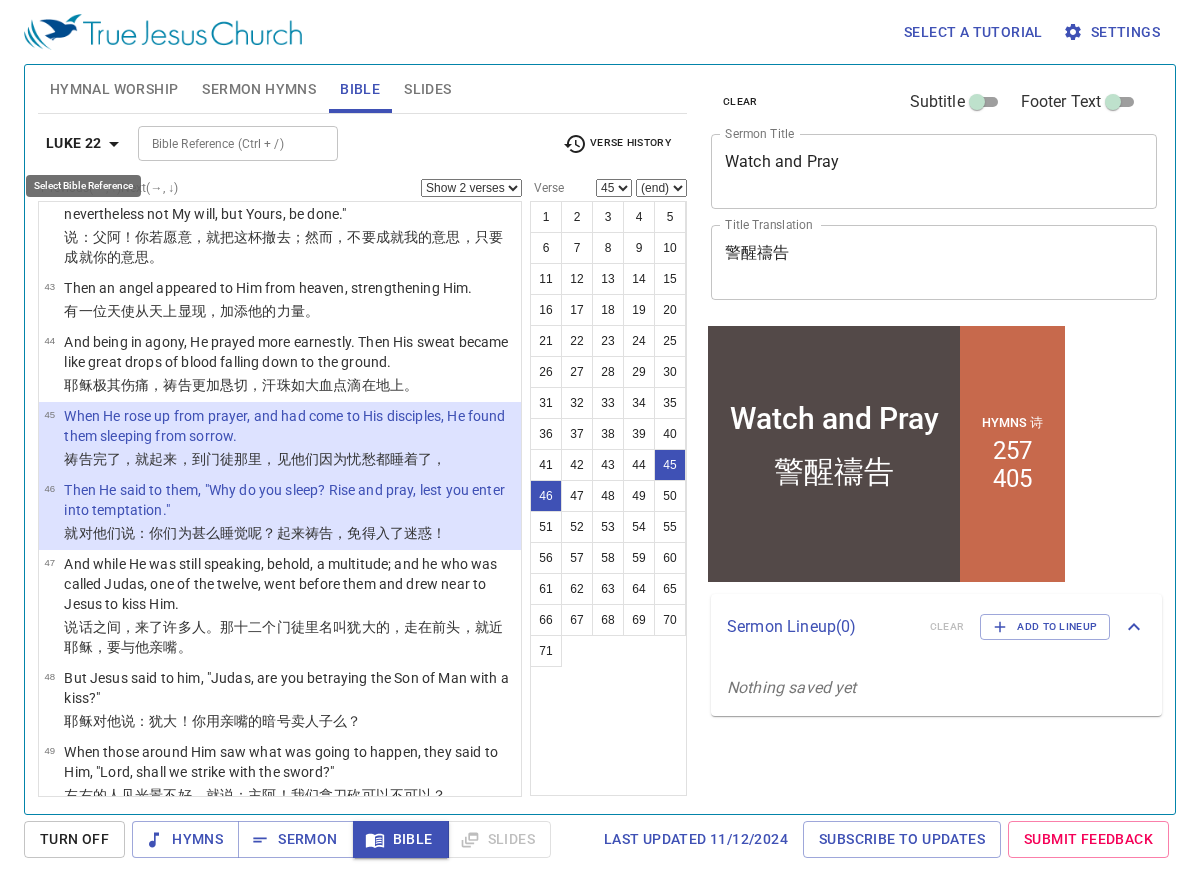 click on "Luke 22" at bounding box center (74, 143) 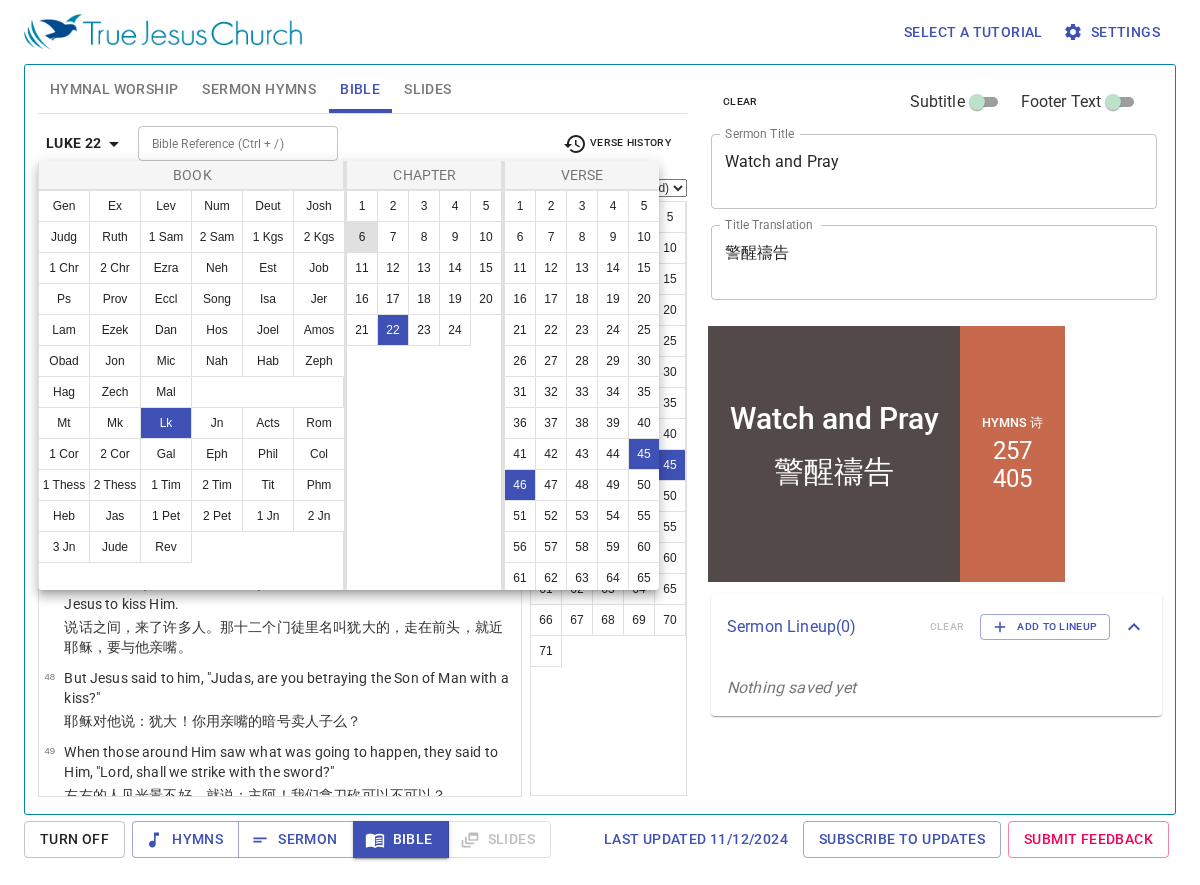 click on "6" at bounding box center (362, 237) 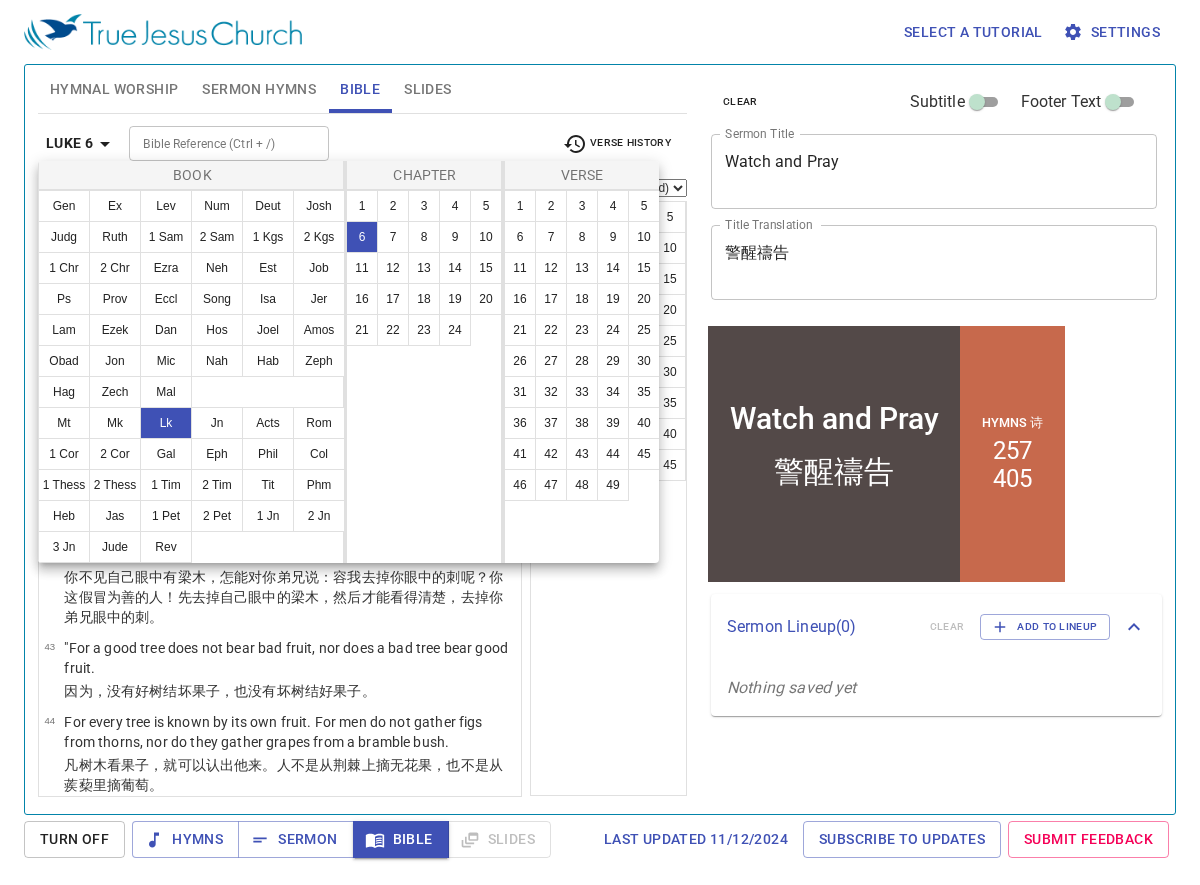 scroll, scrollTop: 0, scrollLeft: 0, axis: both 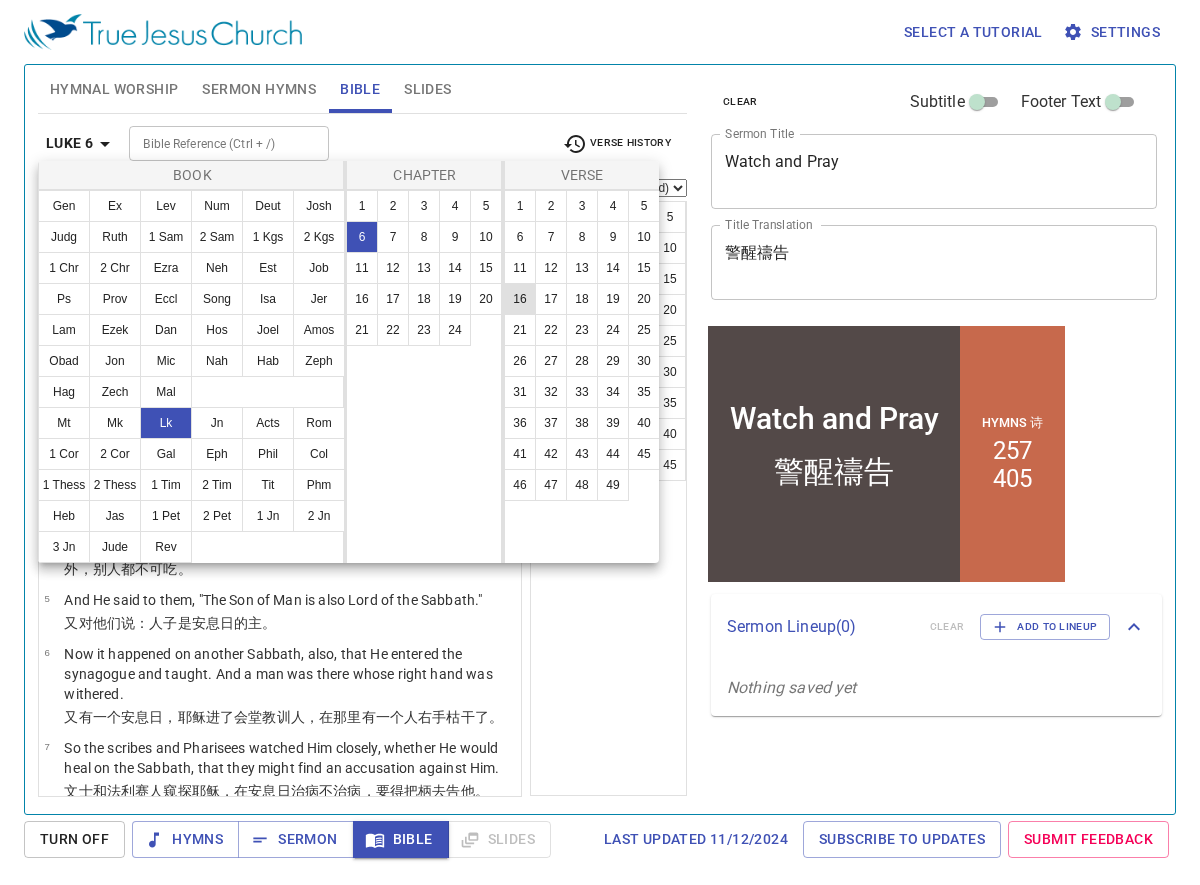 click on "16" at bounding box center (520, 299) 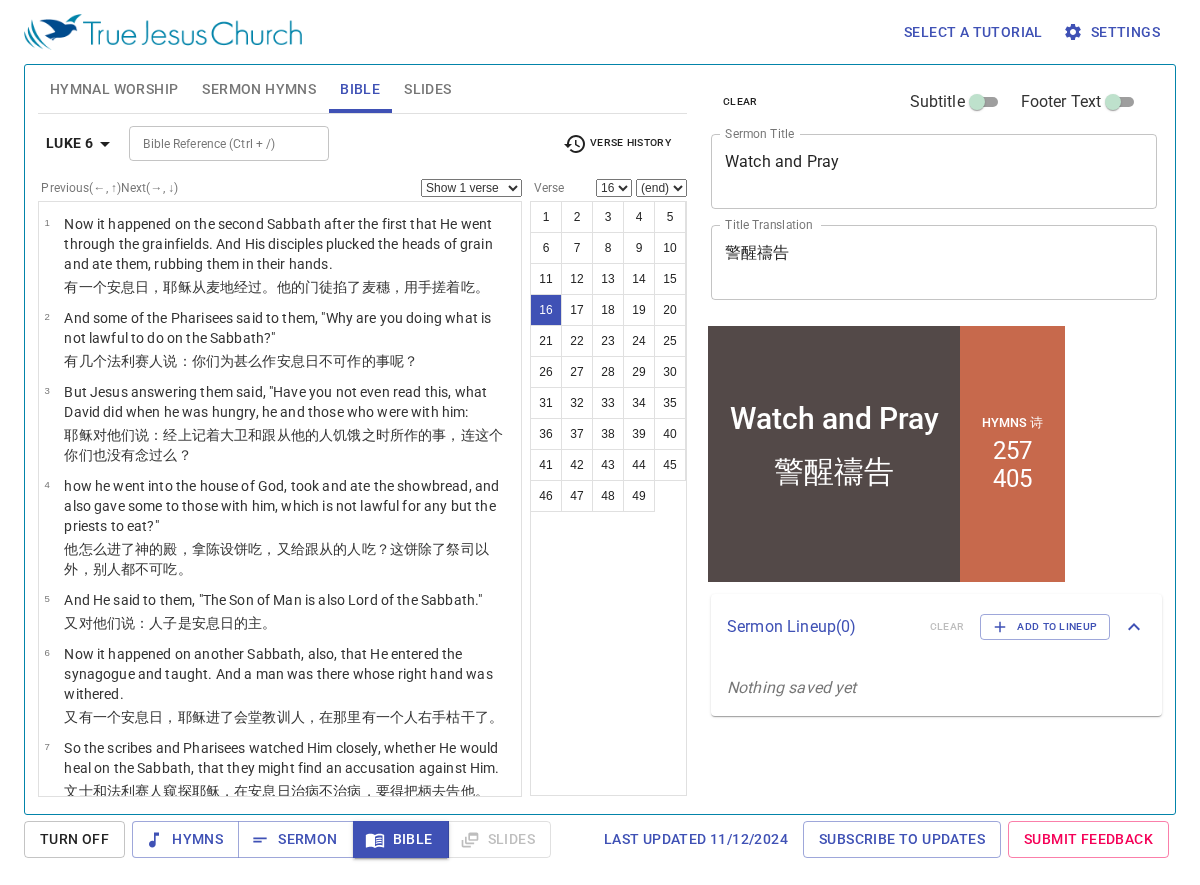 scroll, scrollTop: 1098, scrollLeft: 0, axis: vertical 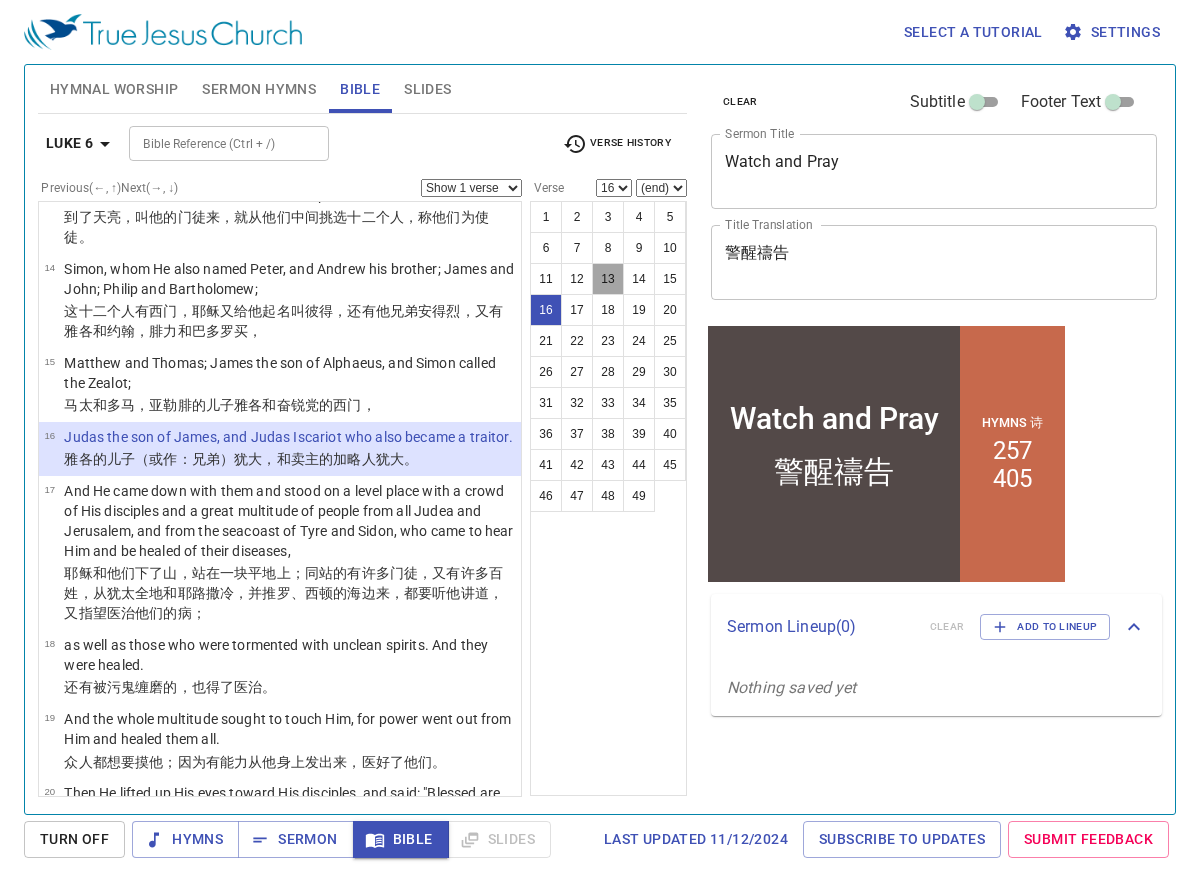 click on "13" at bounding box center (608, 279) 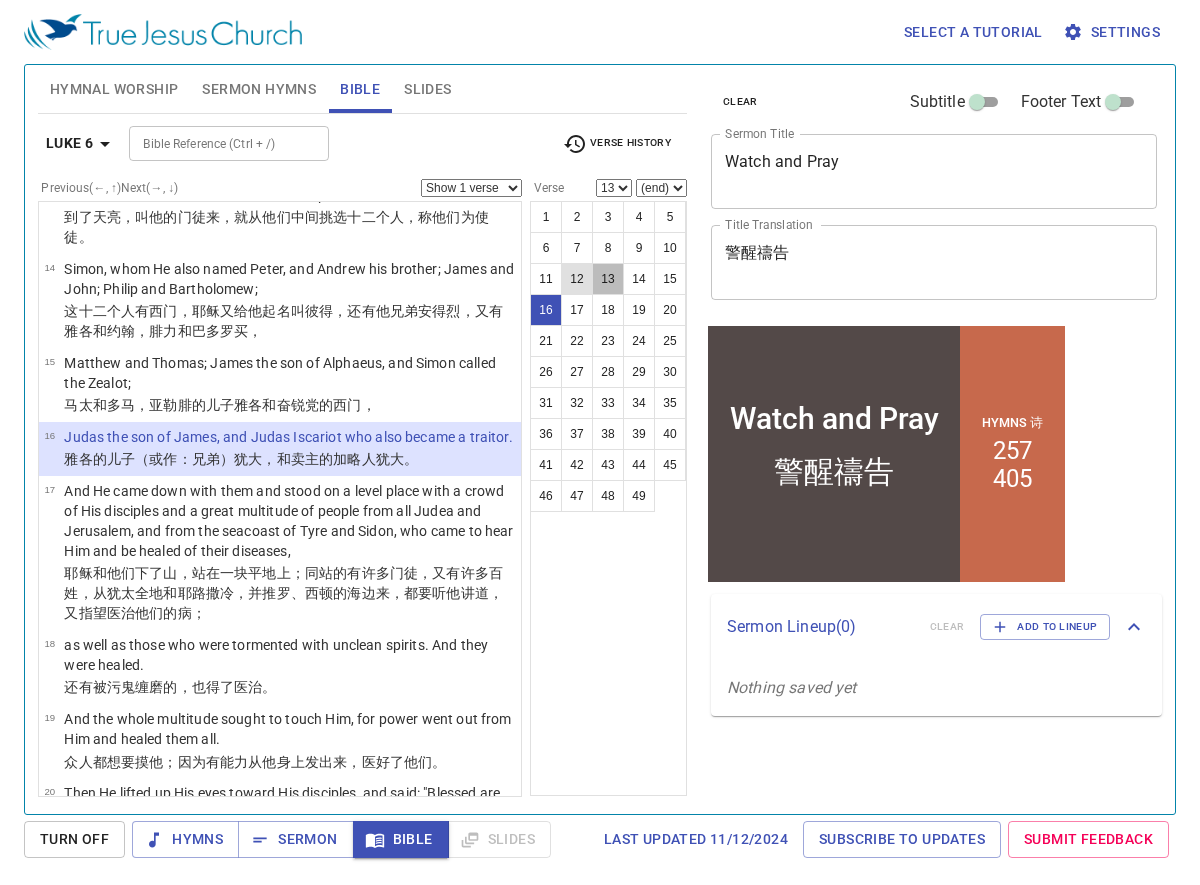 scroll, scrollTop: 846, scrollLeft: 0, axis: vertical 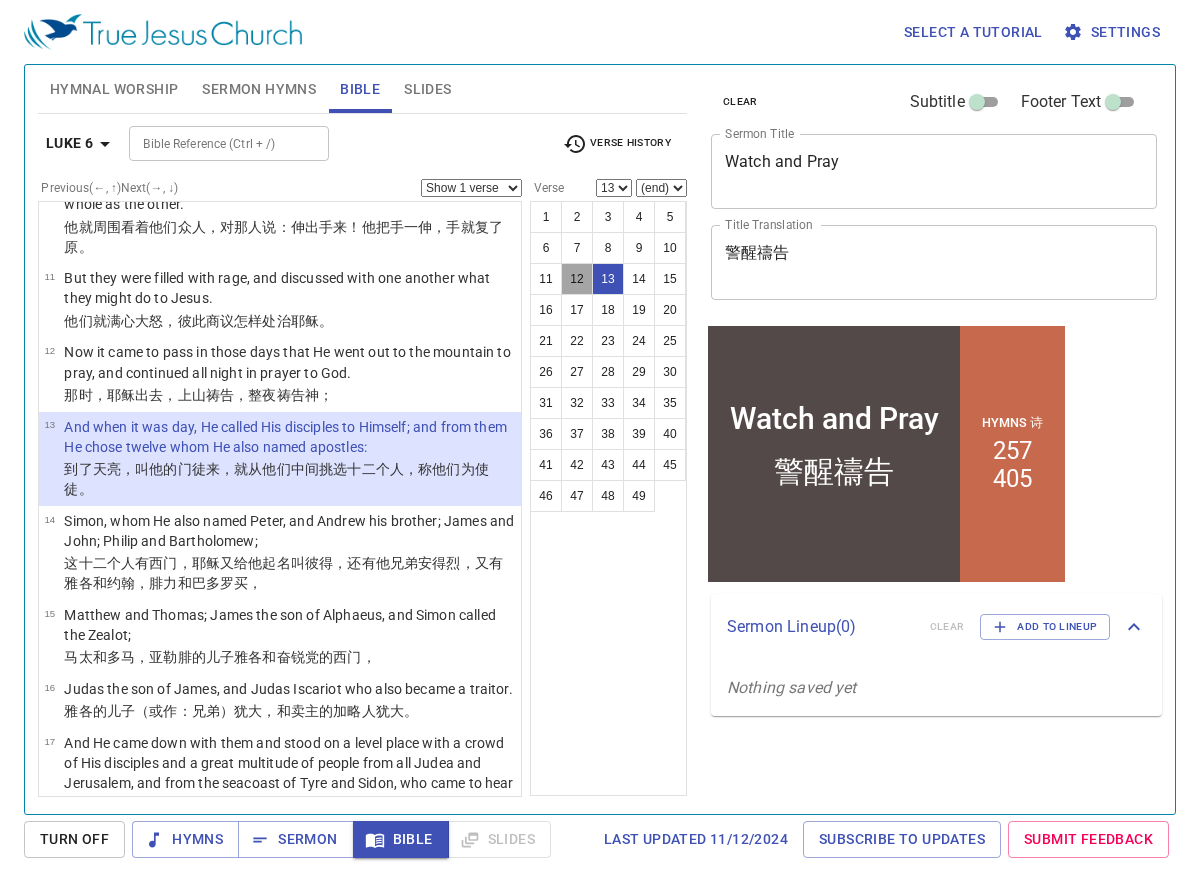 click on "12" at bounding box center (577, 279) 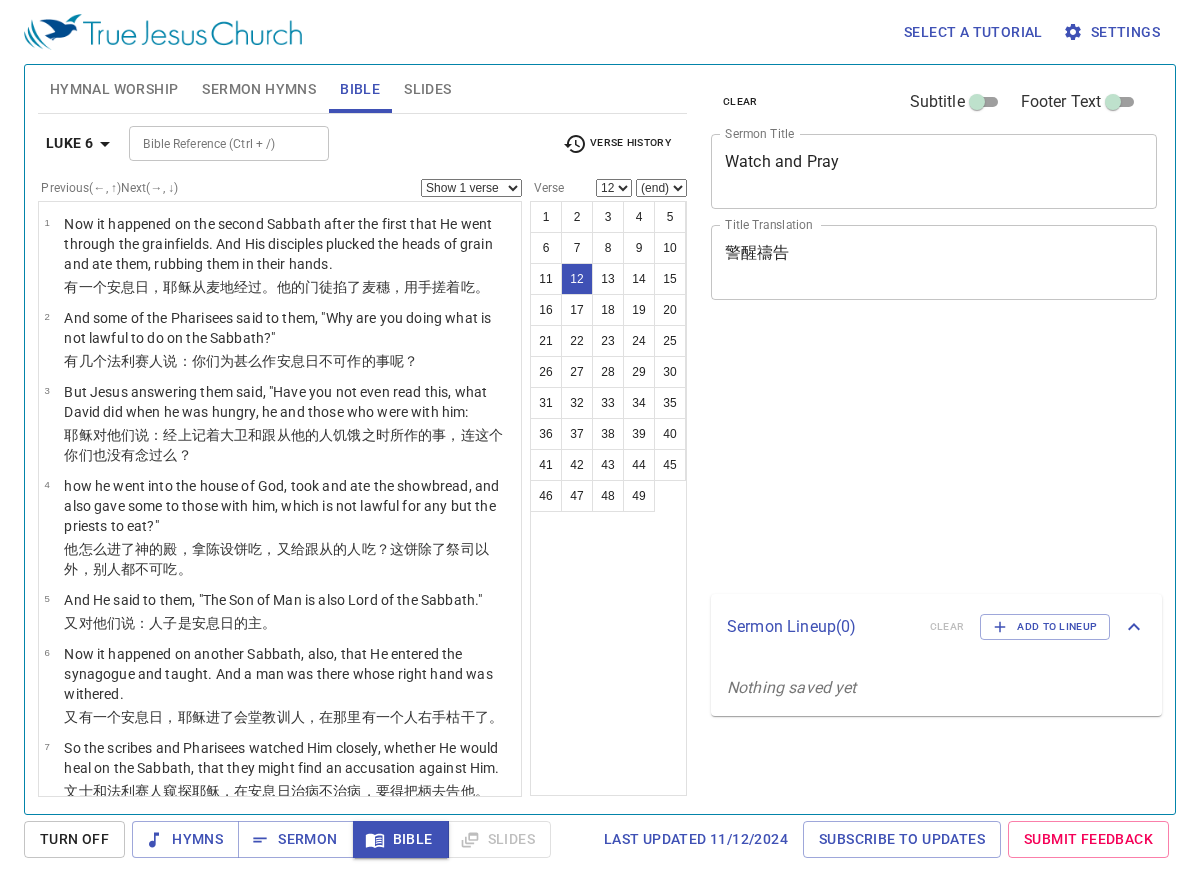 scroll, scrollTop: 0, scrollLeft: 0, axis: both 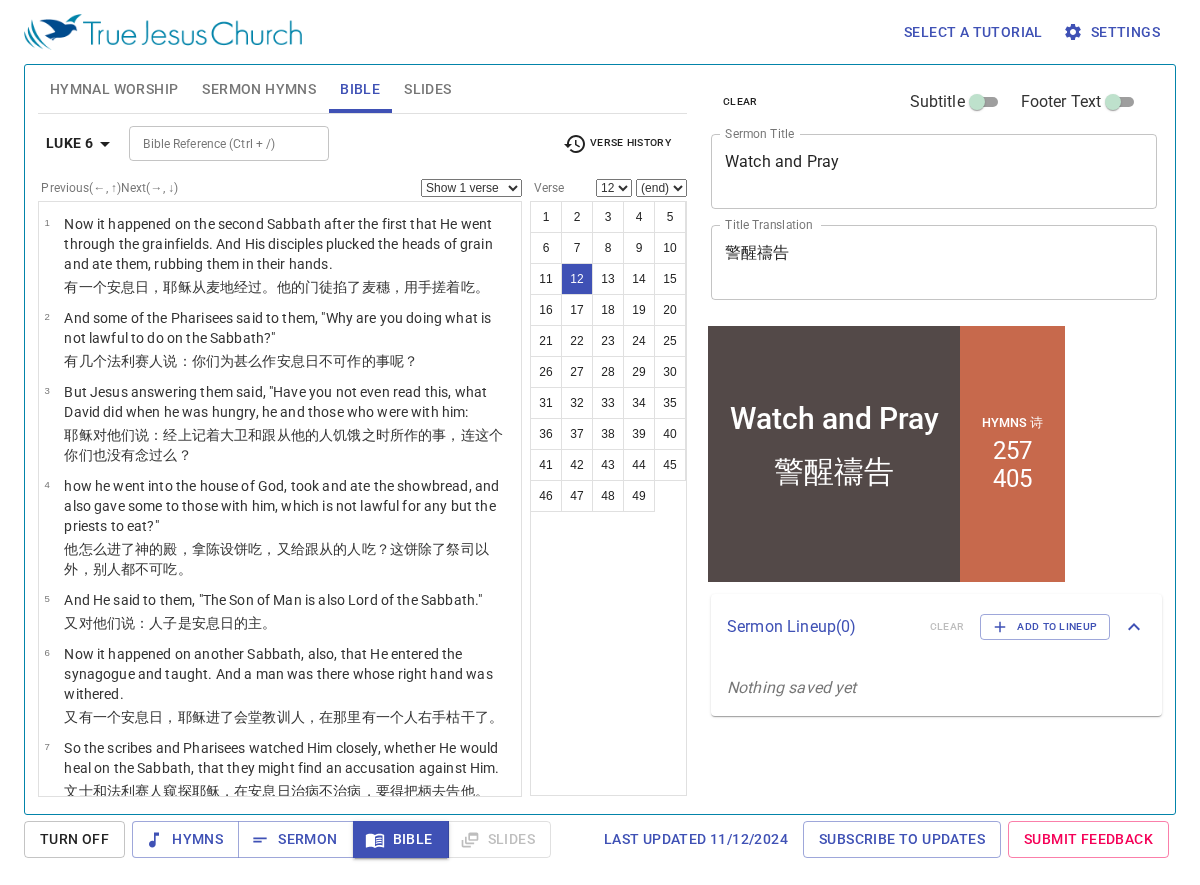 click on "Show 1 verse Show 2 verses Show 3 verses Show 4 verses Show 5 verses" at bounding box center (471, 188) 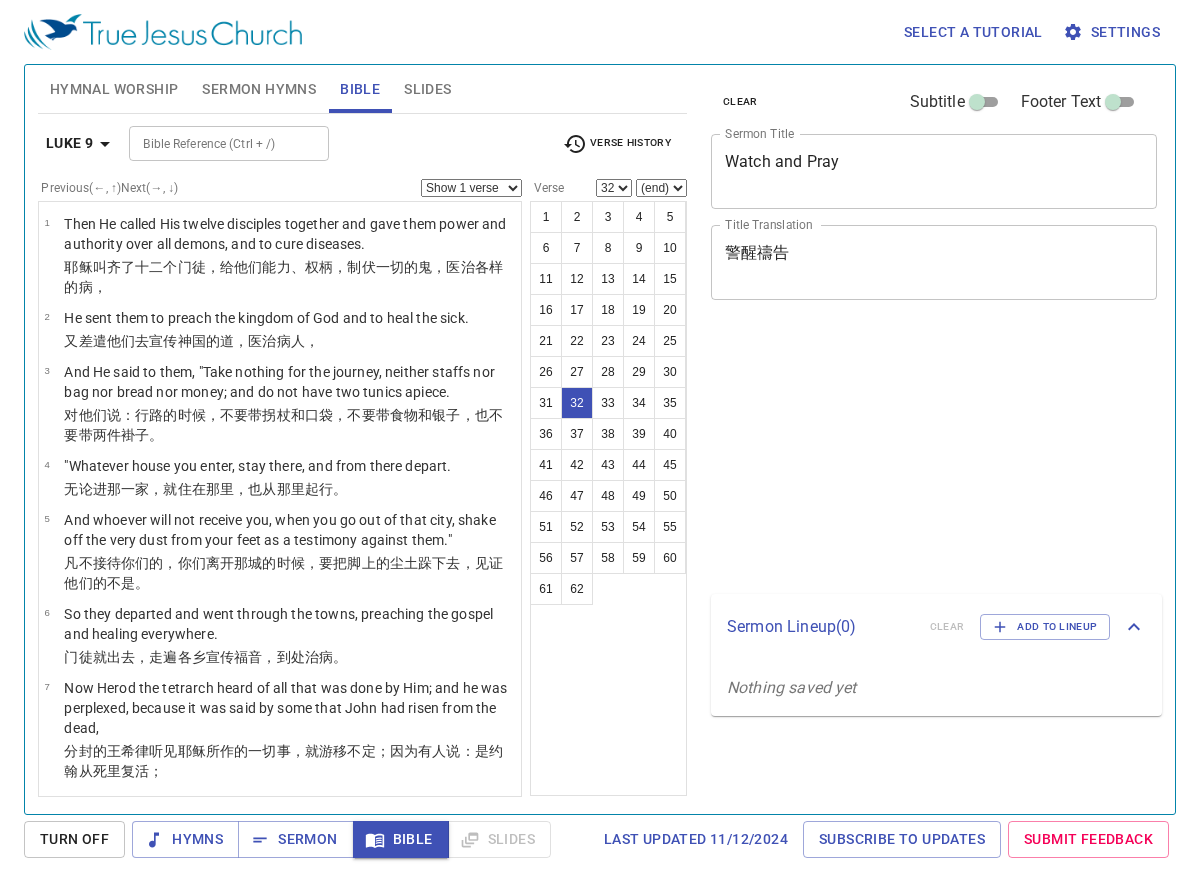scroll, scrollTop: 0, scrollLeft: 0, axis: both 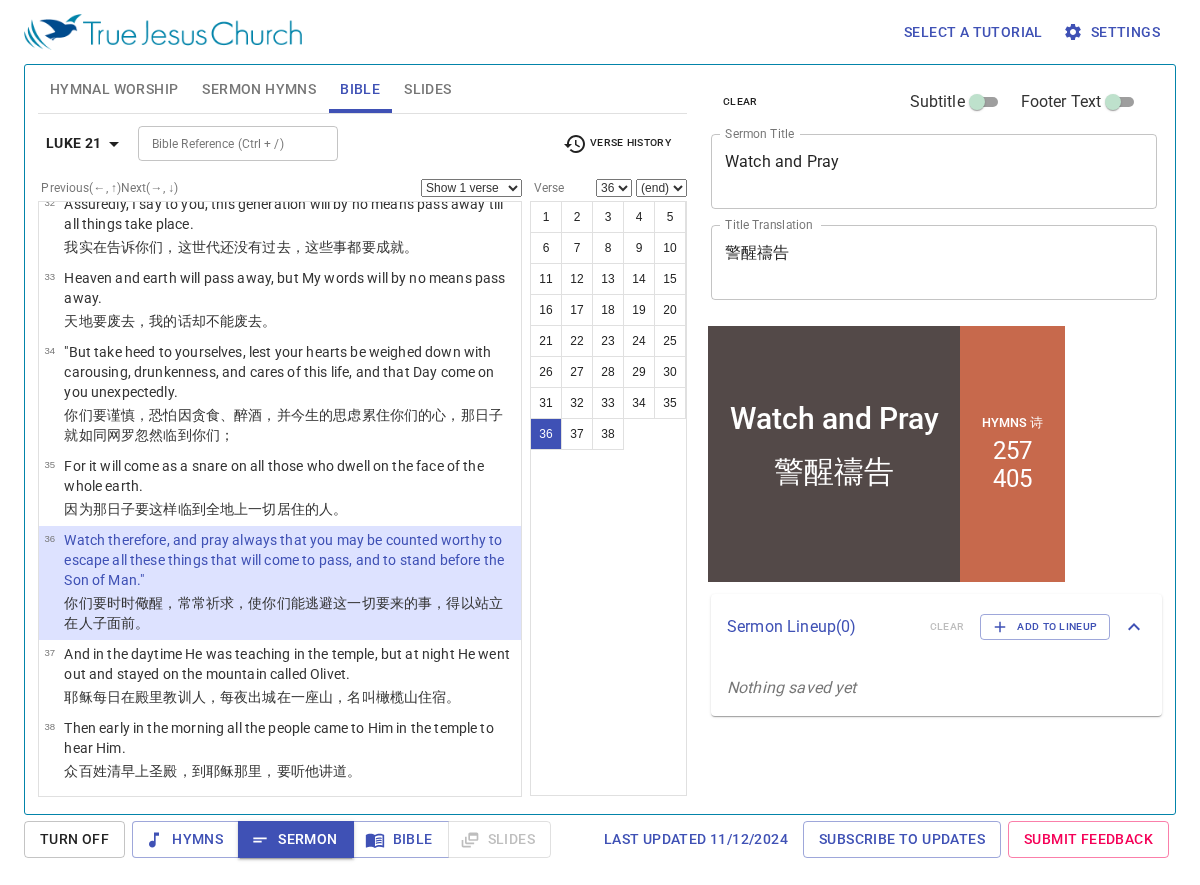 click on "Hymnal Worship Sermon Hymns Bible Slides Hymn search Hymn search   clear Audio Playback remove 144. Wait on God and Trust Him   EN :   1 1C 2 2C 3 3C 4 4C ZH :   1 1C 2 2C 3 3C Sync Verses remove 239. Abide with Me   1 2 3 4 remove 307. Lord, I'm Coming Home   1 1C 2 2C 3 3C 4 4C Hymn search Hymn search   clear Audio Playback remove 257. The Saviour Bids Thee Watch and Pray   1 2 3 4 remove 405. Did You Think to Pray   1 1C 2 2C 3 3C 4 4C Luke 21 Bible Reference (Ctrl + /) Bible Reference (Ctrl + /)   Verse History   Previous  (←, ↑)     Next  (→, ↓) Show 1 verse Show 2 verses Show 3 verses Show 4 verses Show 5 verses 1 And He looked up and saw the rich putting their gifts into the treasury,   耶稣抬头观看，见财主把捐项投在库里， 2 and He saw also a certain poor widow putting in two mites.   又见一个穷寡妇投了两个小钱， 3 So He said, "Truly I say to you that this poor widow has put in more than all;   4   5   6   7   8   9   10   11   12   13" at bounding box center (362, 431) 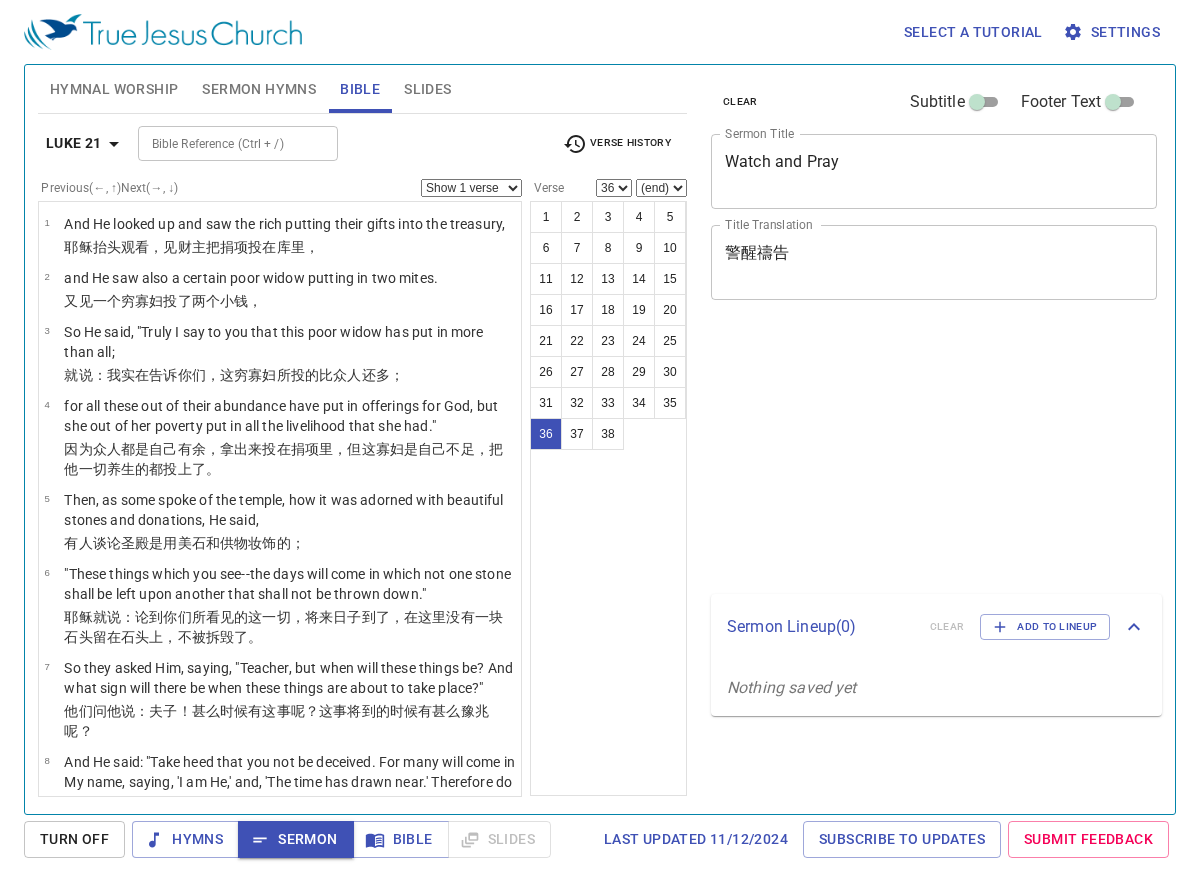 scroll, scrollTop: 0, scrollLeft: 0, axis: both 